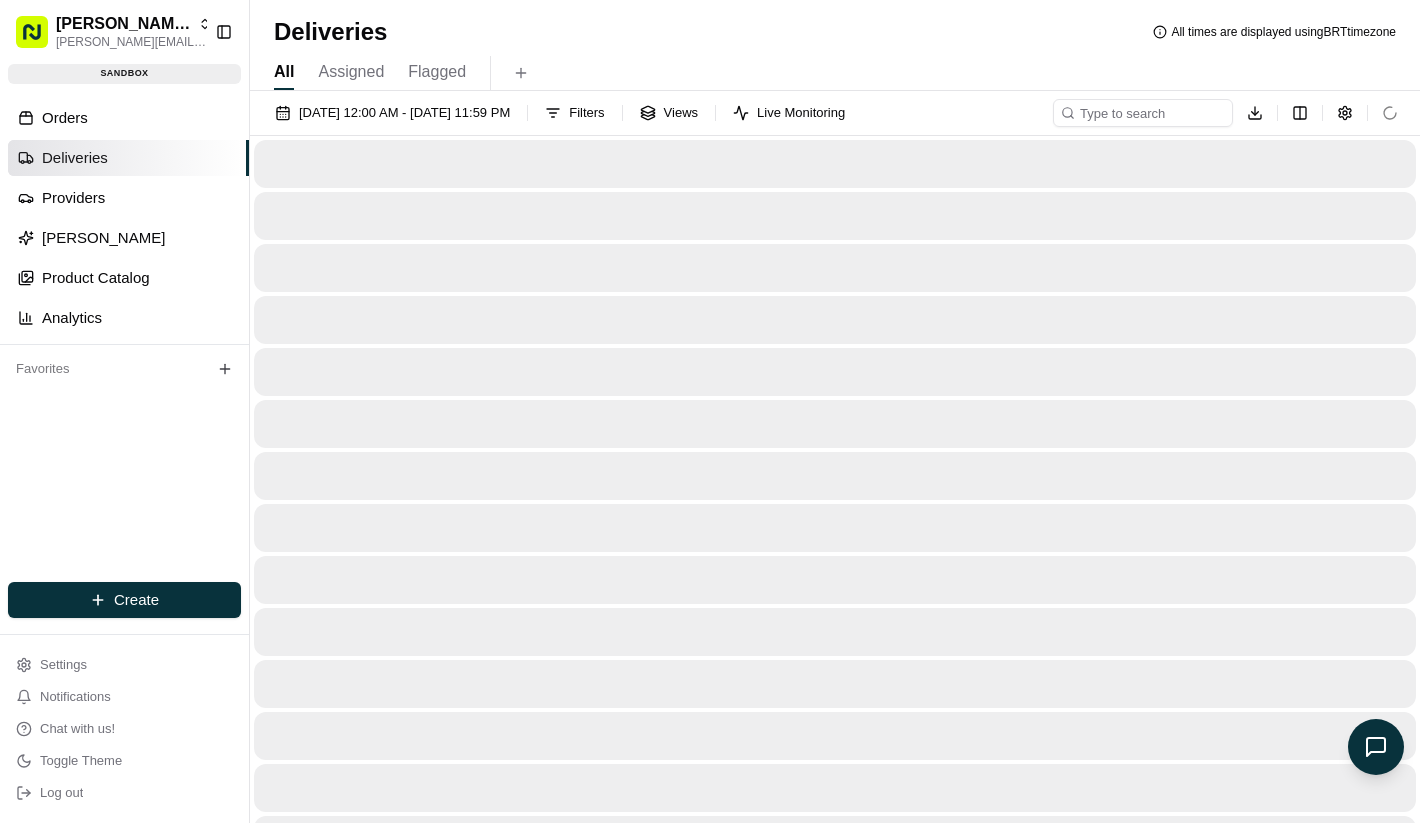 scroll, scrollTop: 0, scrollLeft: 0, axis: both 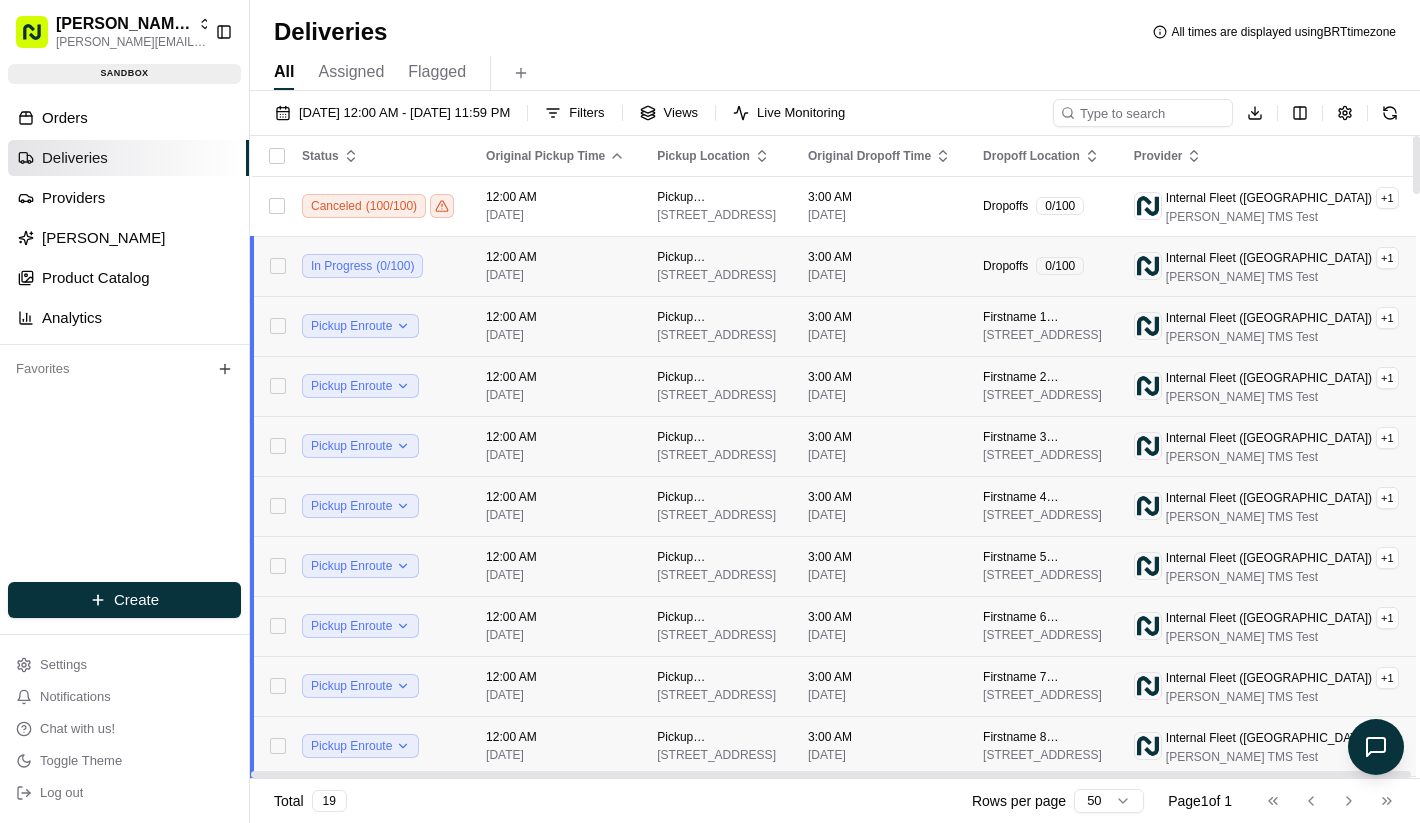 click on "12:00 AM 07/10/2025" at bounding box center (555, 266) 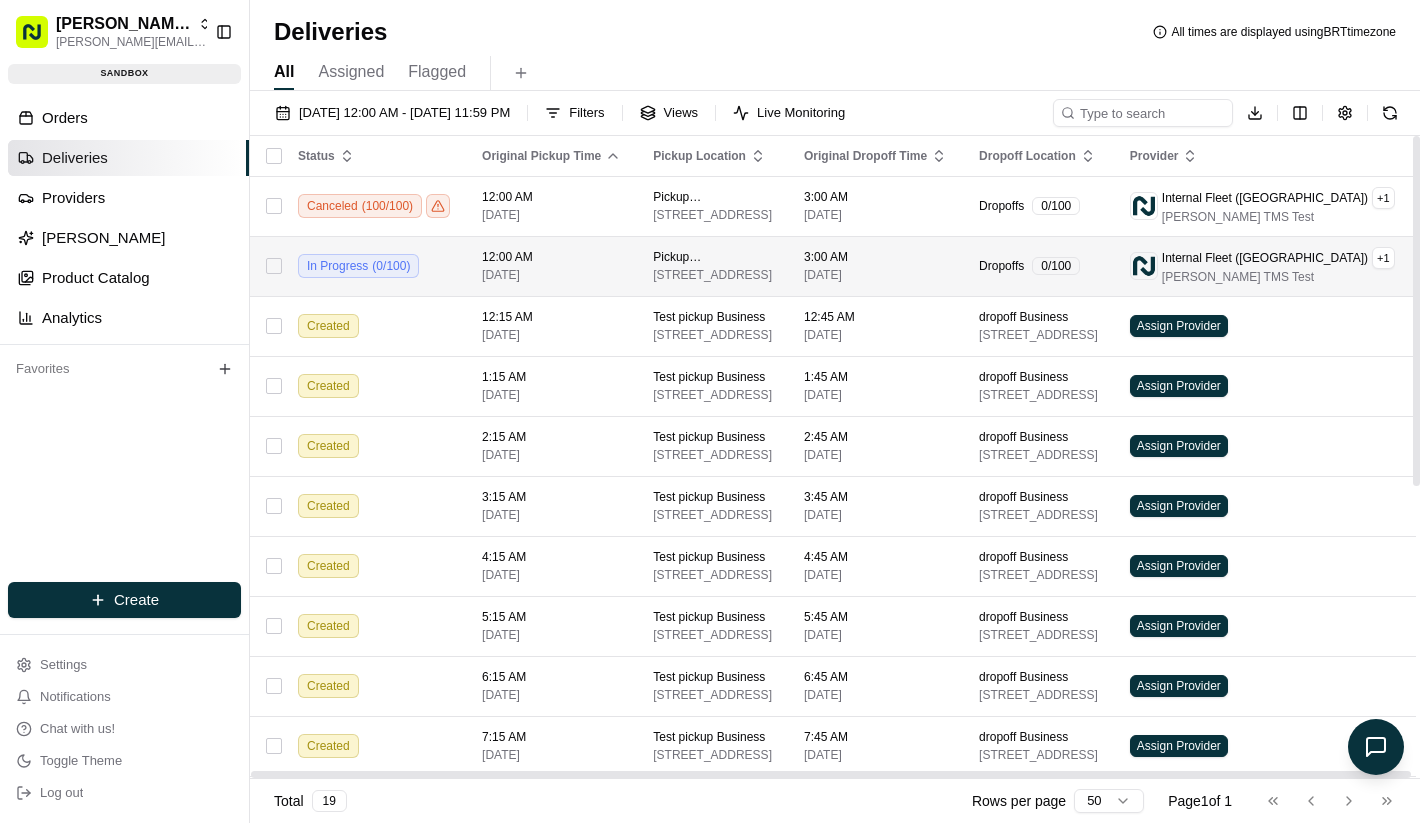 click on "12:00 AM 07/10/2025" at bounding box center [551, 266] 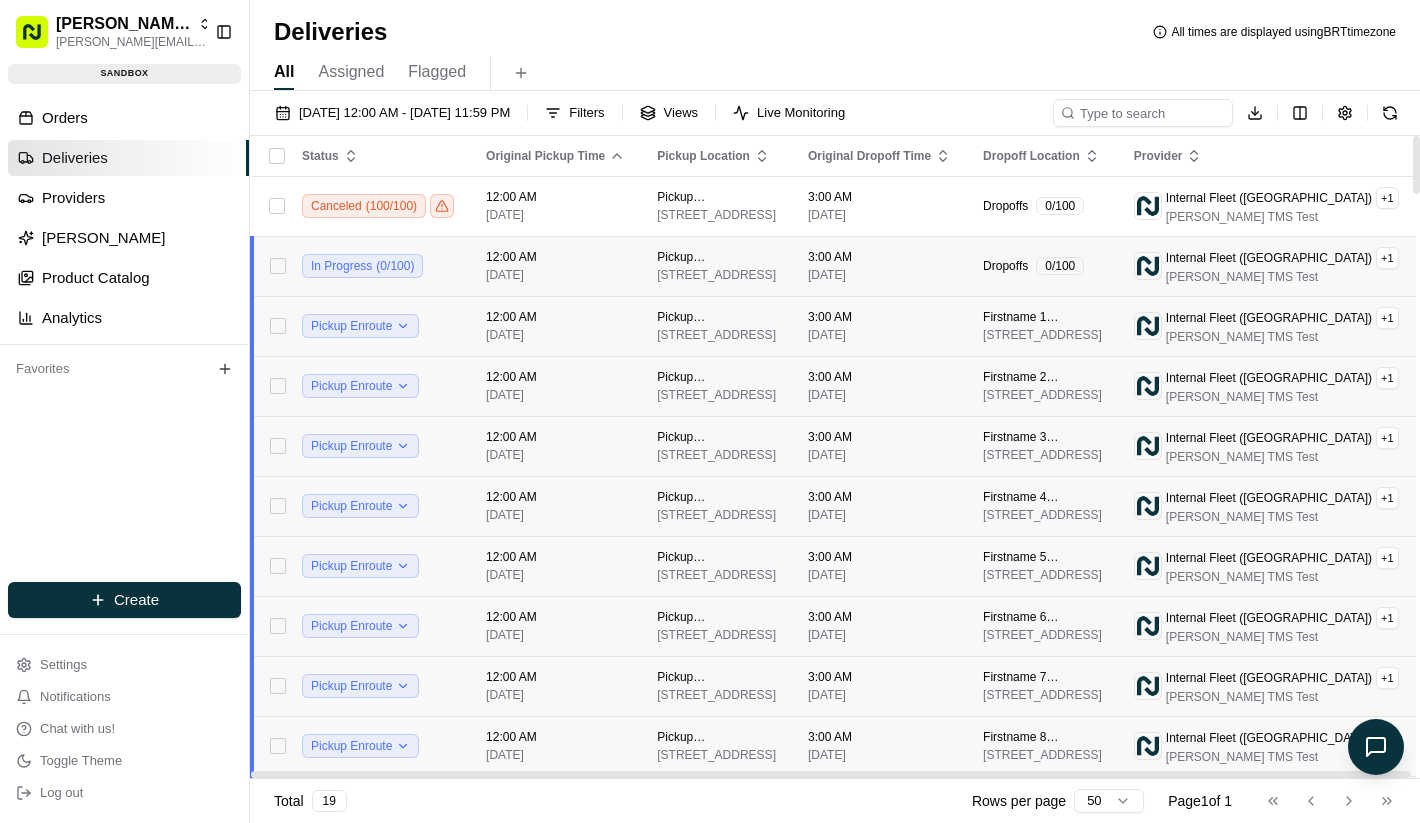 click on "In Progress ( 0 / 100 )" at bounding box center [378, 266] 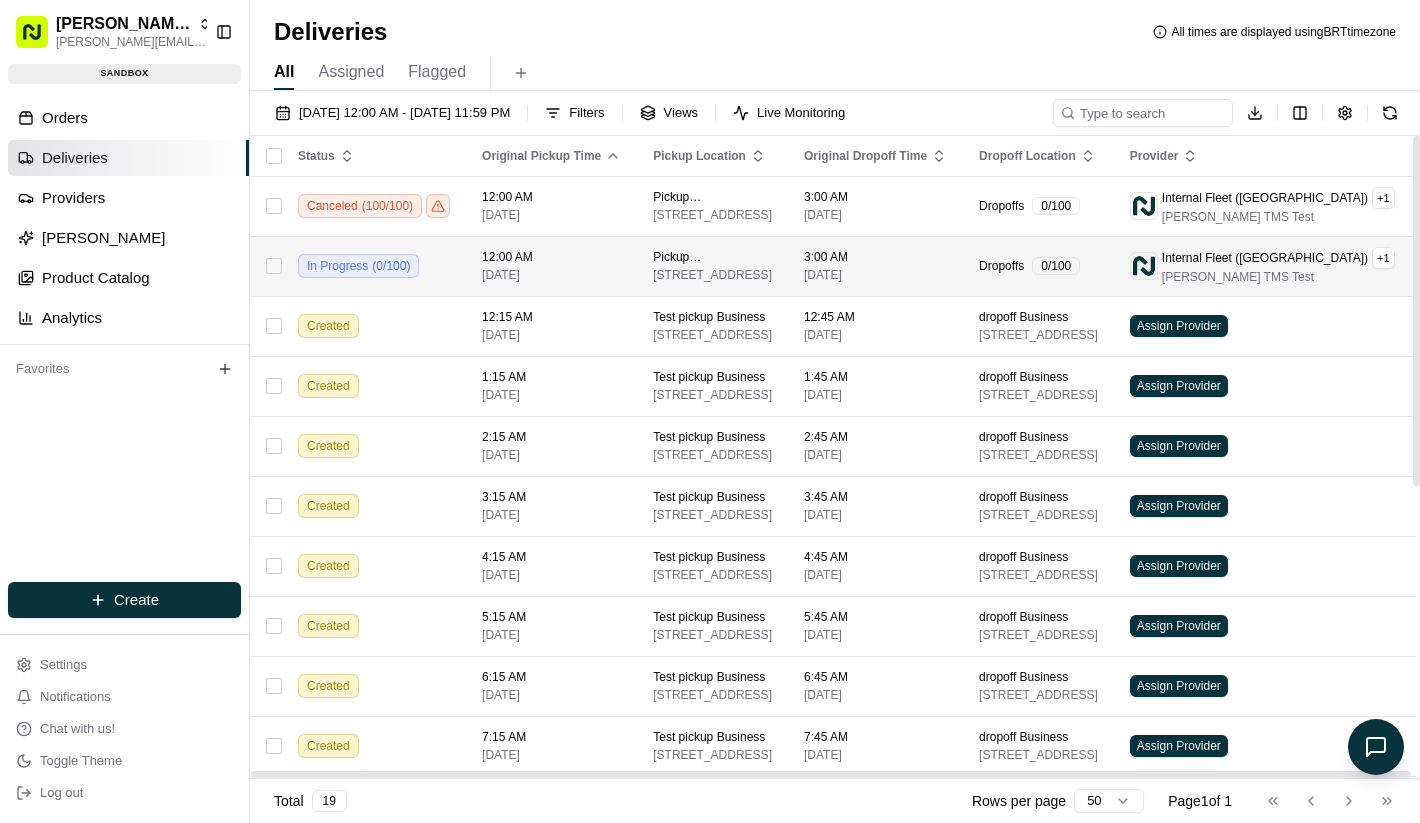 click on "In Progress ( 0 / 100 )" at bounding box center (374, 266) 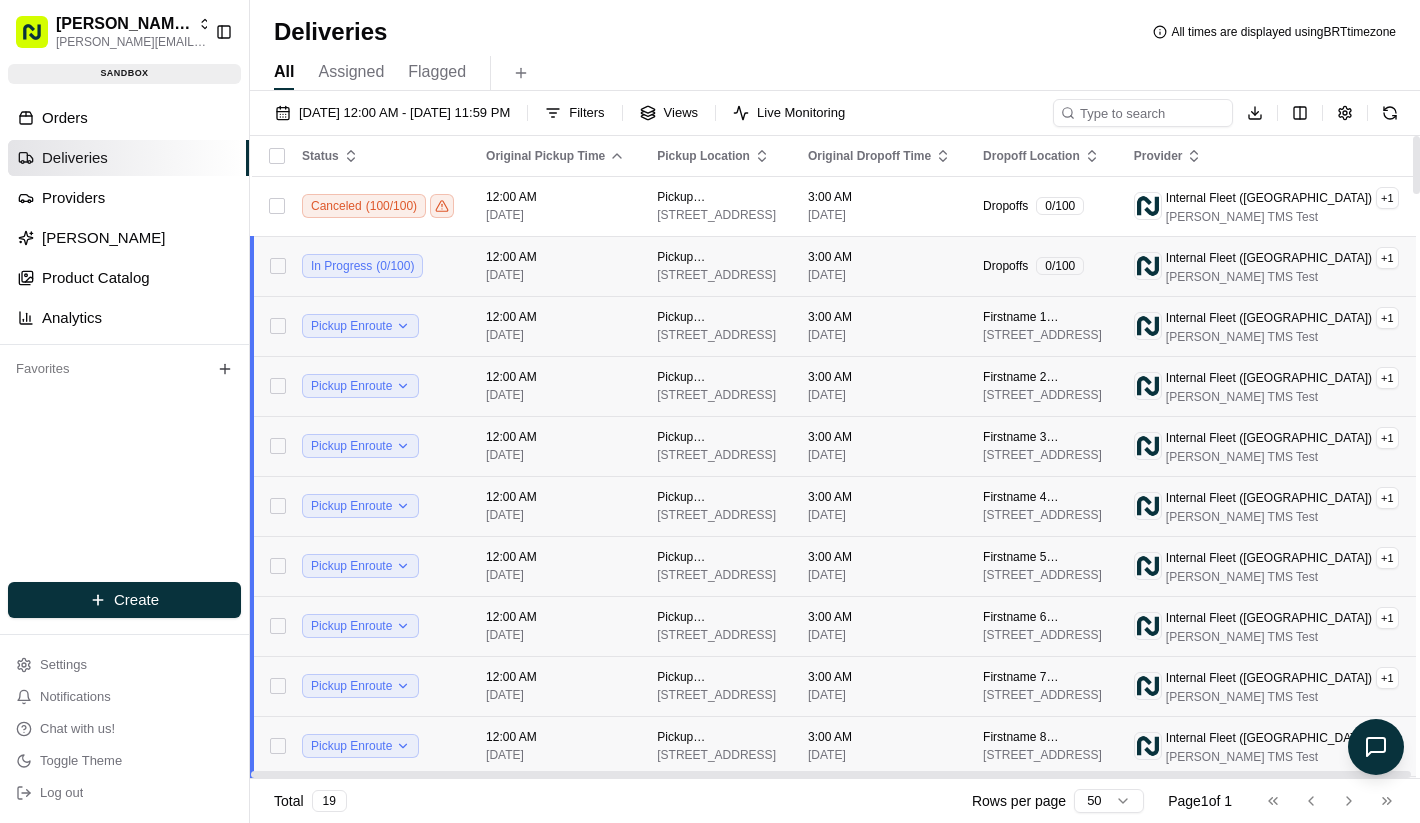 scroll, scrollTop: 0, scrollLeft: 165, axis: horizontal 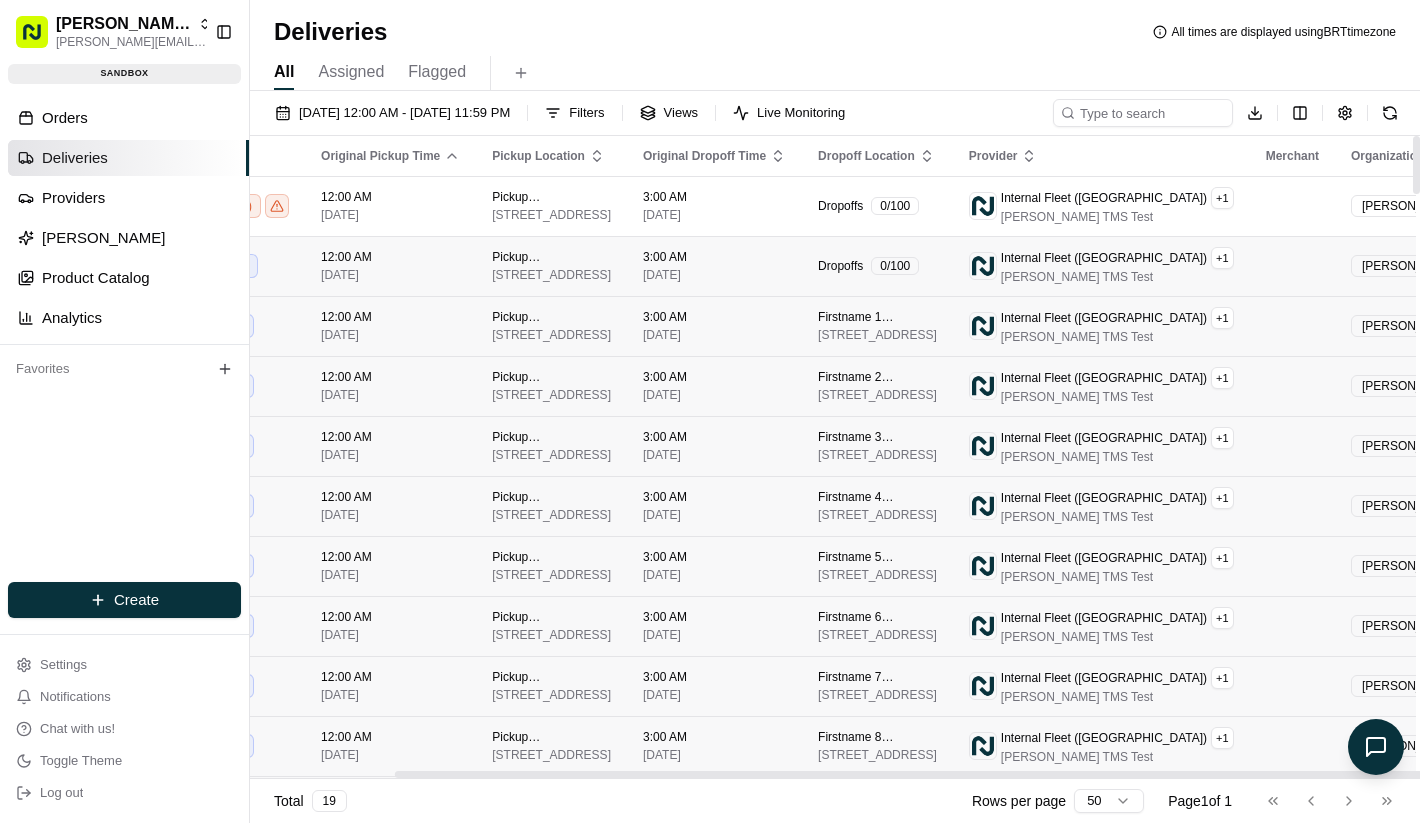 click on "Nash Org lucas@usenash.com Toggle Sidebar sandbox Orders Deliveries Providers Nash AI Product Catalog Analytics Favorites Main Menu Members & Organization Organization Users Roles Preferences Customization Portal Tracking Orchestration Automations Dispatch Strategy Optimization Strategy Shipping Labels Manifest Locations Pickup Locations Dropoff Locations Zones Shifts Delivery Windows AI Support Call Agent Billing Billing Refund Requests Integrations Notification Triggers Webhooks API Keys Request Logs Other Feature Flags Create Settings Notifications Chat with us! Toggle Theme Log out Deliveries All times are displayed using  BRT  timezone All Assigned Flagged 07/10/2025 12:00 AM - 07/10/2025 11:59 PM Filters Views Live Monitoring Download Status Original Pickup Time Pickup Location Original Dropoff Time Dropoff Location Provider Merchant Organization Action Canceled ( 100 / 100 ) 12:00 AM 07/10/2025 Pickup BusinessName 185 University Ave, Palo Alto, CA 94301, USA 3:00 AM 07/10/2025 Dropoffs" at bounding box center (710, 411) 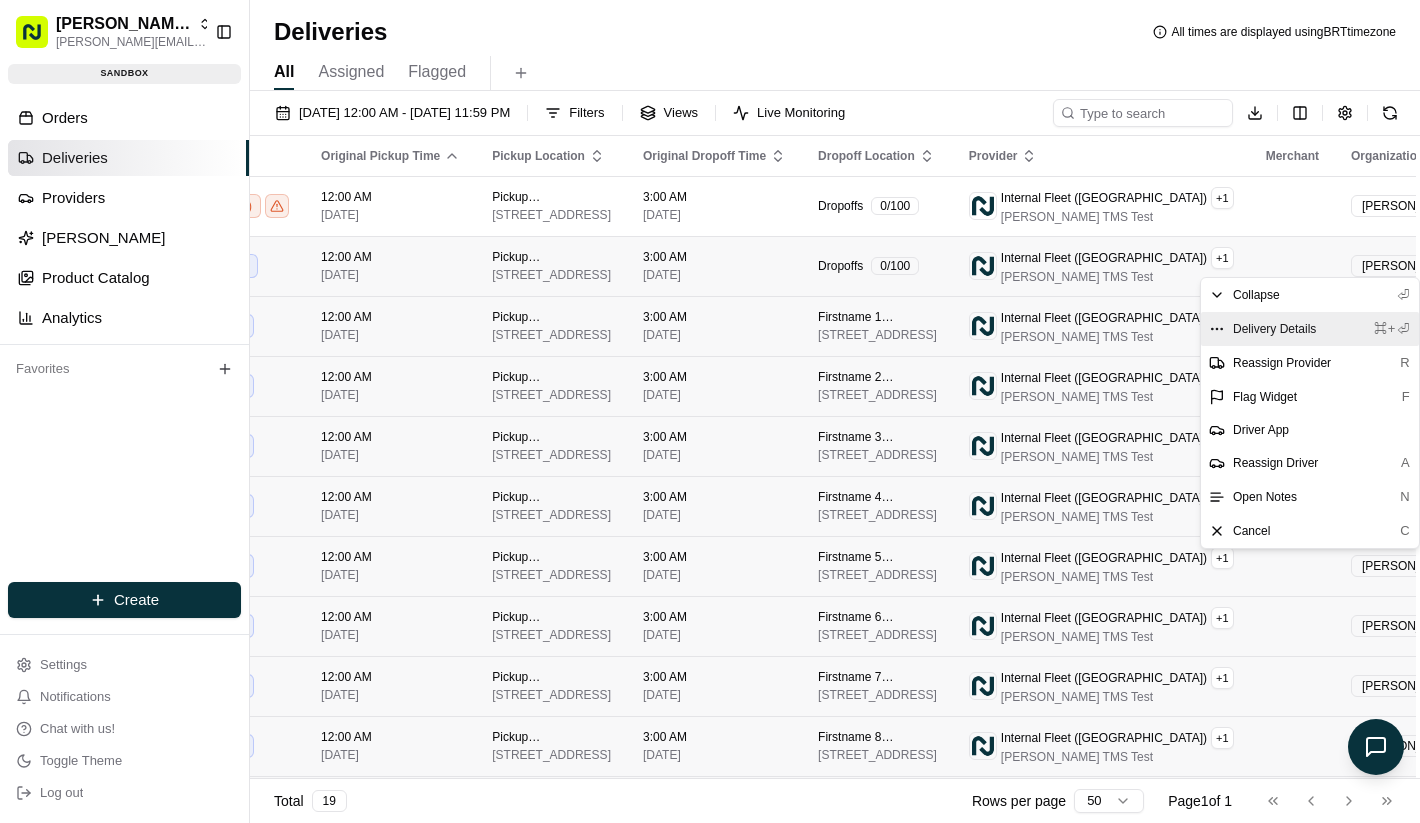 click on "Delivery Details ⌘+⏎" at bounding box center (1310, 329) 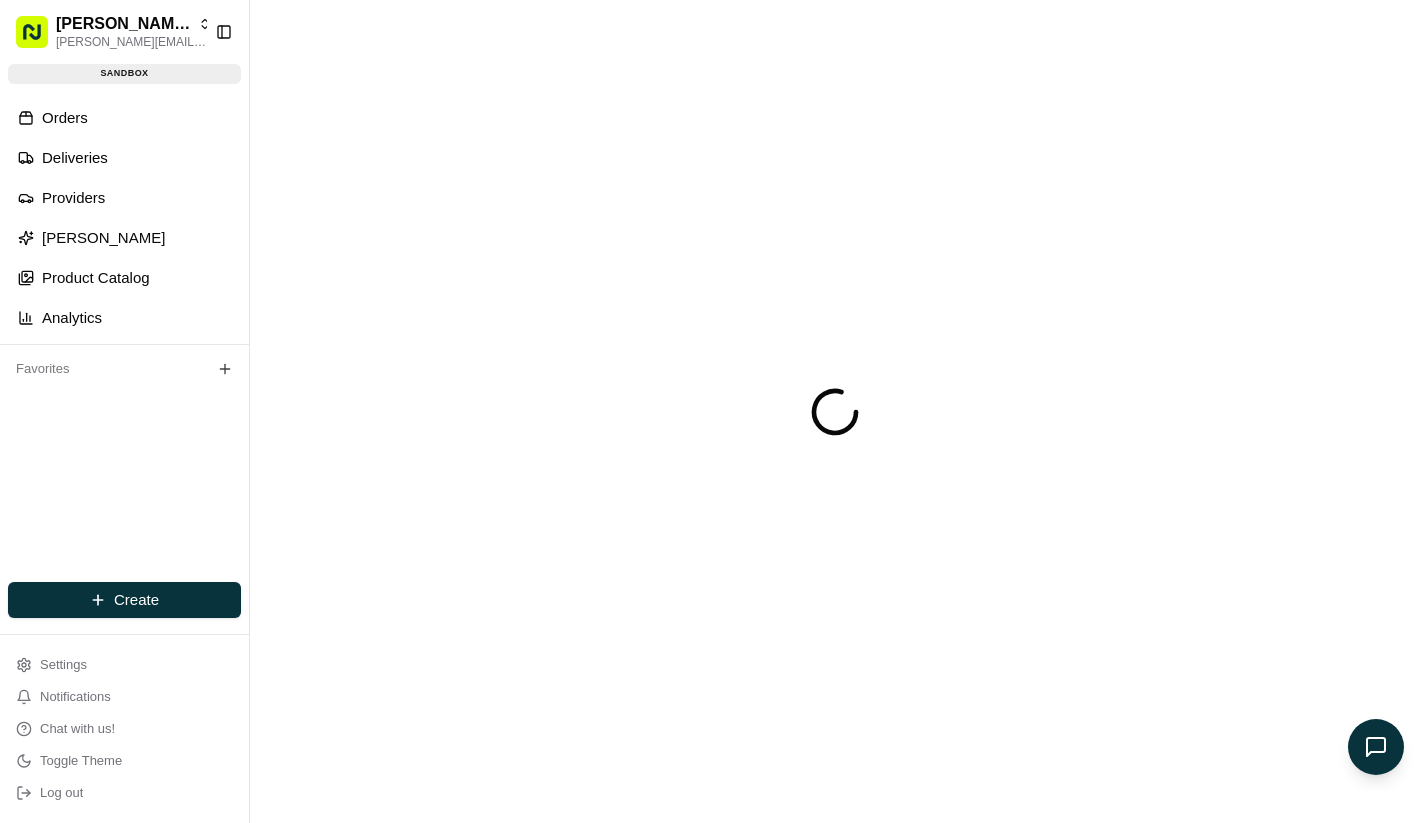 scroll, scrollTop: 0, scrollLeft: 0, axis: both 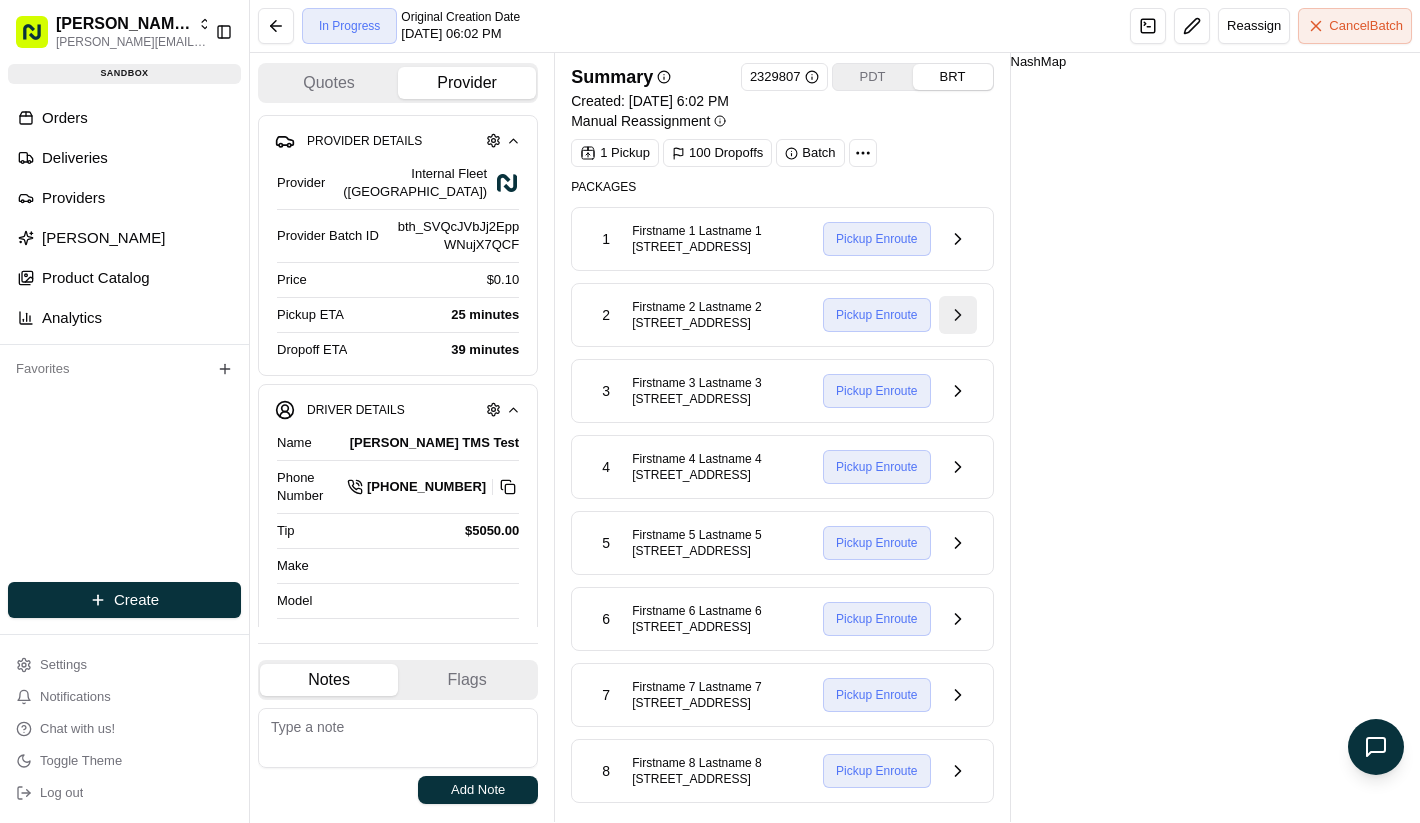 click at bounding box center [958, 315] 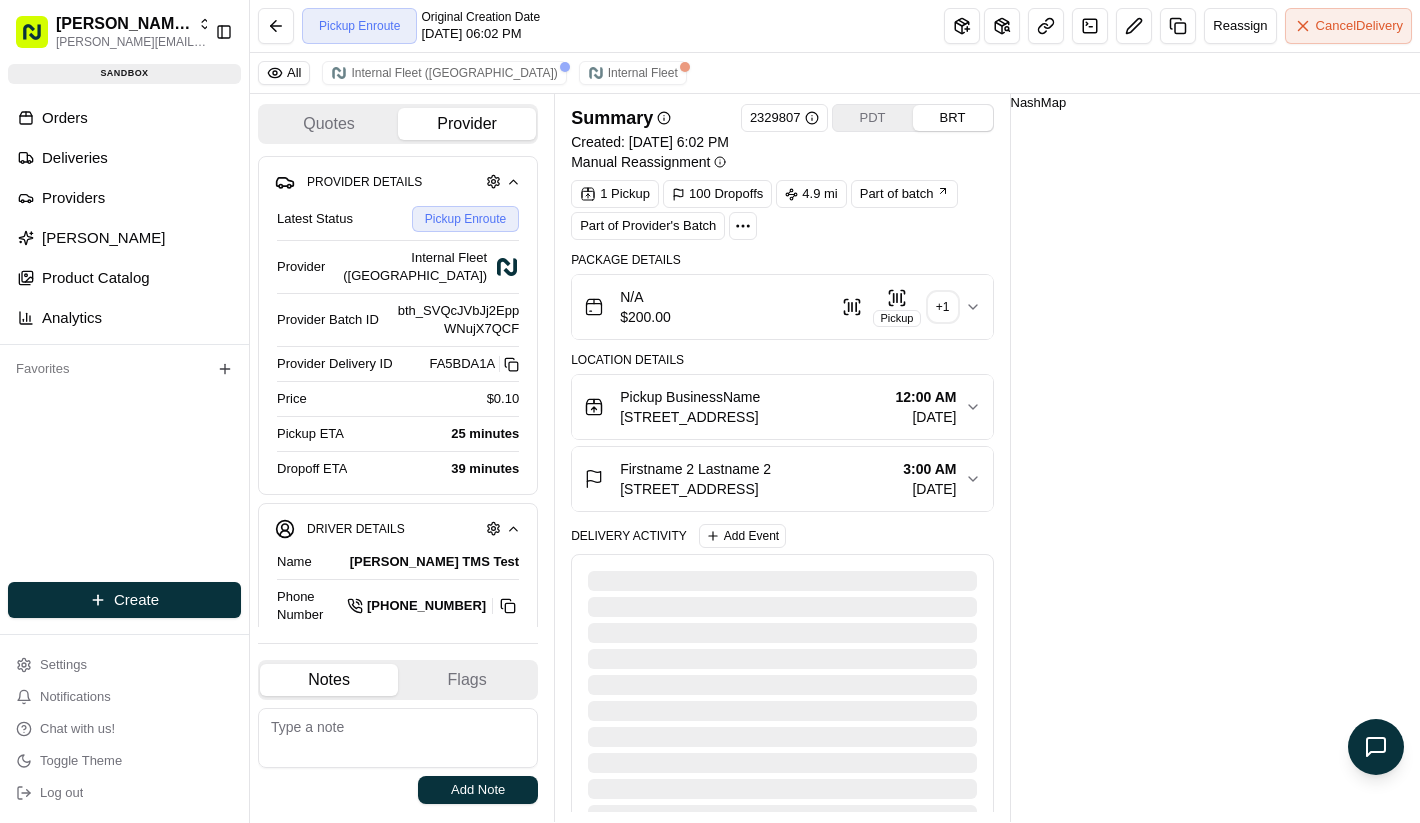 click on "12:00 AM" at bounding box center (926, 397) 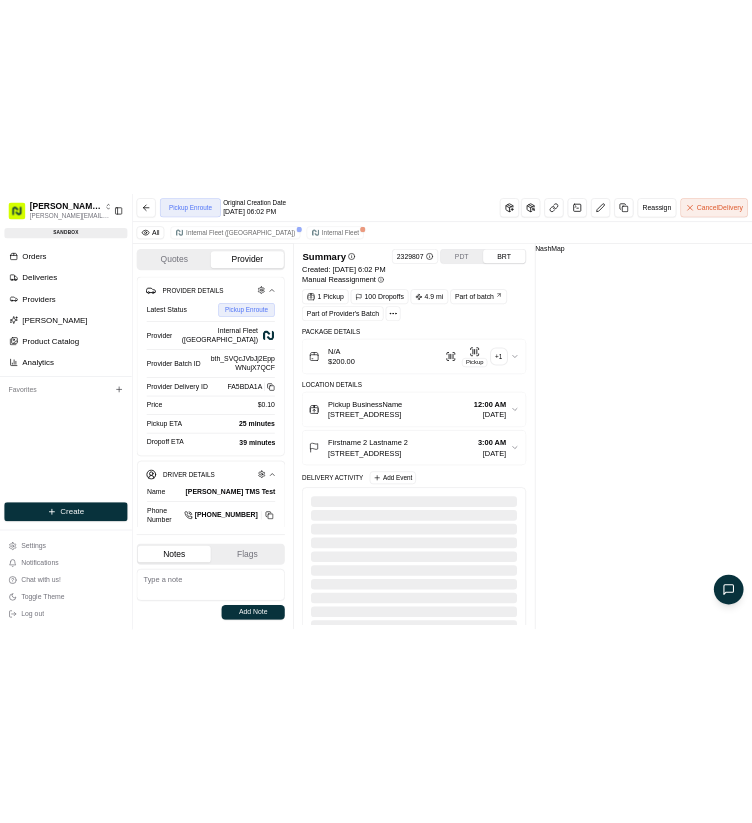 scroll, scrollTop: 0, scrollLeft: 0, axis: both 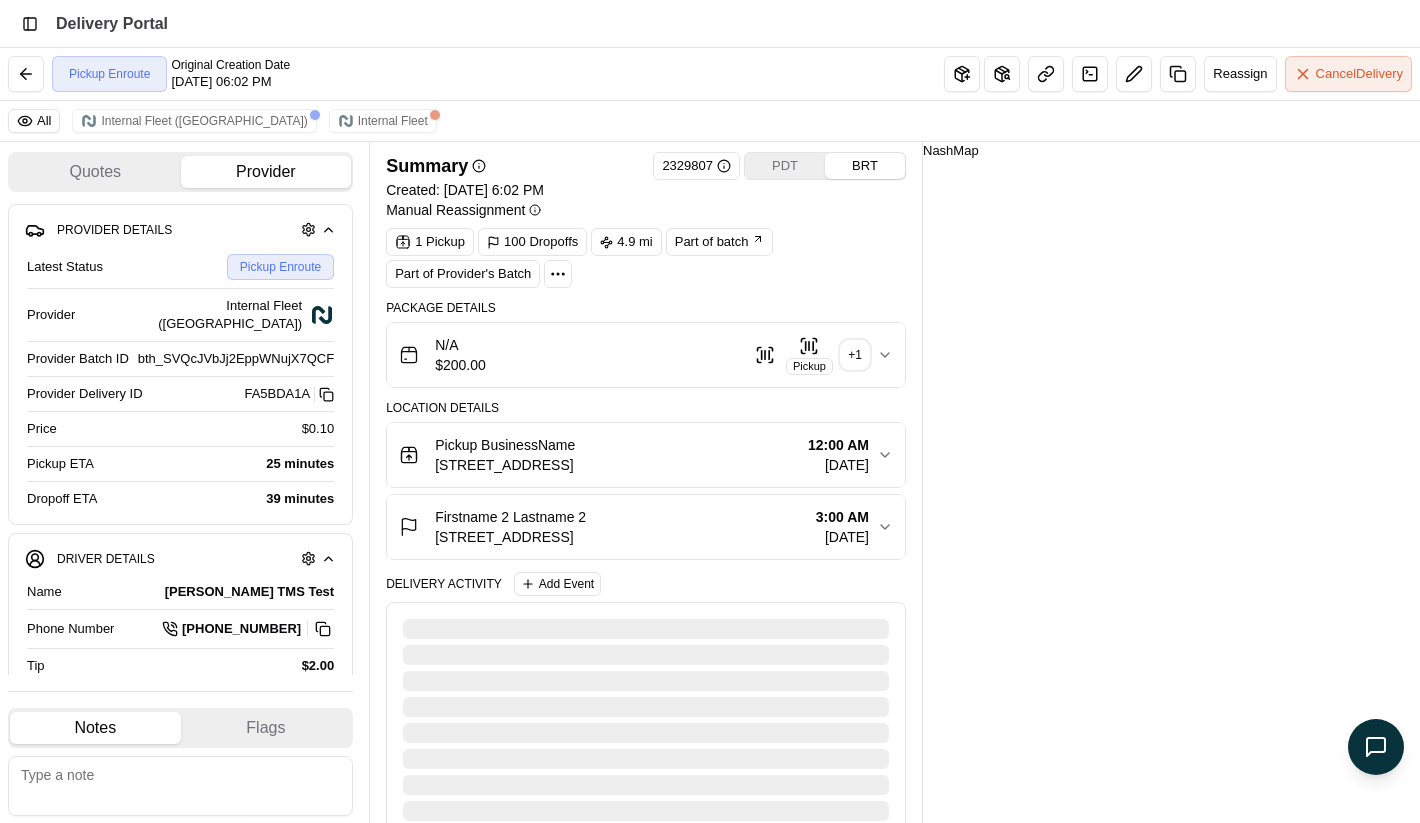 click at bounding box center (322, 315) 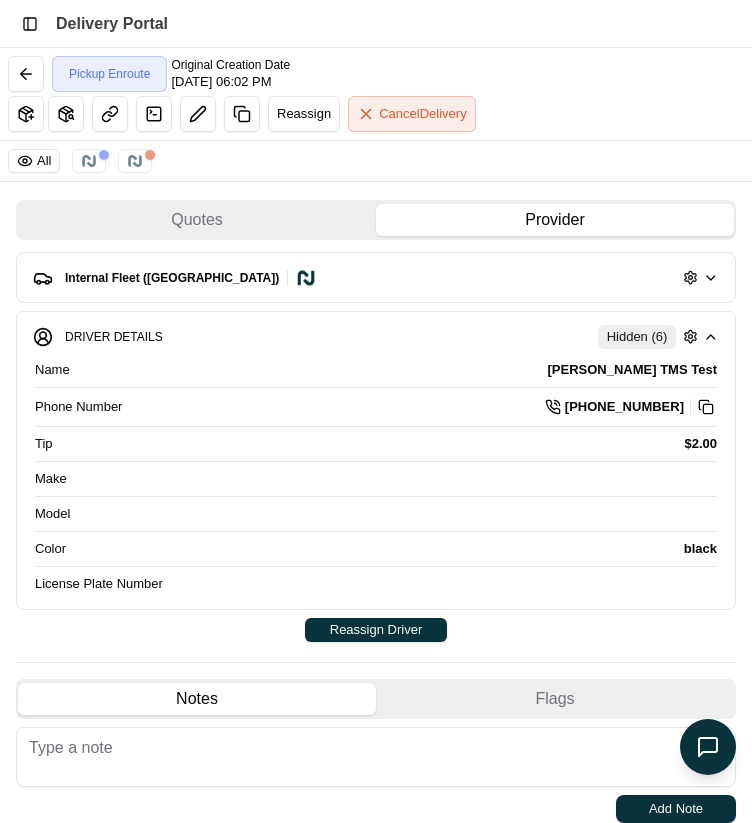 click 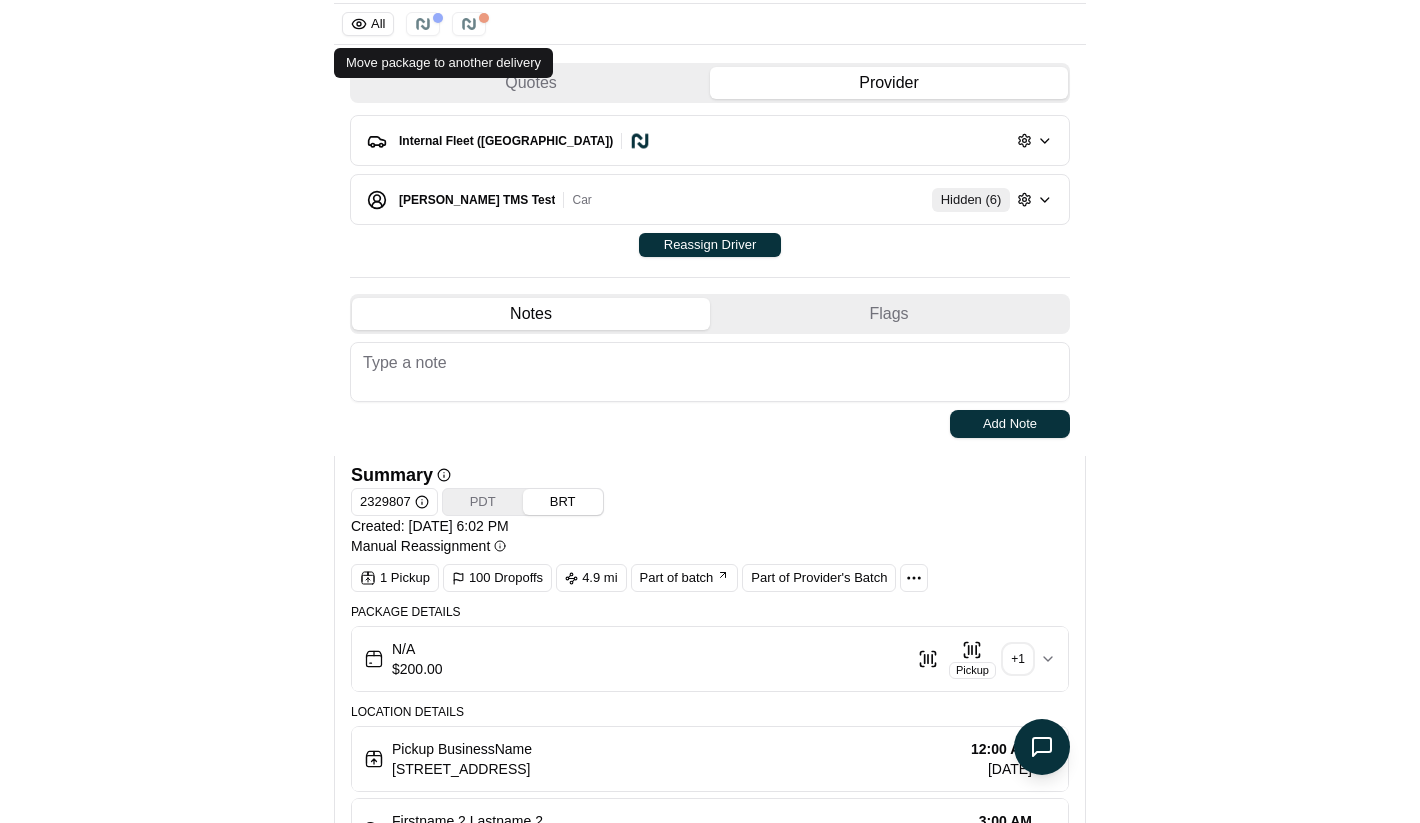 scroll, scrollTop: 0, scrollLeft: 0, axis: both 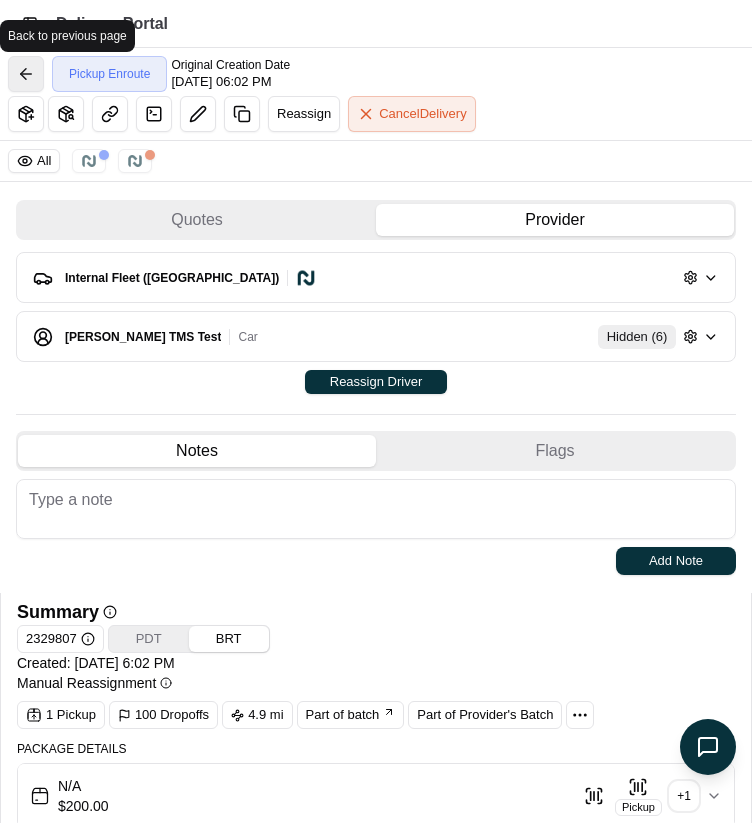 click at bounding box center (26, 74) 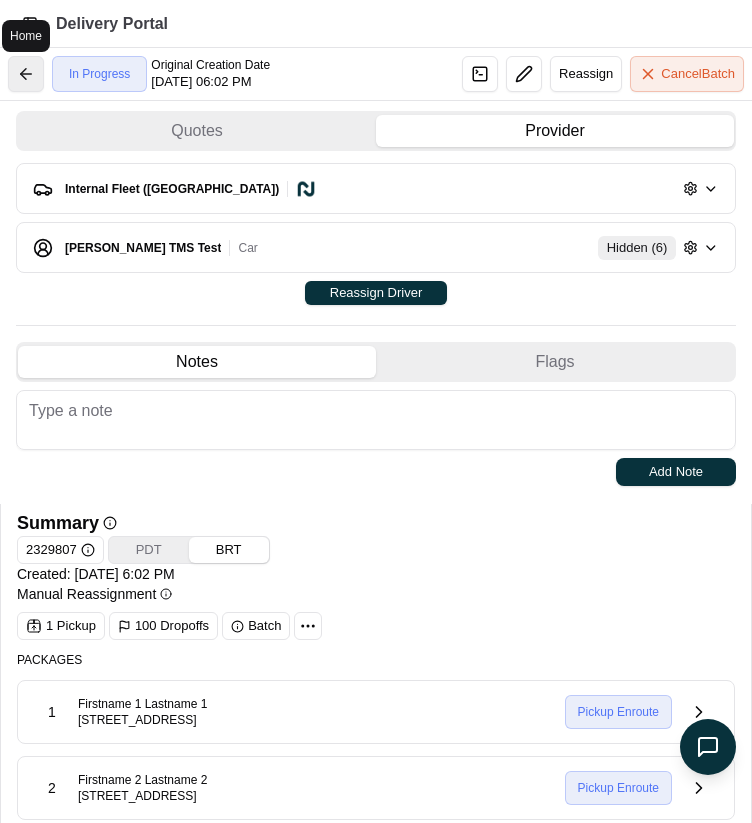click at bounding box center [26, 74] 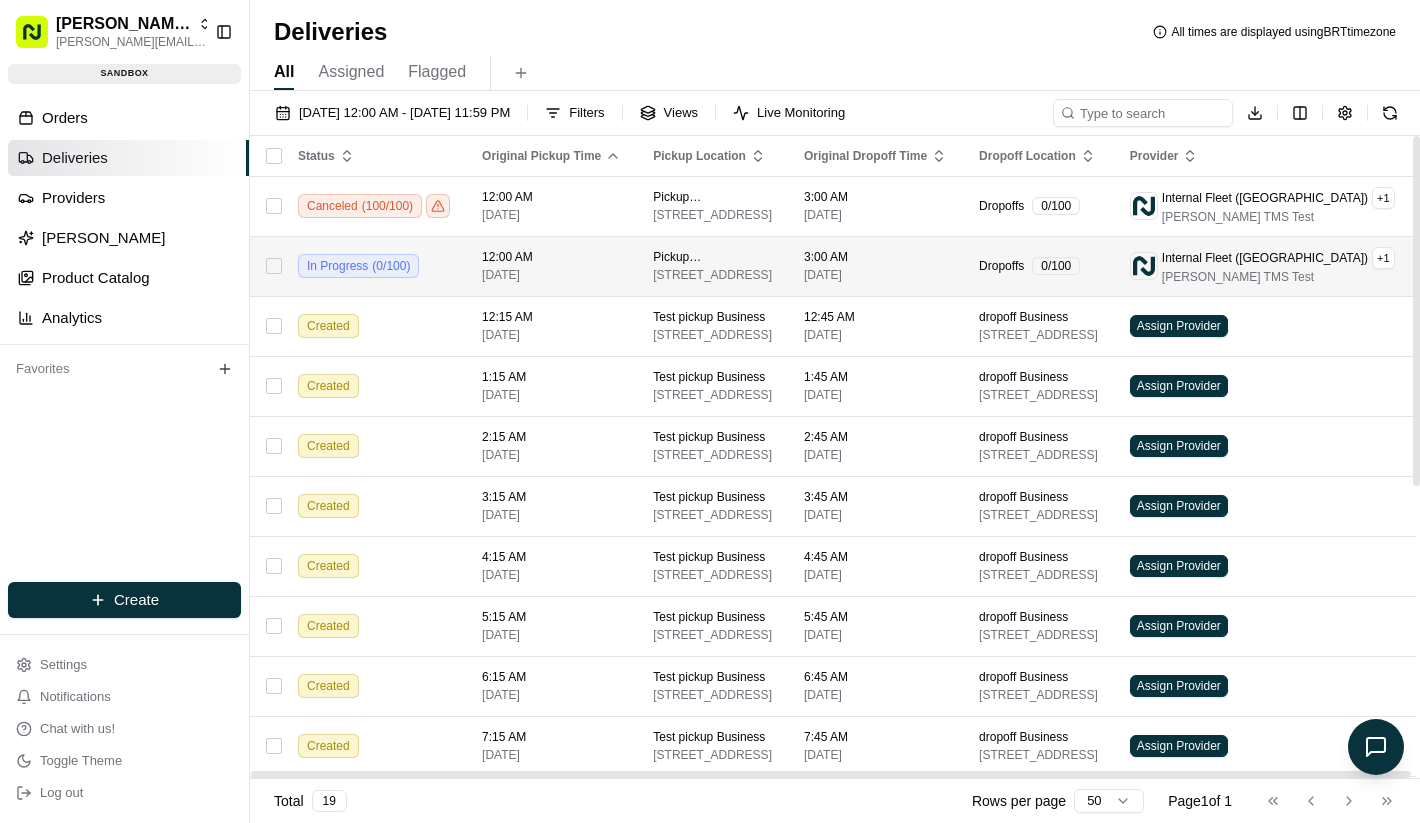 click on "In Progress ( 0 / 100 )" at bounding box center (374, 266) 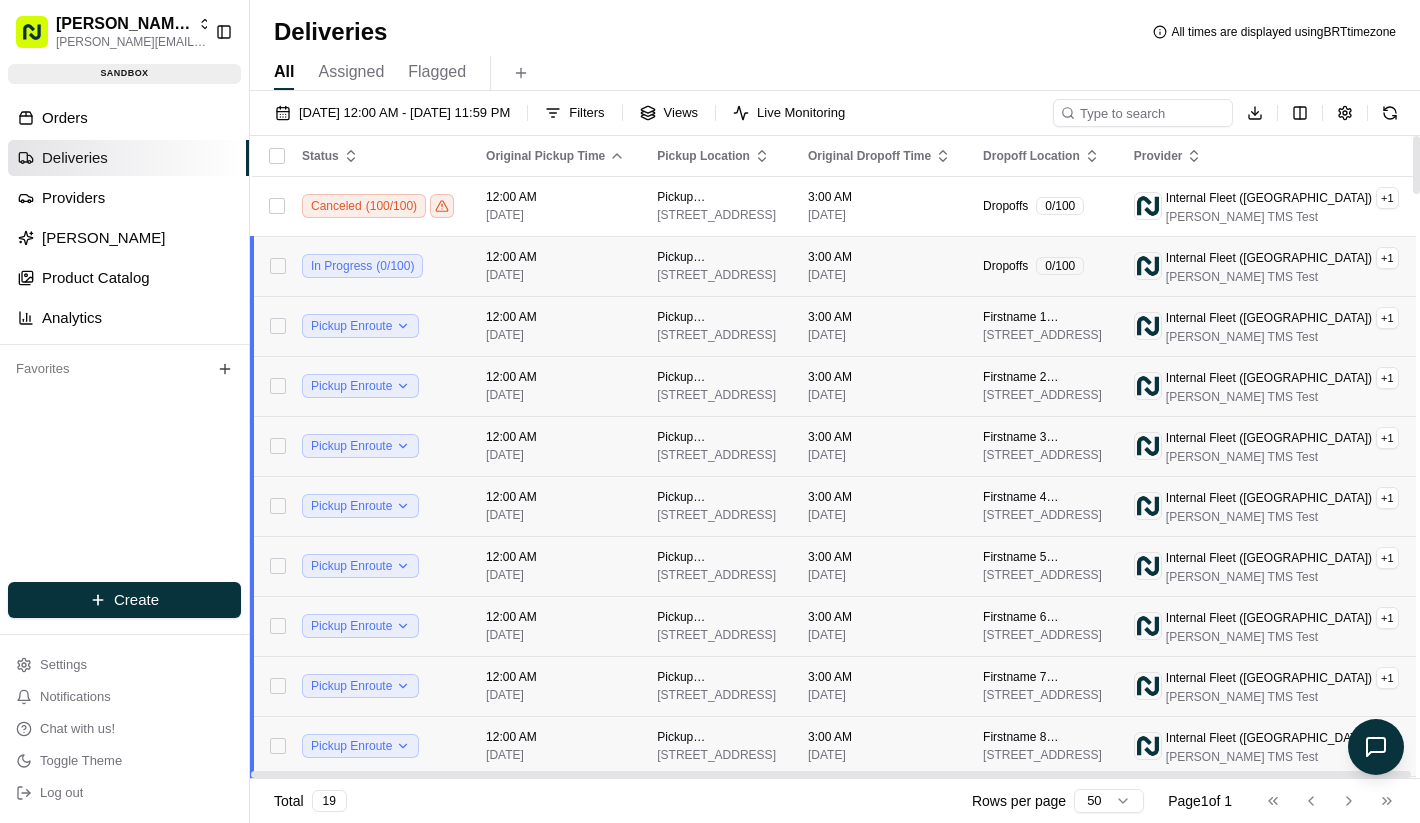 click on "In Progress ( 0 / 100 )" at bounding box center [378, 266] 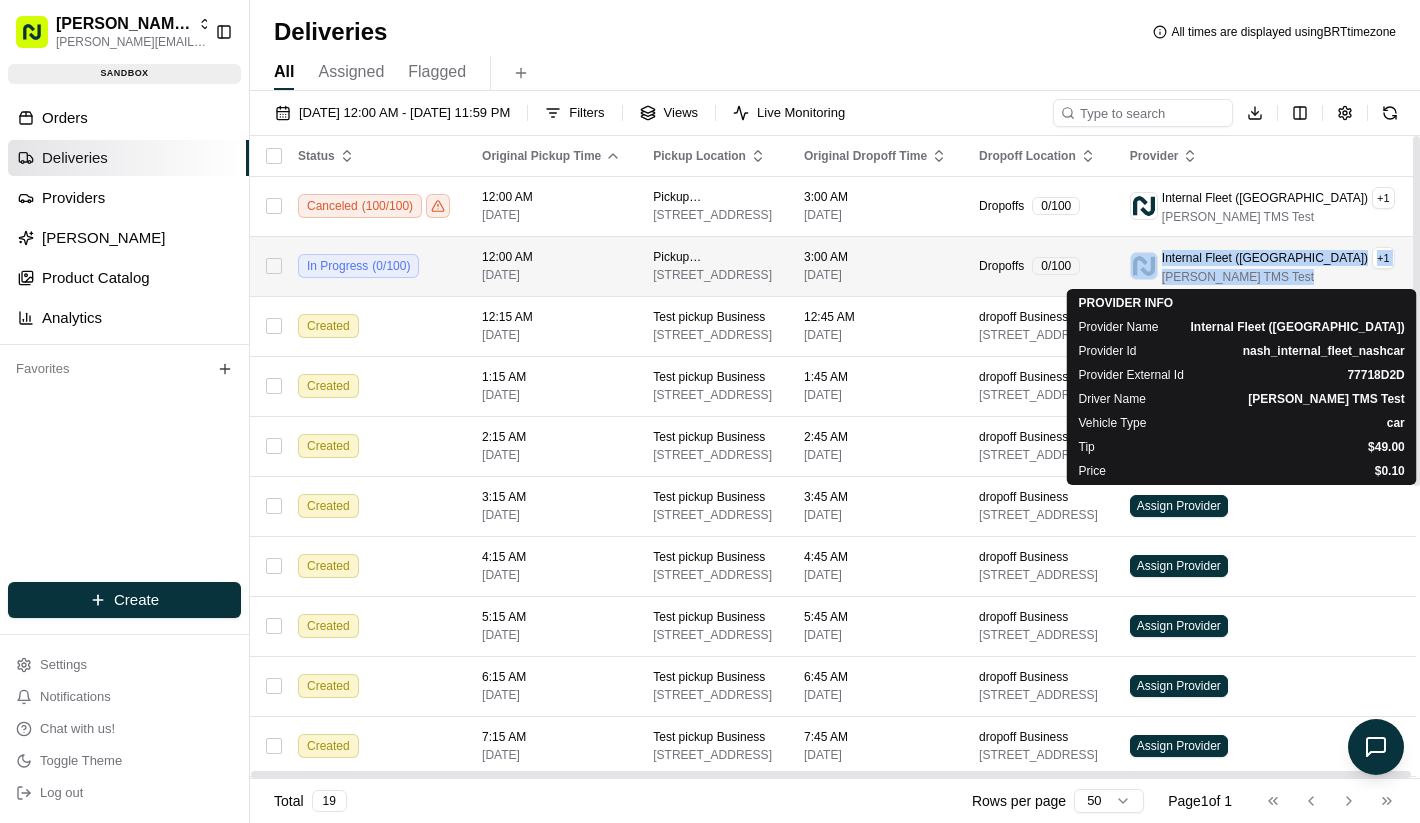 drag, startPoint x: 1330, startPoint y: 259, endPoint x: 1024, endPoint y: 294, distance: 307.99512 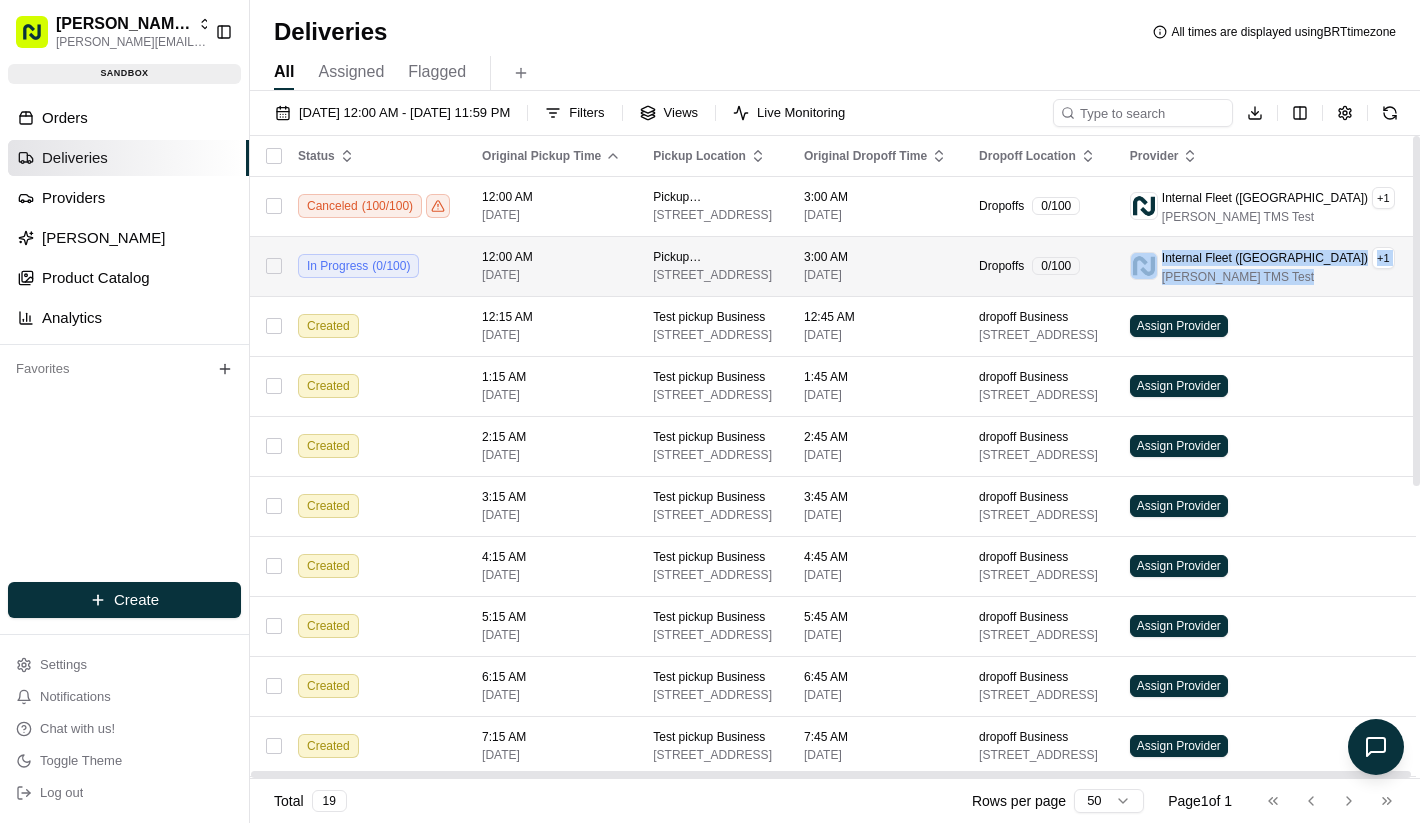 click at bounding box center [1453, 266] 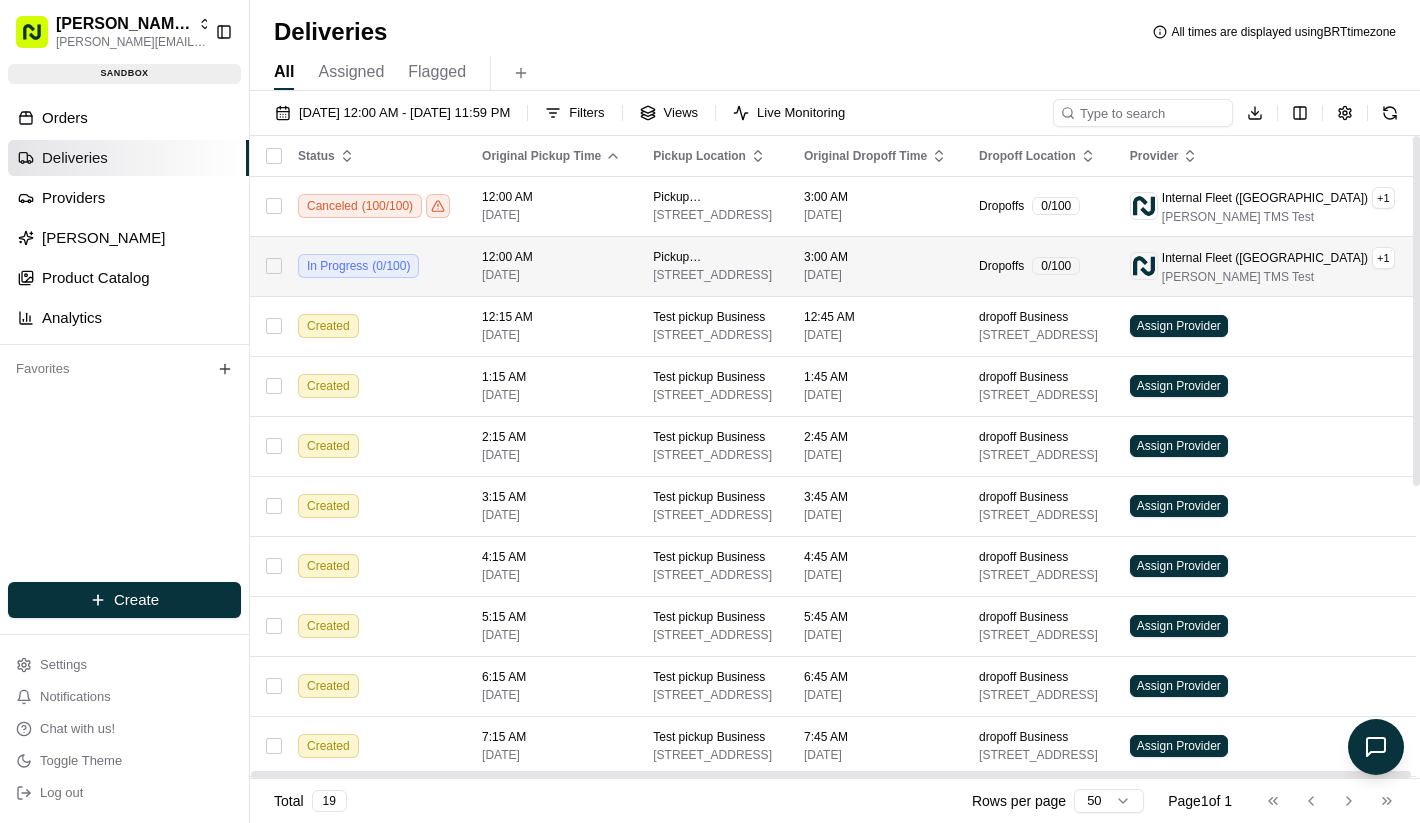 click on "Internal Fleet (Nashcar) + 1 Lucas TMS Test" at bounding box center (1262, 266) 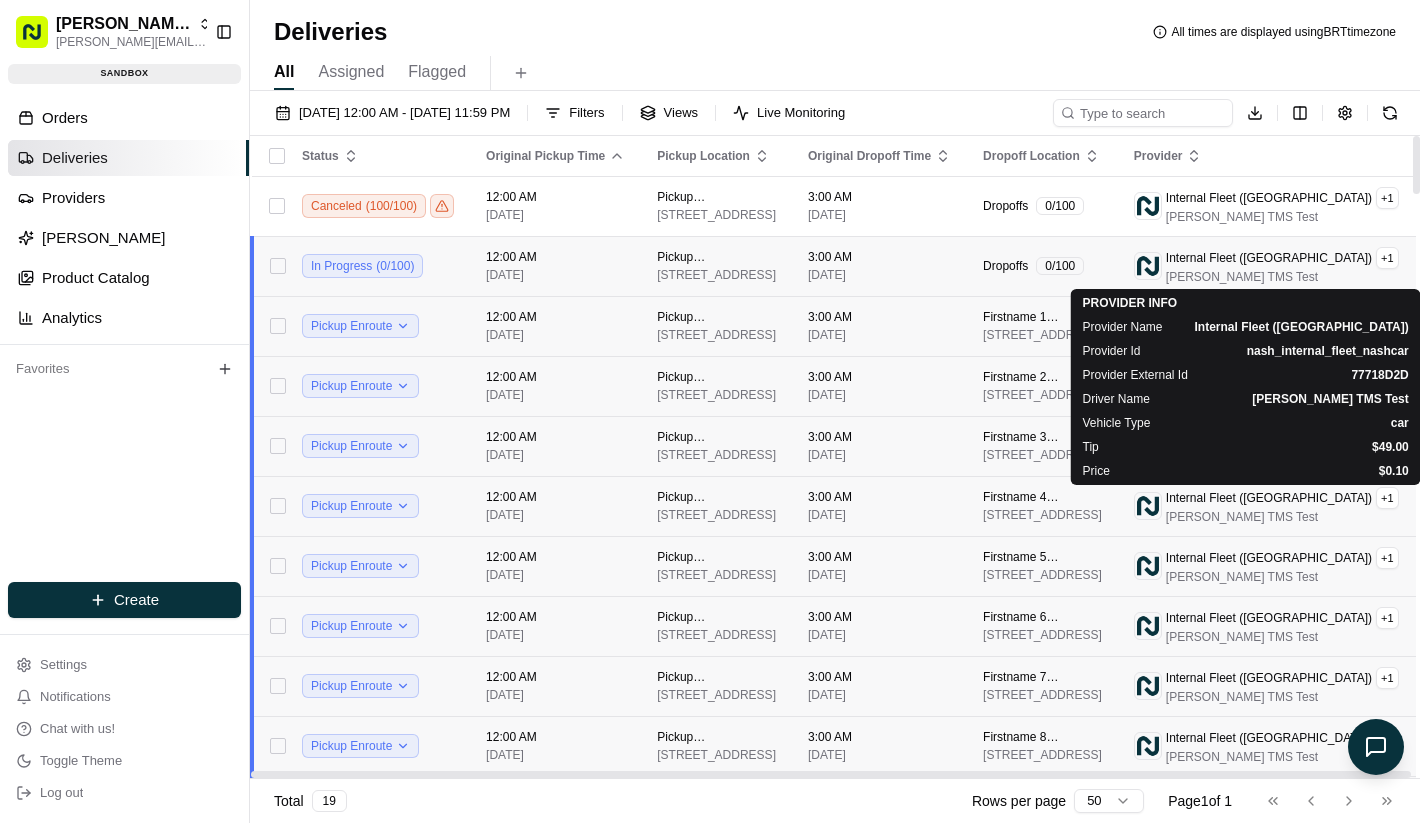 click on "[PERSON_NAME] TMS Test" at bounding box center [1282, 277] 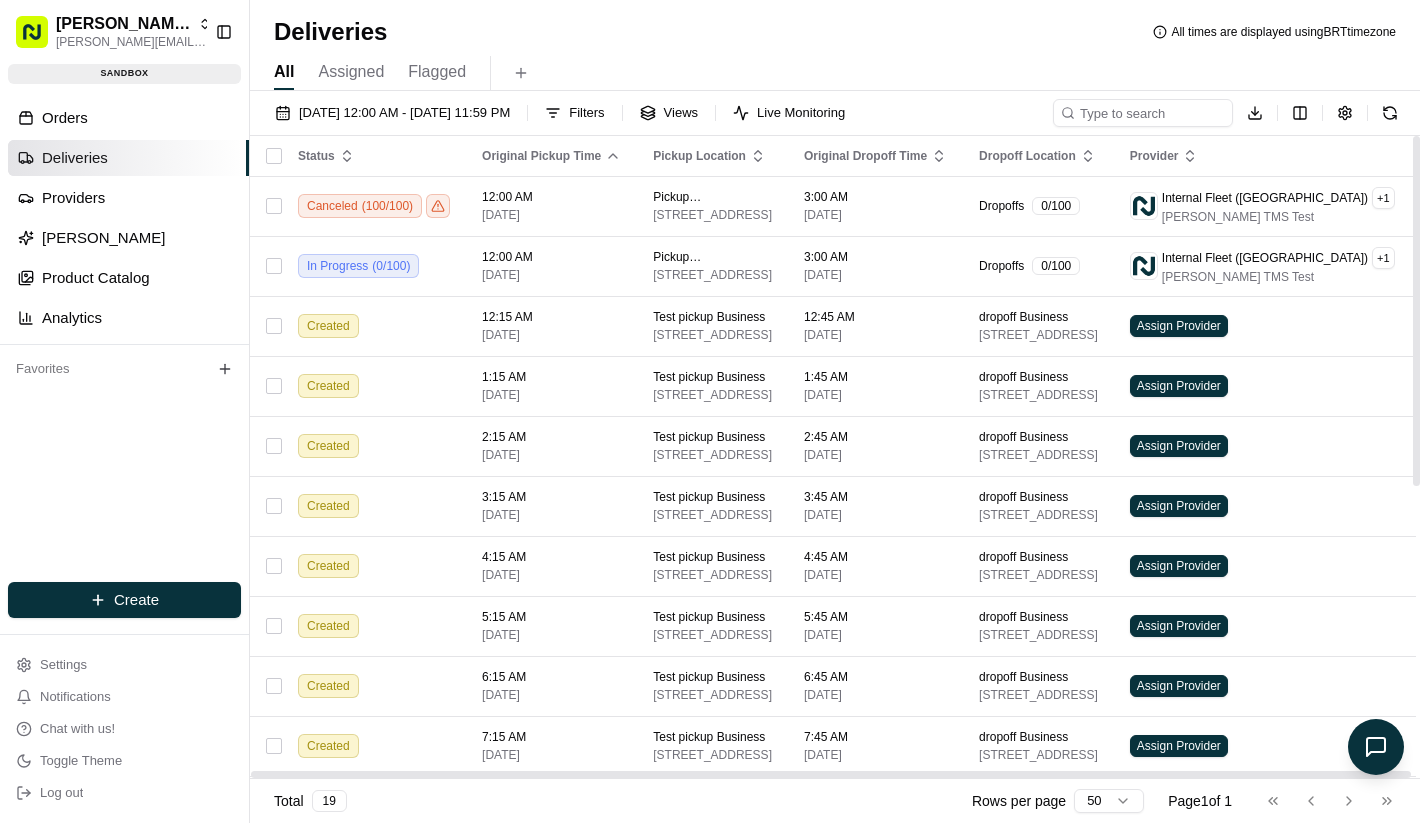 click on "All Assigned Flagged" at bounding box center (835, 73) 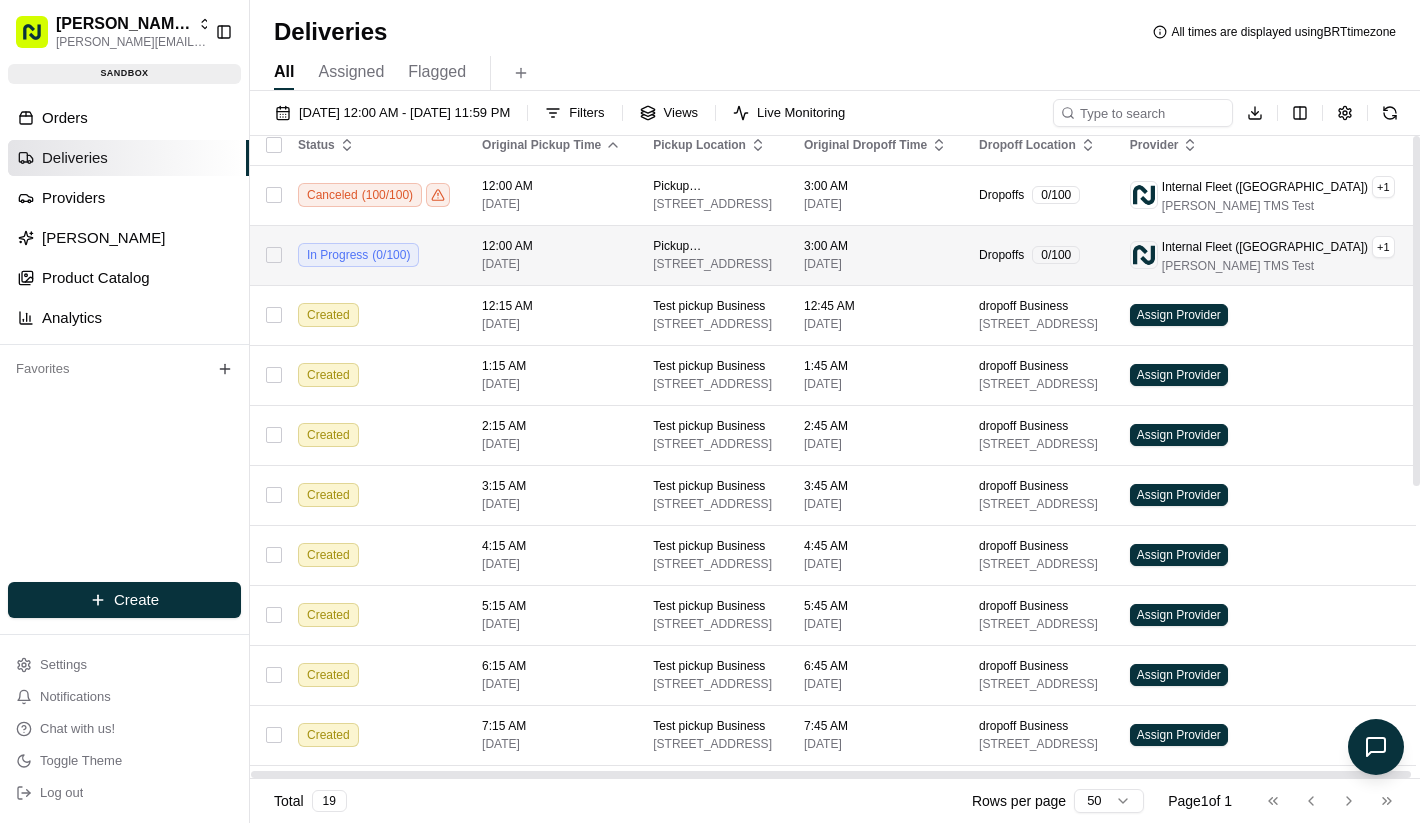 scroll, scrollTop: 0, scrollLeft: 0, axis: both 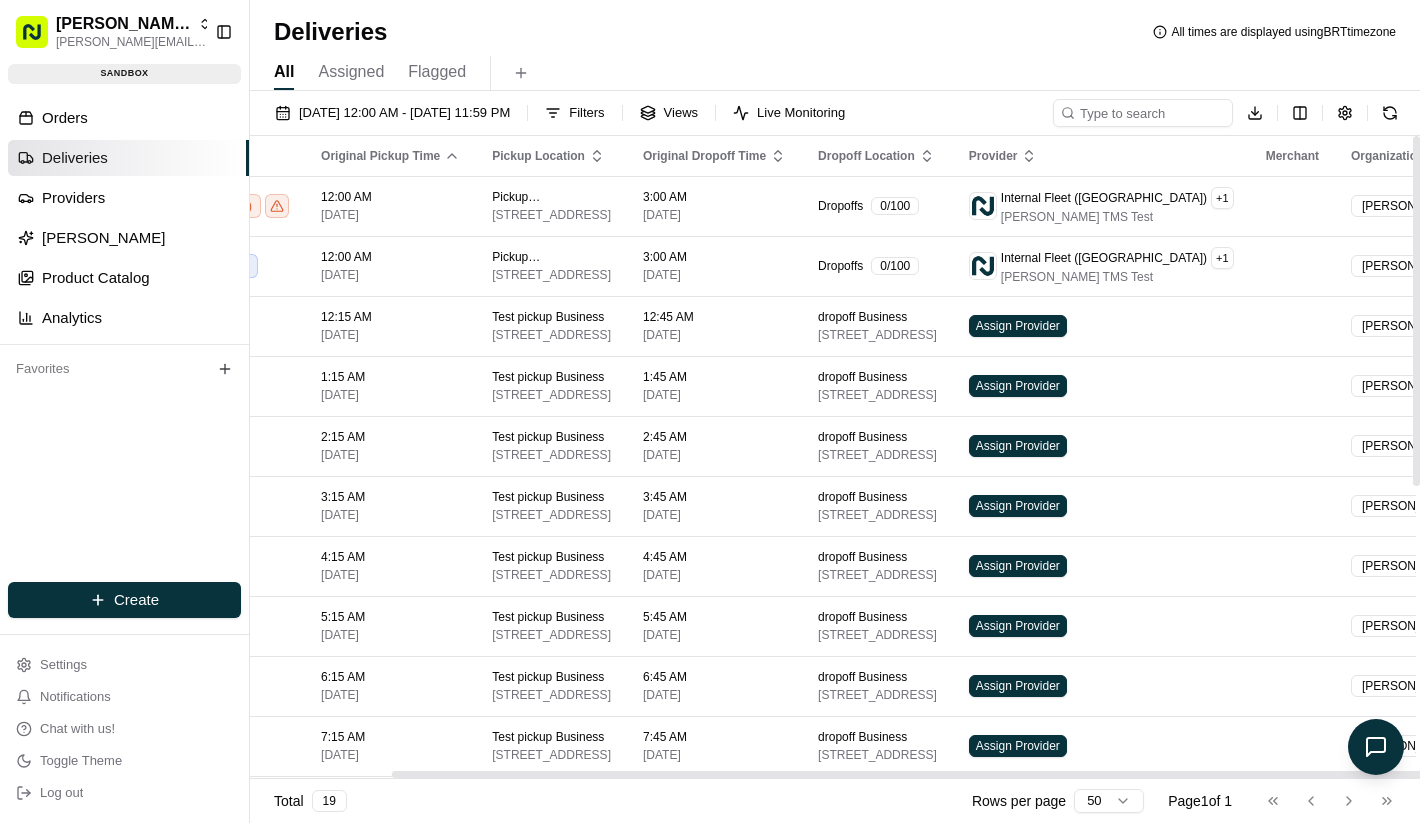 drag, startPoint x: 1097, startPoint y: 776, endPoint x: 1414, endPoint y: 729, distance: 320.4653 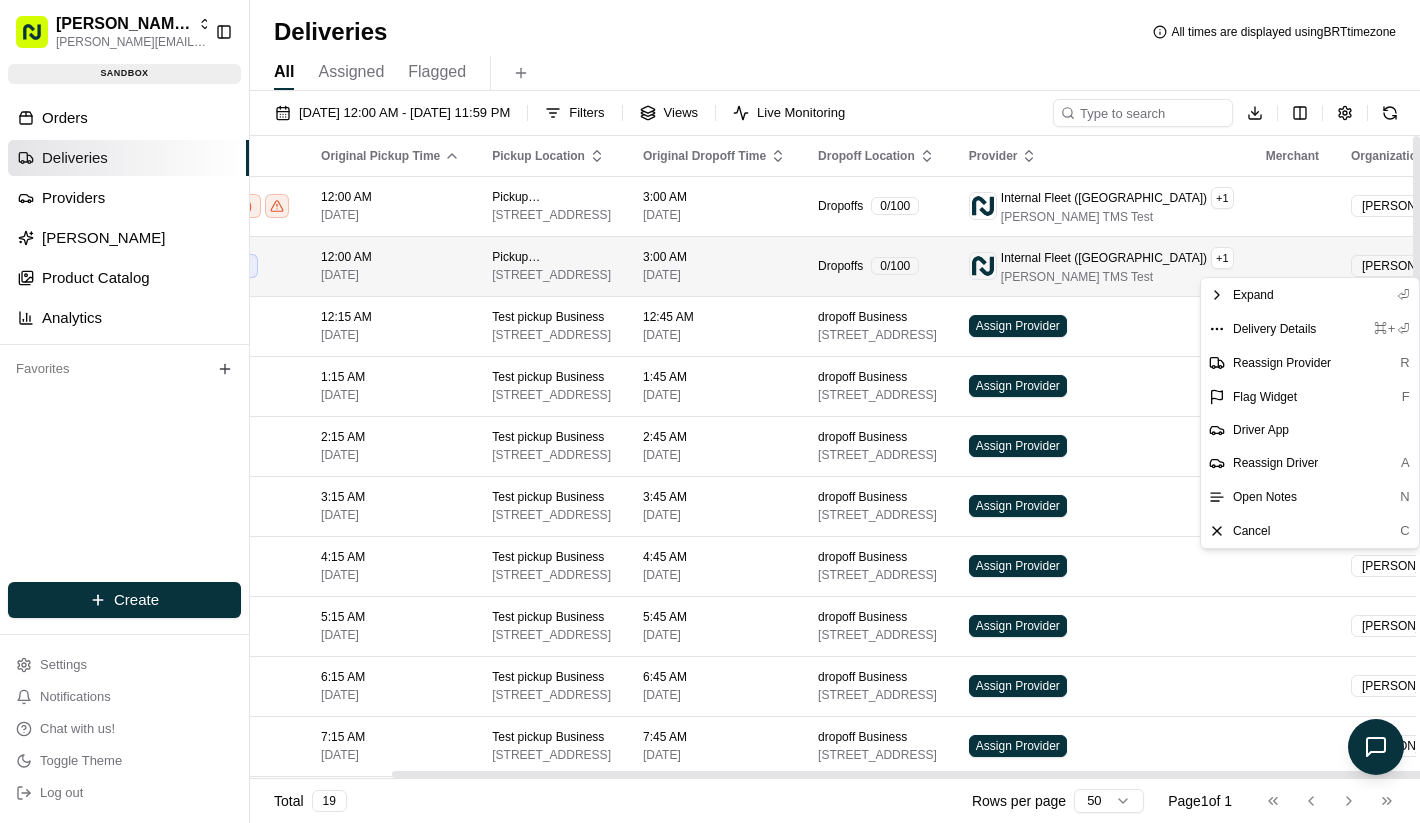 click on "[PERSON_NAME] Org [PERSON_NAME][EMAIL_ADDRESS][DOMAIN_NAME] Toggle Sidebar sandbox Orders Deliveries Providers [PERSON_NAME] Product Catalog Analytics Favorites Main Menu Members & Organization Organization Users Roles Preferences Customization Portal Tracking Orchestration Automations Dispatch Strategy Optimization Strategy Shipping Labels Manifest Locations Pickup Locations Dropoff Locations Zones Shifts Delivery Windows AI Support Call Agent Billing Billing Refund Requests Integrations Notification Triggers Webhooks API Keys Request Logs Other Feature Flags Create Settings Notifications Chat with us! Toggle Theme Log out Deliveries All times are displayed using  BRT  timezone All Assigned Flagged [DATE] 12:00 AM - [DATE] 11:59 PM Filters Views Live Monitoring Download Status Original Pickup Time Pickup Location Original Dropoff Time Dropoff Location Provider Merchant Organization Action Canceled ( 100 / 100 ) 12:00 AM [DATE] Pickup BusinessName [STREET_ADDRESS] 3:00 AM [DATE] Dropoffs" at bounding box center [710, 411] 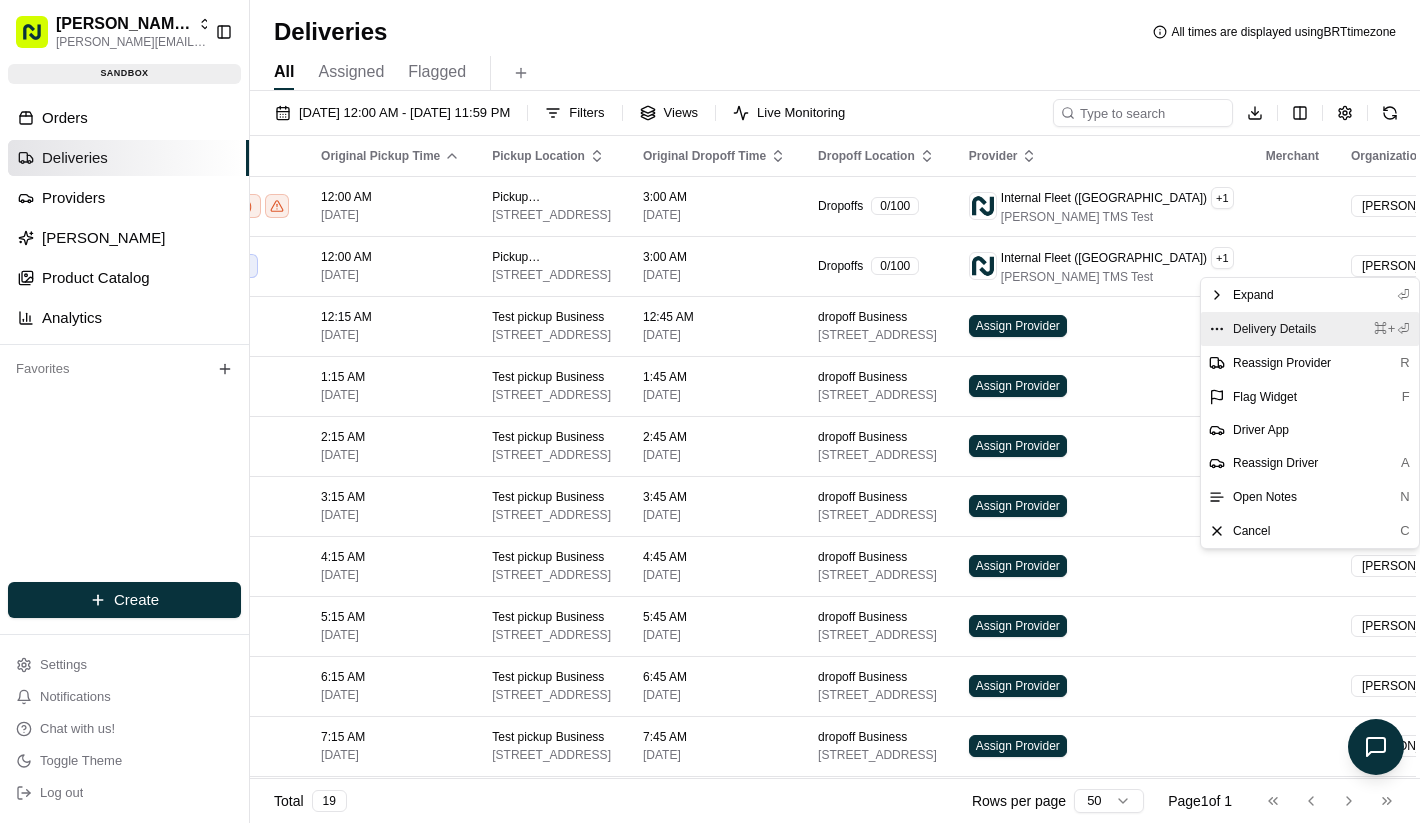 click on "Delivery Details ⌘+⏎" at bounding box center [1310, 329] 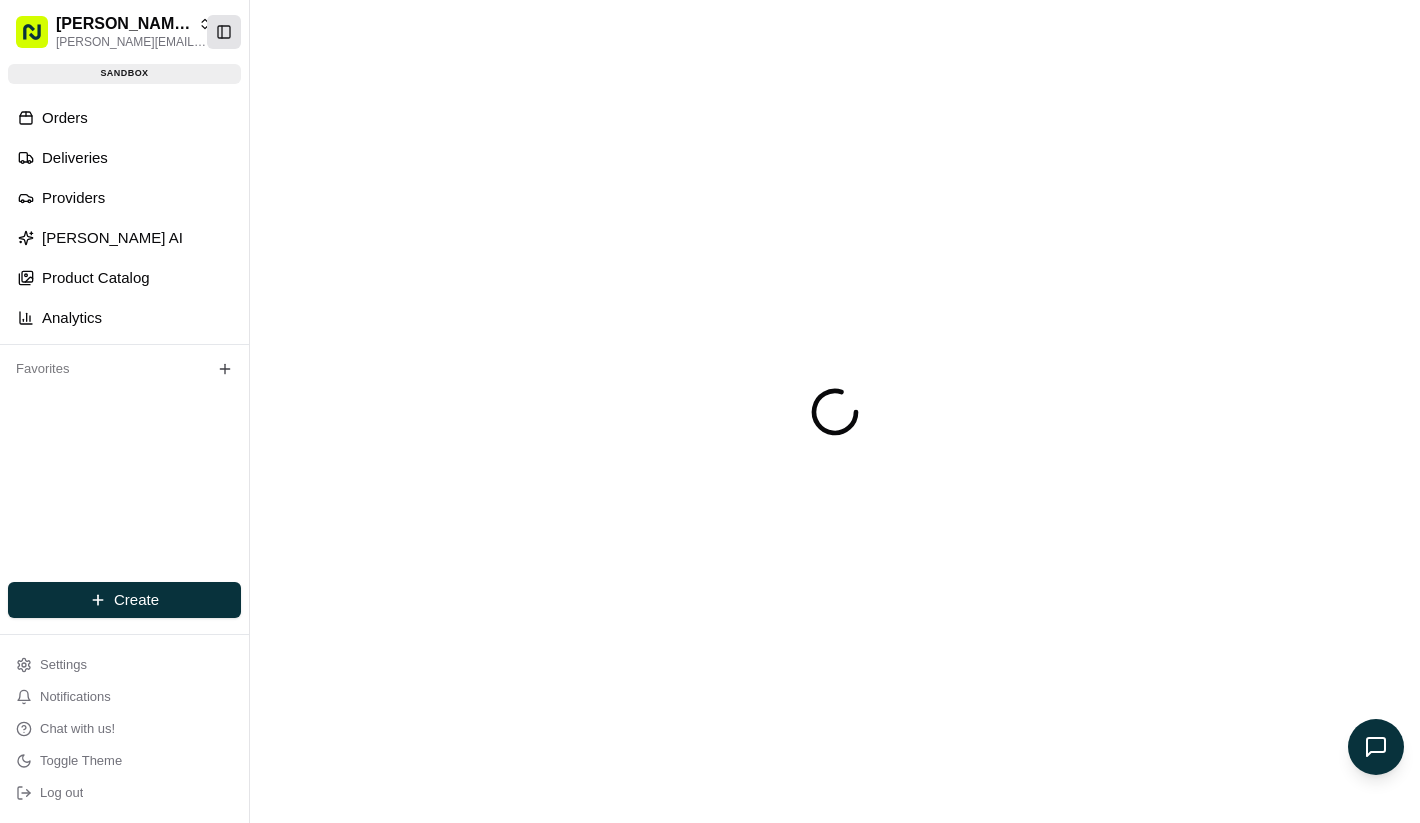 scroll, scrollTop: 0, scrollLeft: 0, axis: both 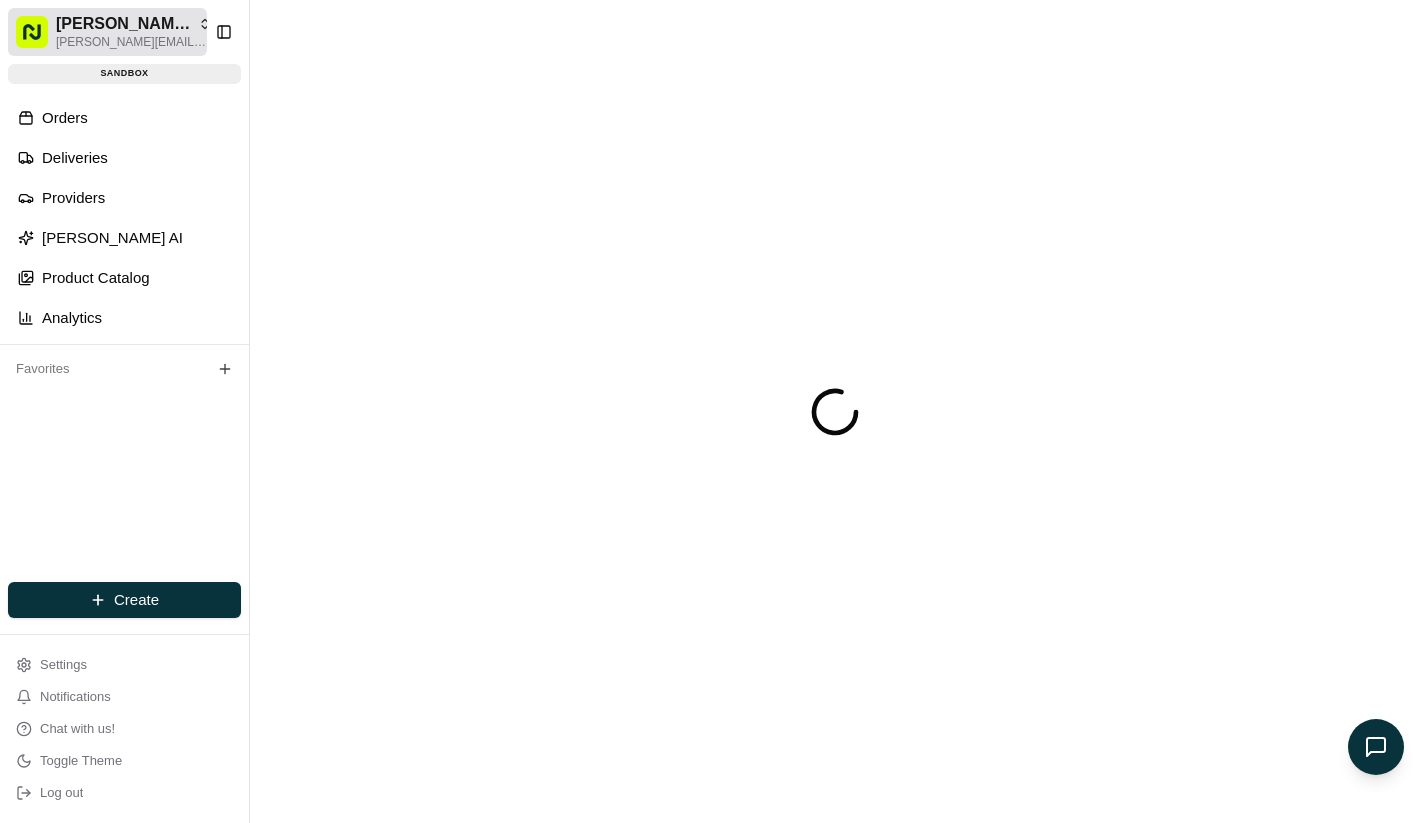 click on "Toggle Sidebar" at bounding box center [224, 32] 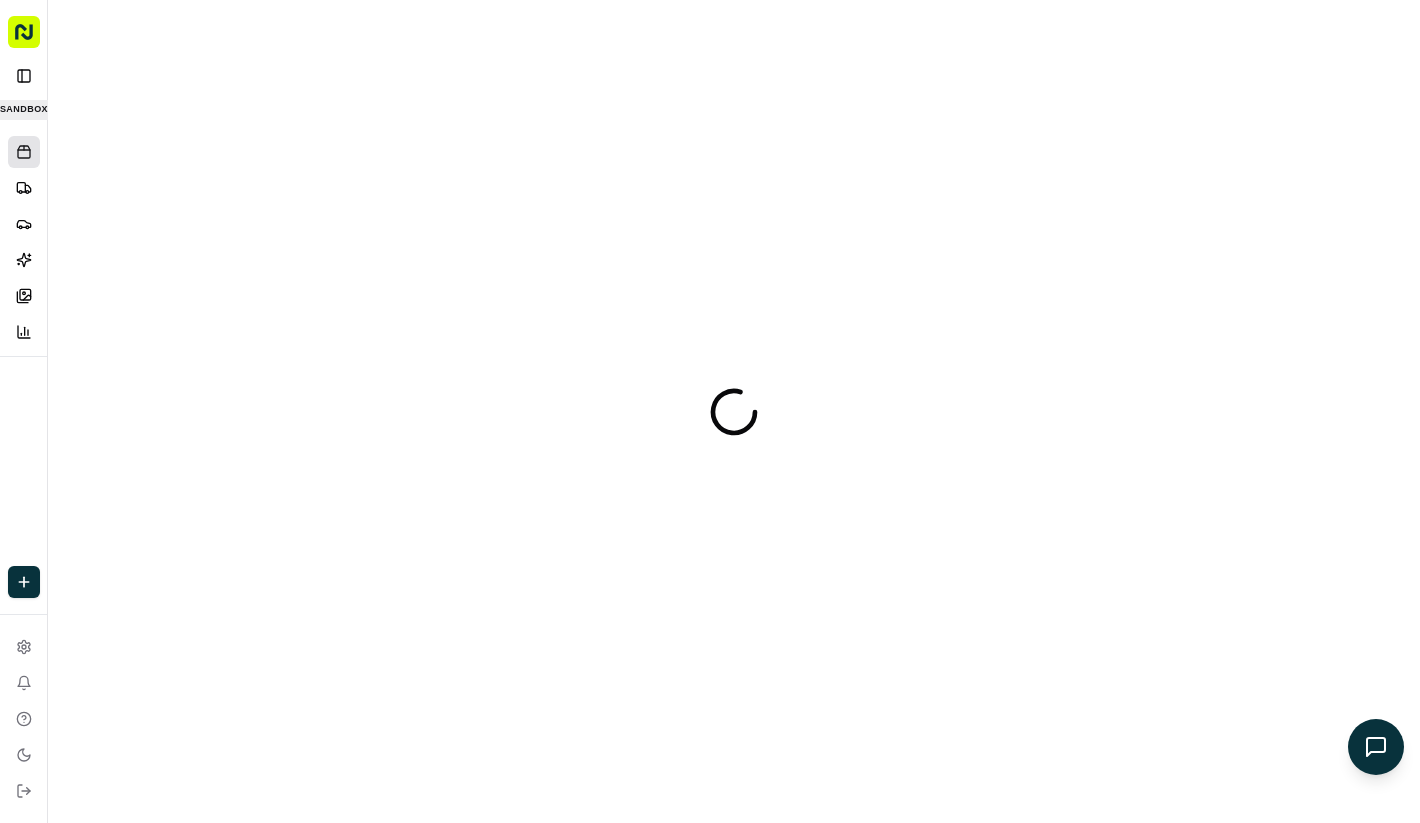 click 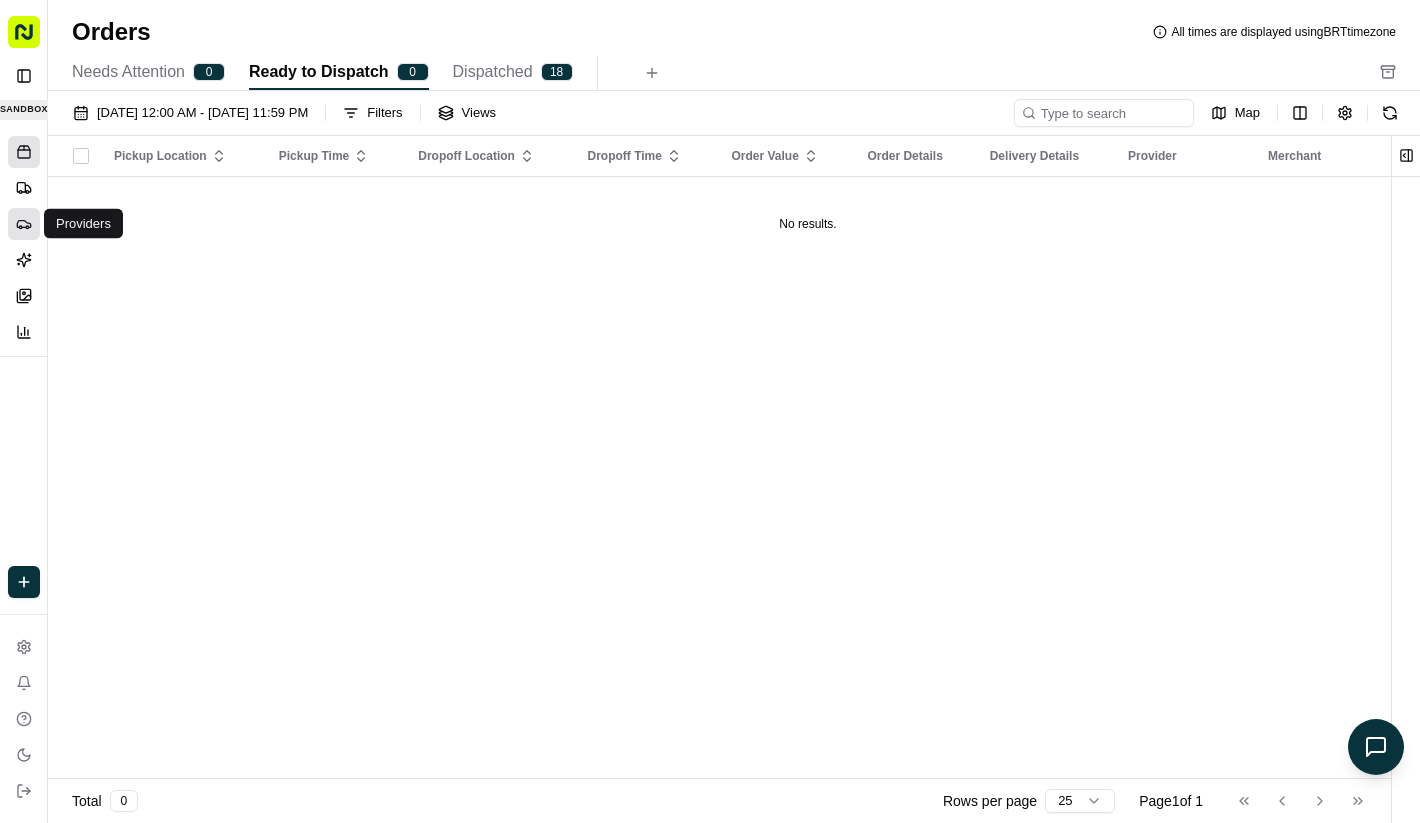click on "Providers" at bounding box center (24, 224) 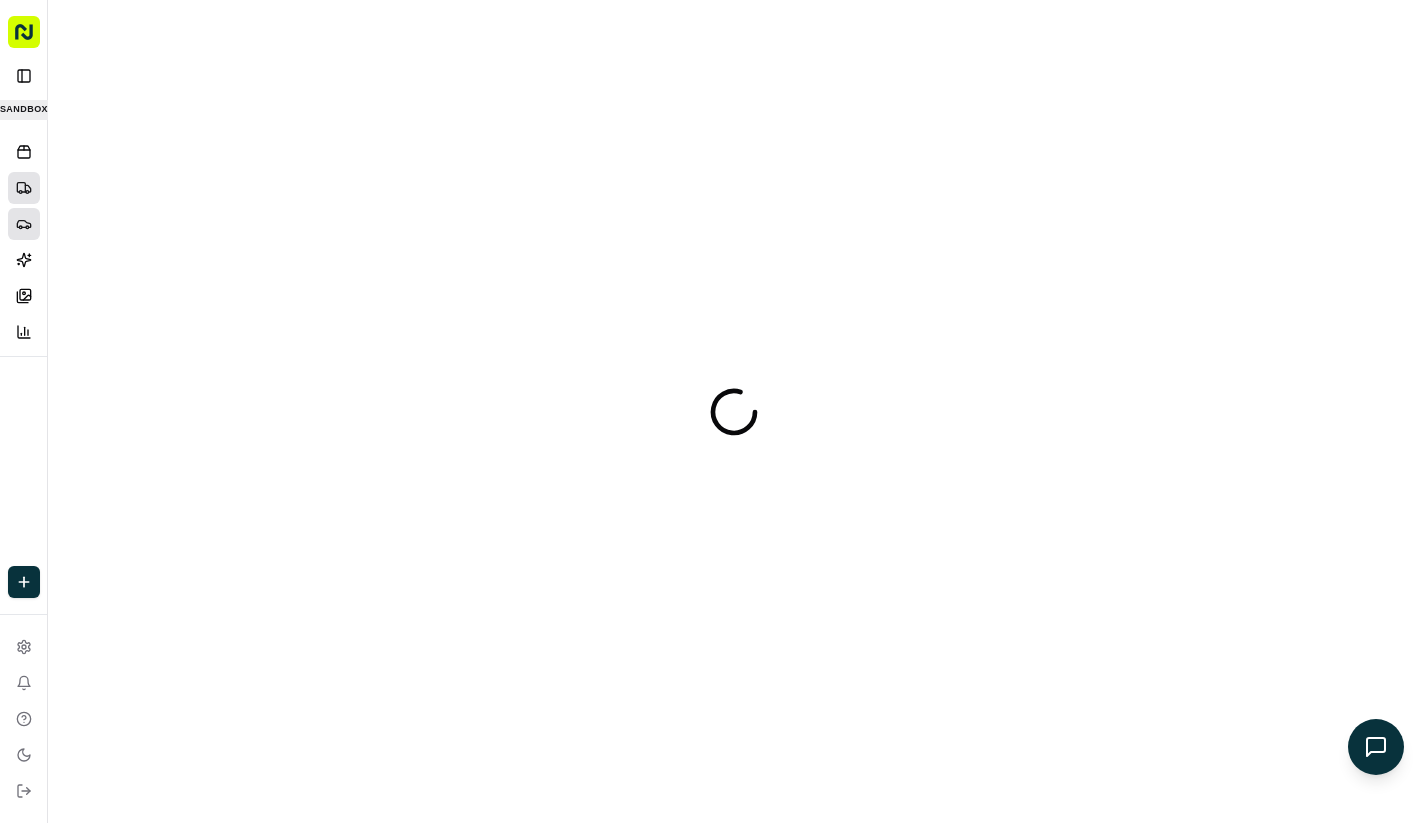 click on "Deliveries" at bounding box center (24, 188) 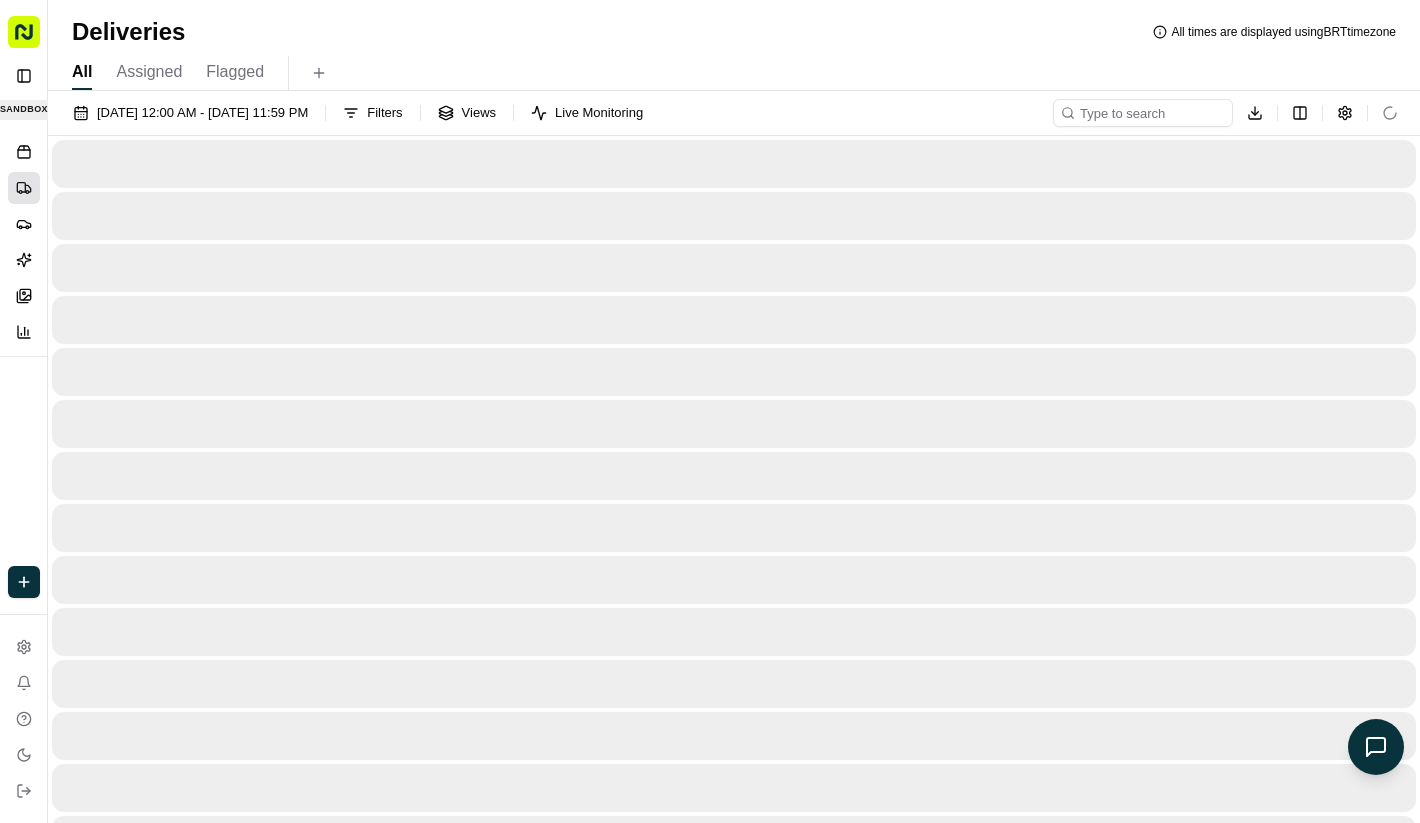 click on "All Assigned Flagged" at bounding box center (734, 73) 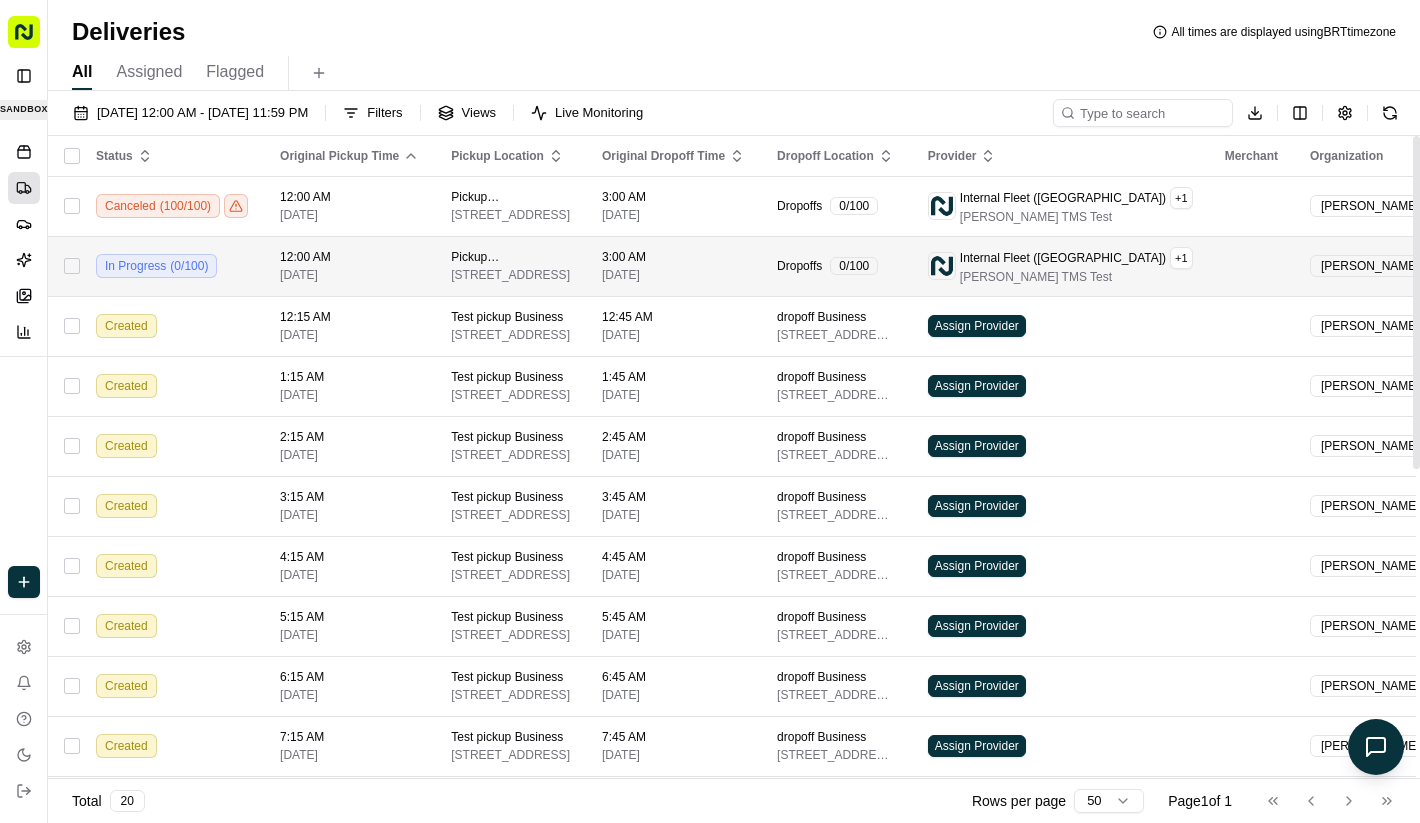 click on "[STREET_ADDRESS]" at bounding box center (510, 275) 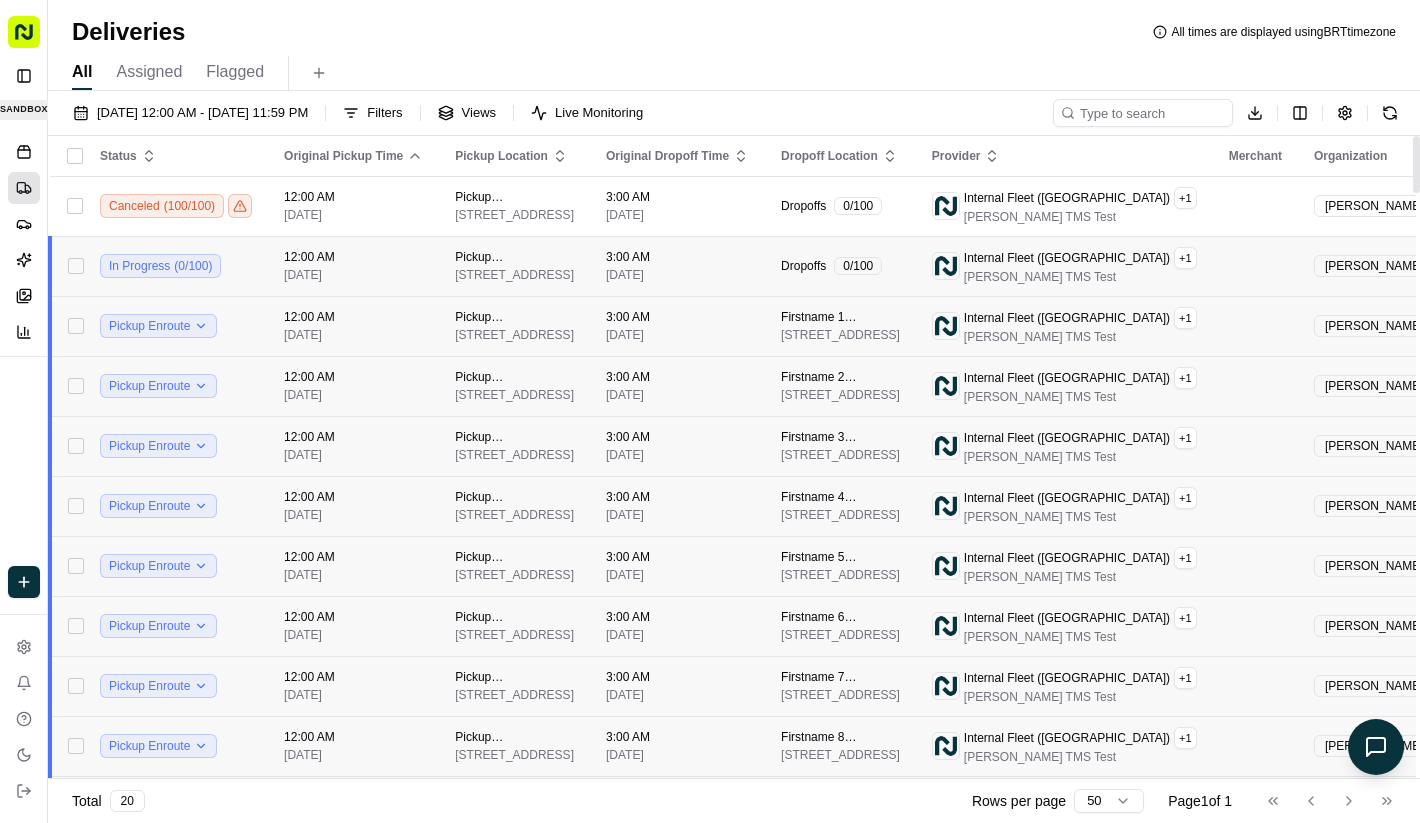 click on "[PERSON_NAME] Org [PERSON_NAME][EMAIL_ADDRESS][DOMAIN_NAME] Toggle Sidebar sandbox Orders Deliveries Providers [PERSON_NAME] Product Catalog Analytics Favorites Main Menu Members & Organization Organization Users Roles Preferences Customization Portal Tracking Orchestration Automations Dispatch Strategy Optimization Strategy Shipping Labels Manifest Locations Pickup Locations Dropoff Locations Zones Shifts Delivery Windows AI Support Call Agent Billing Billing Refund Requests Integrations Notification Triggers Webhooks API Keys Request Logs Other Feature Flags Create Settings Notifications Chat with us! Toggle Theme Log out Deliveries All times are displayed using  BRT  timezone All Assigned Flagged [DATE] 12:00 AM - [DATE] 11:59 PM Filters Views Live Monitoring Download Status Original Pickup Time Pickup Location Original Dropoff Time Dropoff Location Provider Merchant Organization Action Canceled ( 100 / 100 ) 12:00 AM [DATE] Pickup BusinessName [STREET_ADDRESS] 3:00 AM [DATE] Dropoffs" at bounding box center [710, 411] 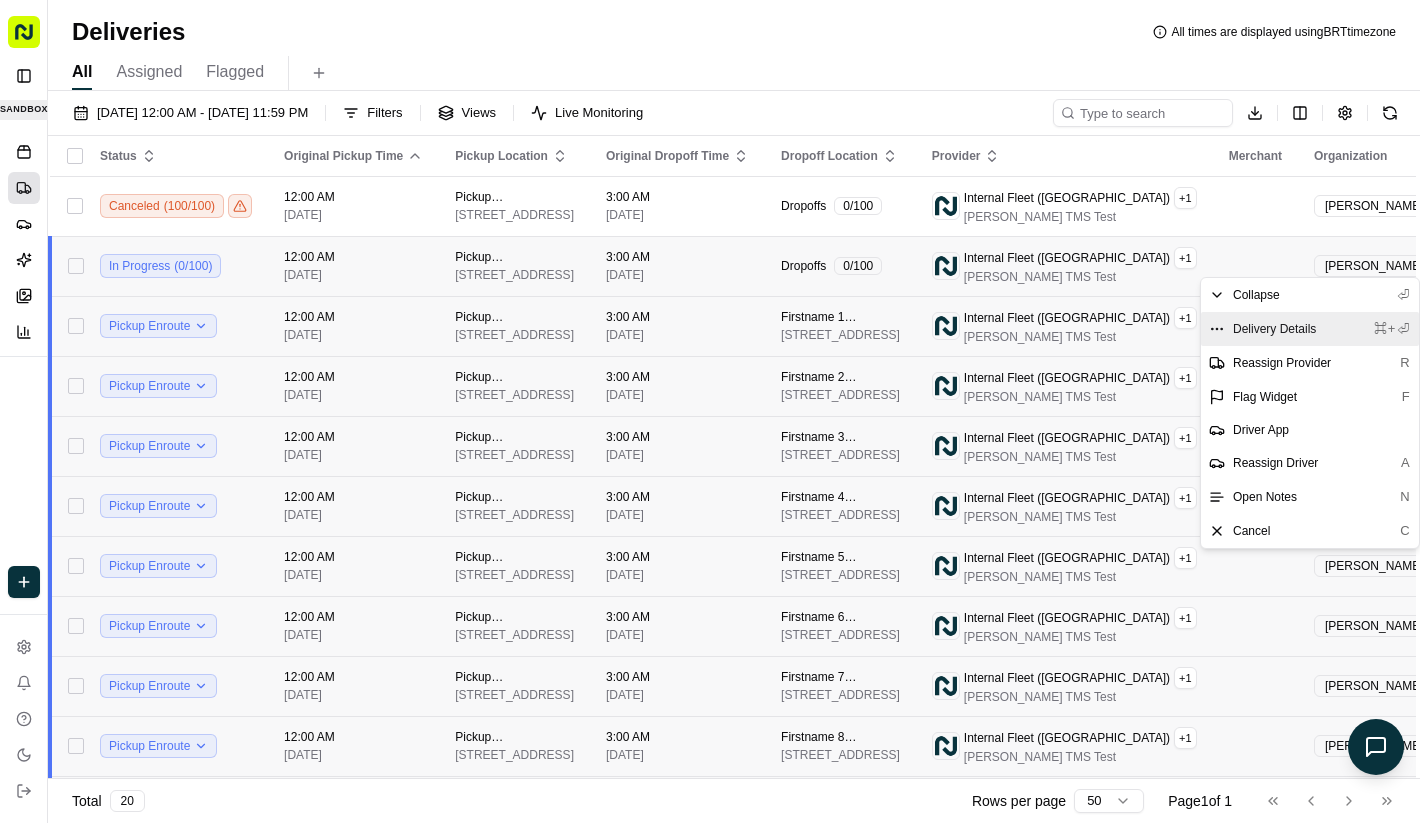 click on "Delivery Details" at bounding box center (1274, 329) 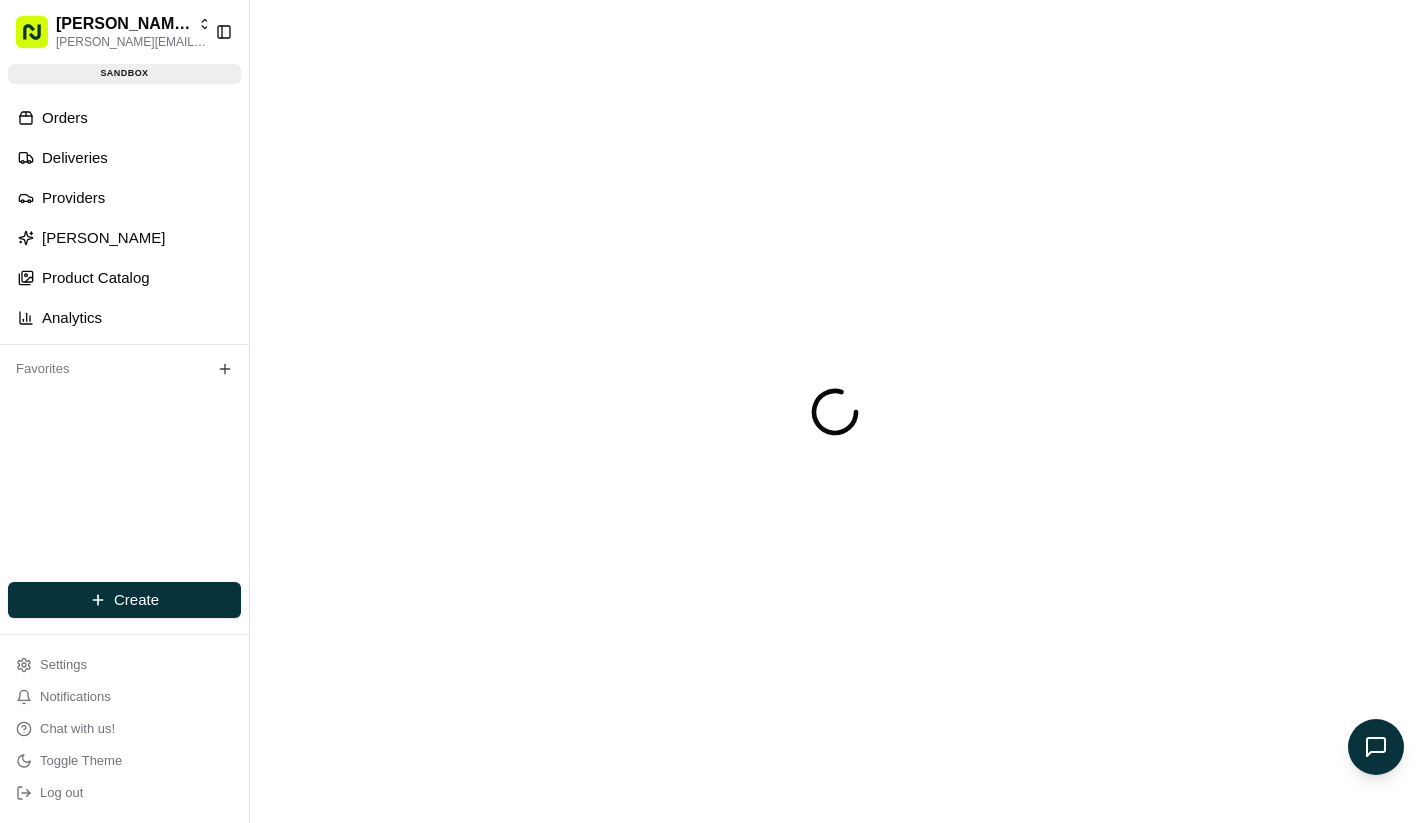 scroll, scrollTop: 0, scrollLeft: 0, axis: both 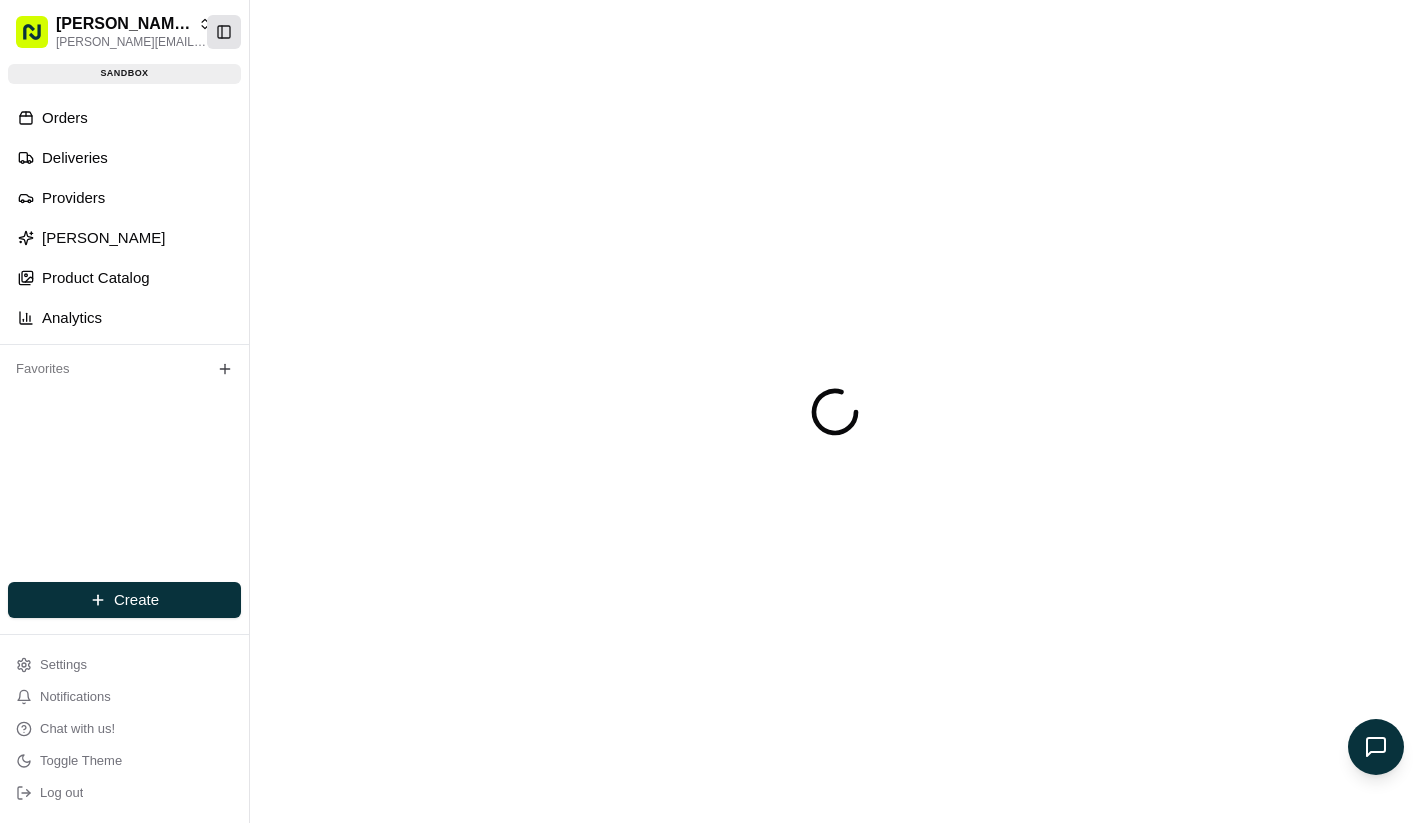 click on "Toggle Sidebar" at bounding box center [224, 32] 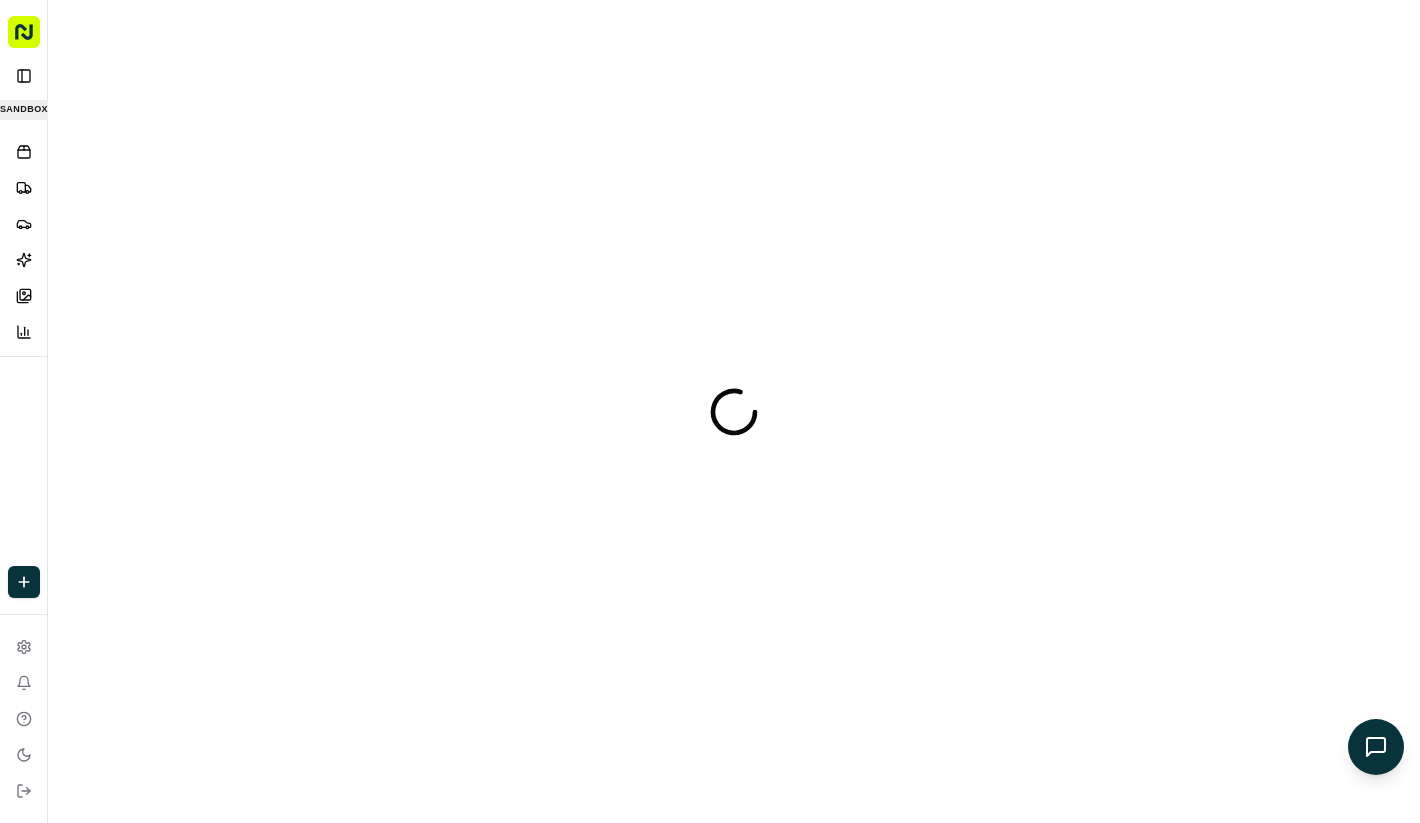 click at bounding box center [734, 411] 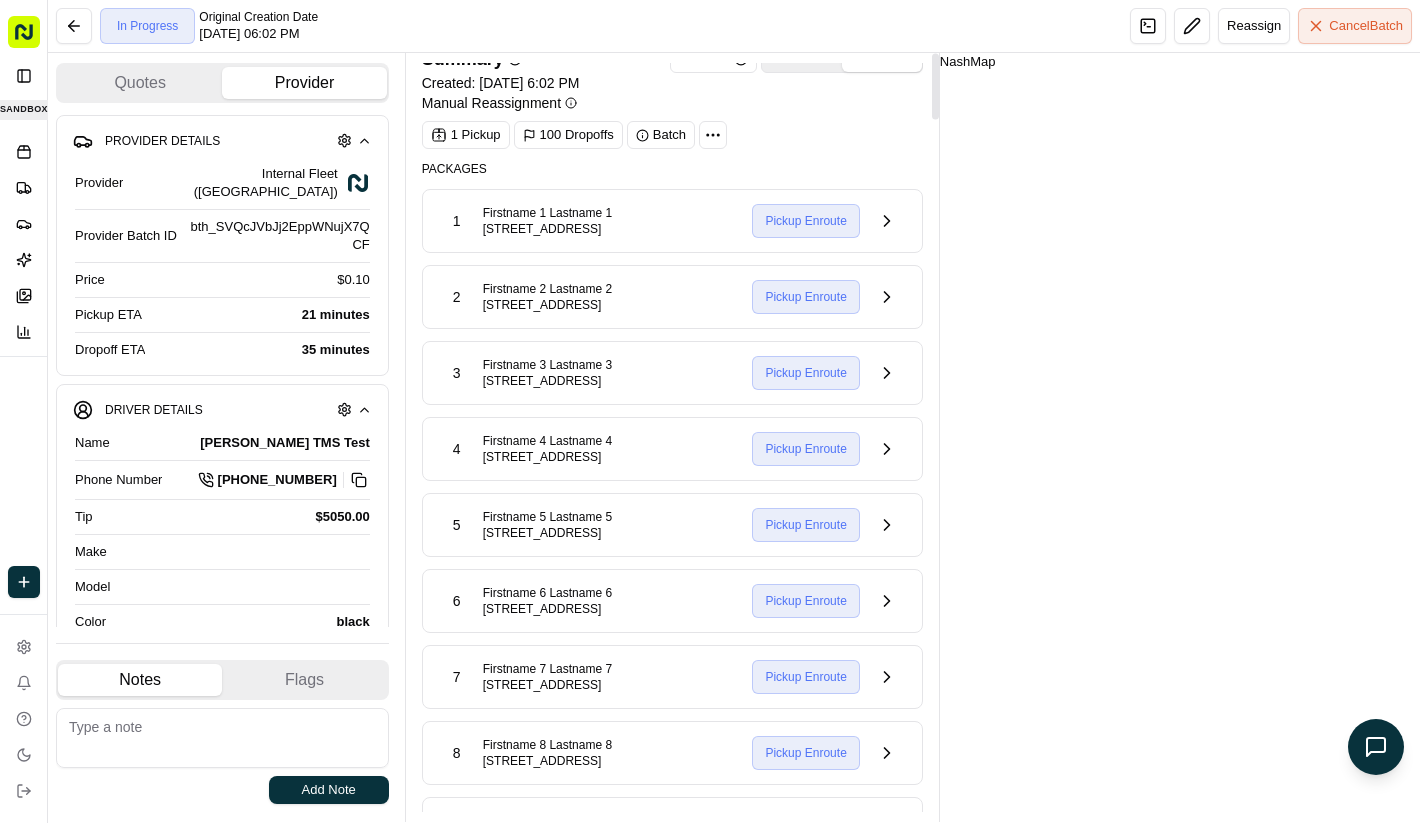 scroll, scrollTop: 0, scrollLeft: 0, axis: both 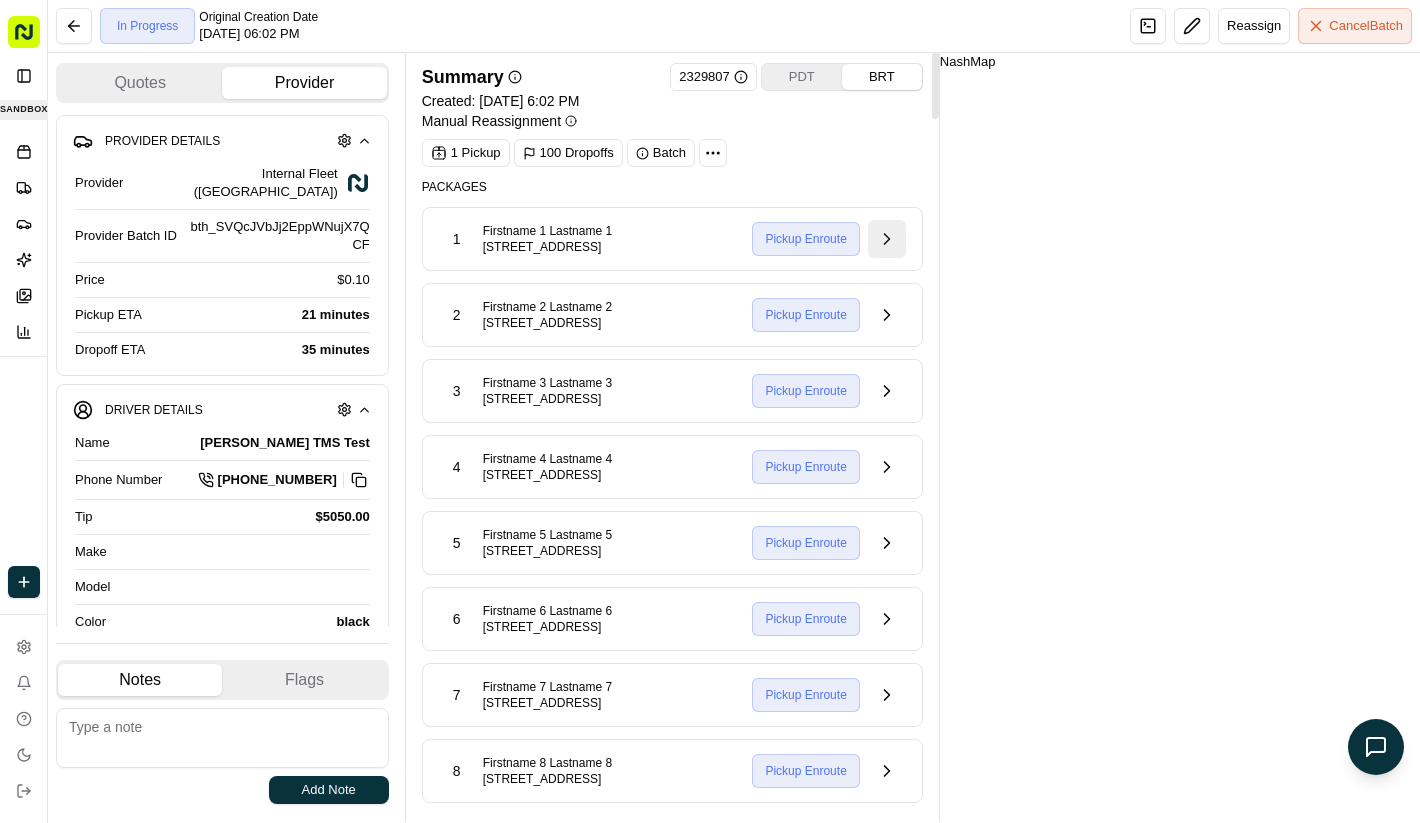 click at bounding box center (887, 239) 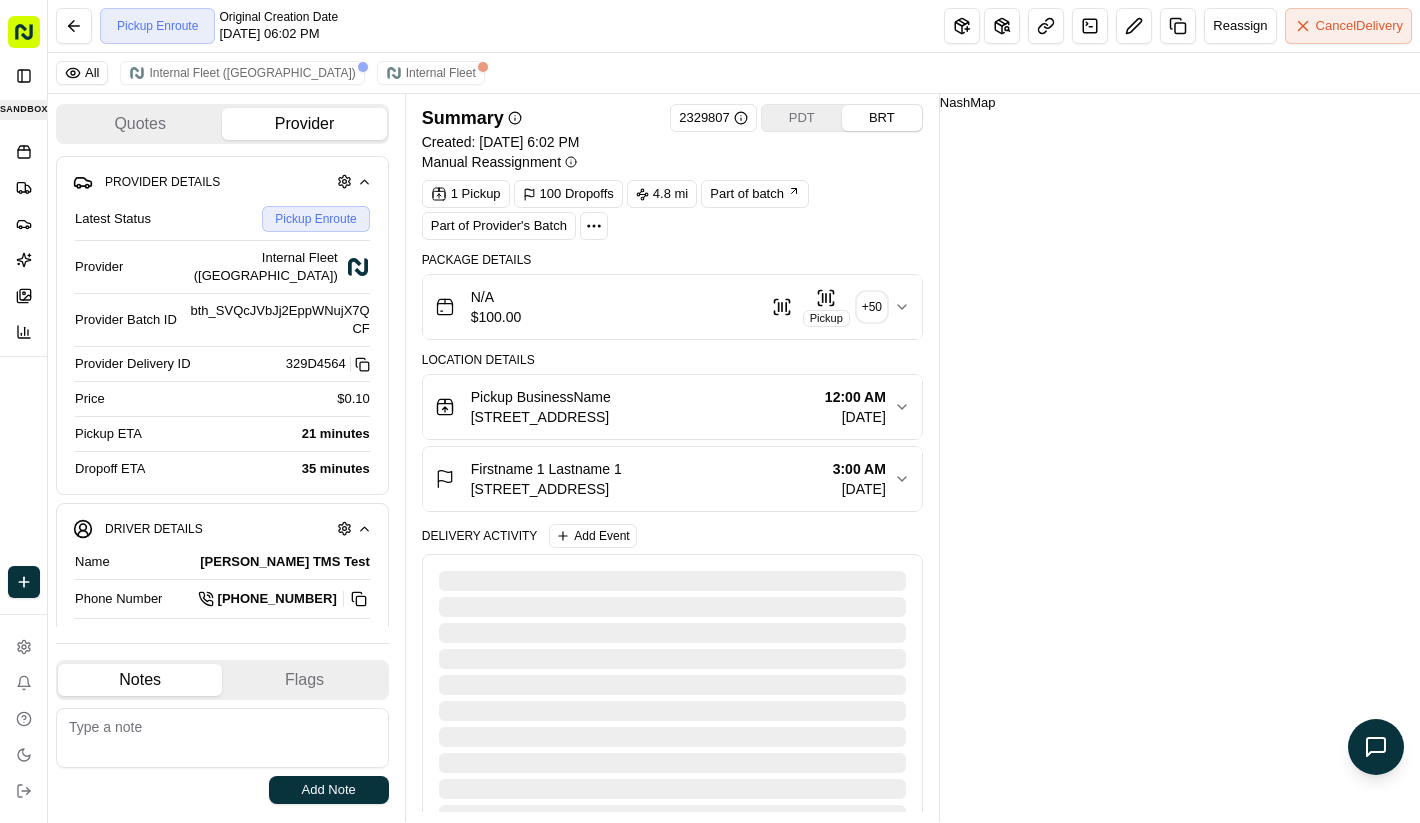 click on "N/A $ 100.00 Pickup + 50" at bounding box center (672, 307) 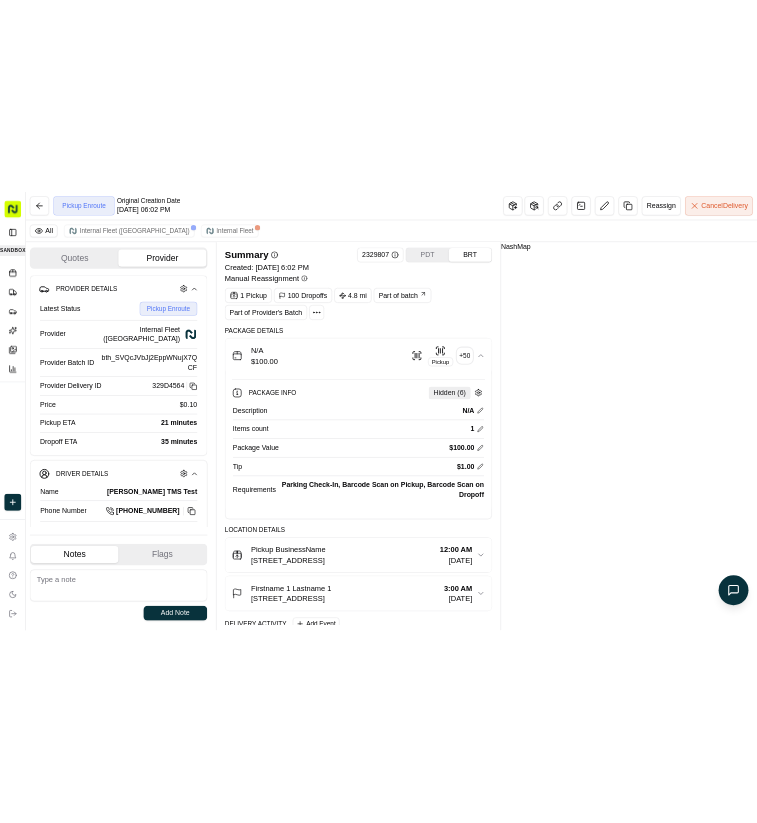 scroll, scrollTop: 32, scrollLeft: 0, axis: vertical 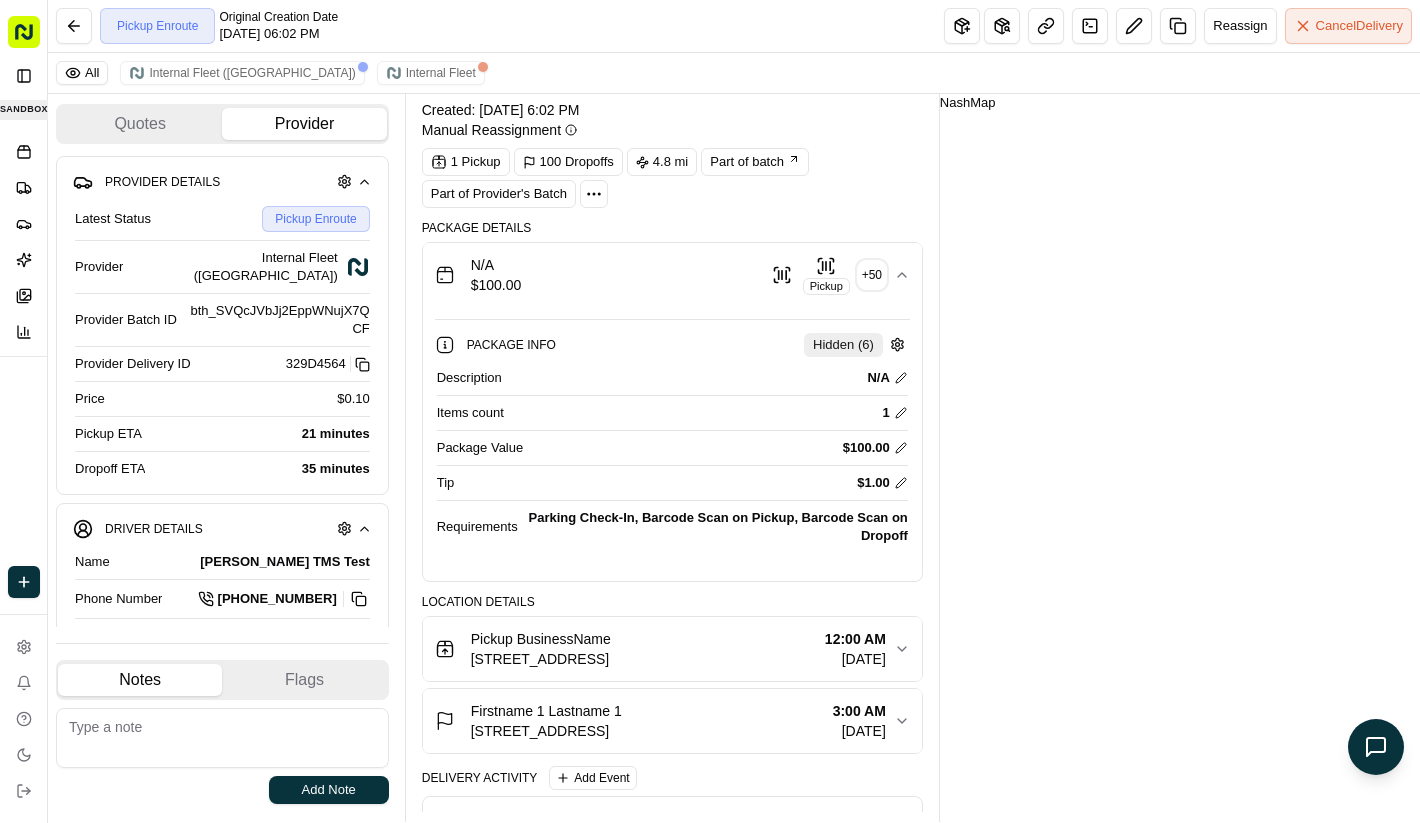 click on "+ 50" at bounding box center [872, 275] 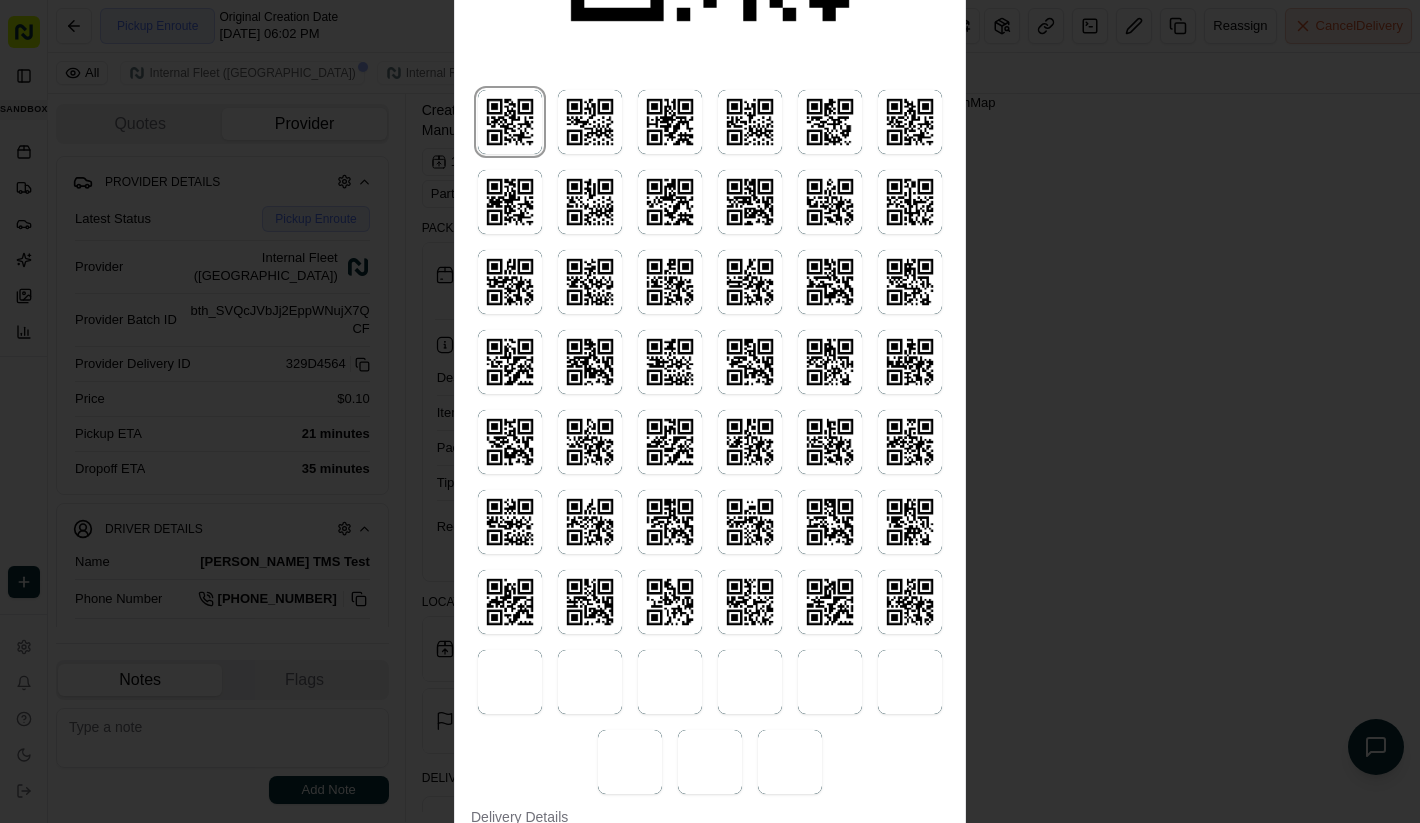 type 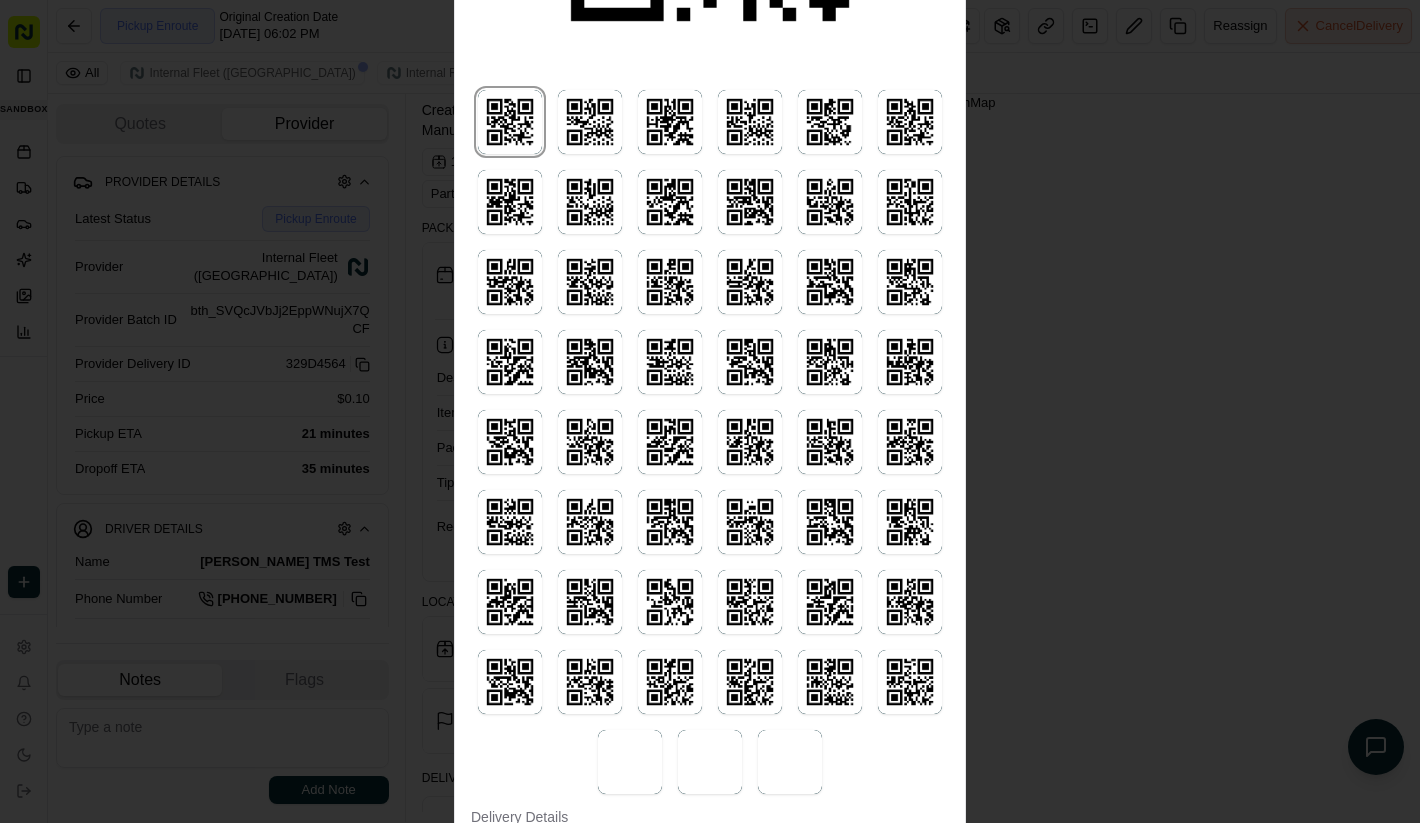 type 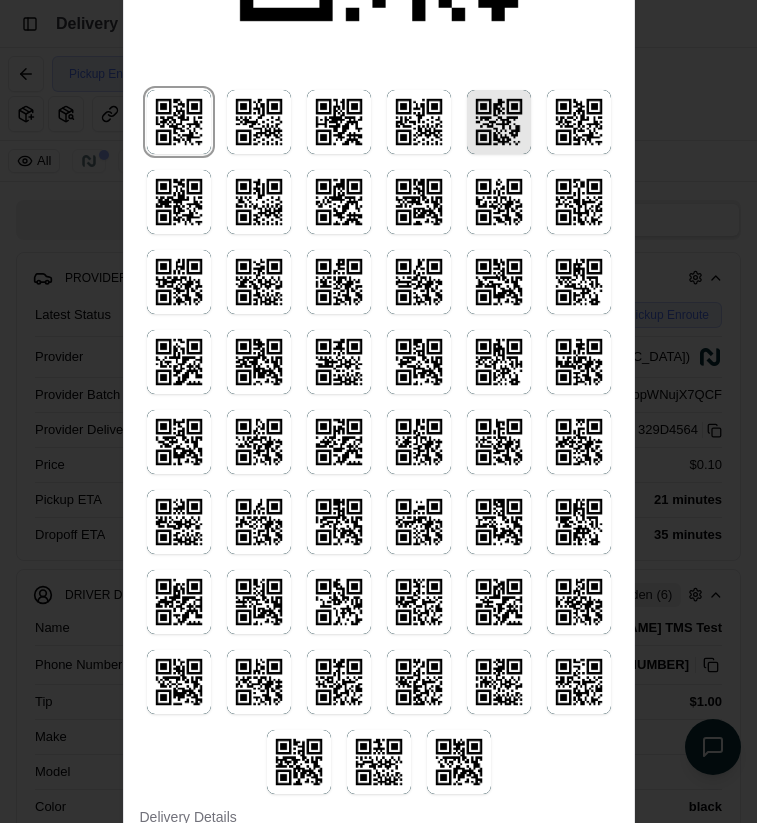 scroll, scrollTop: 0, scrollLeft: 0, axis: both 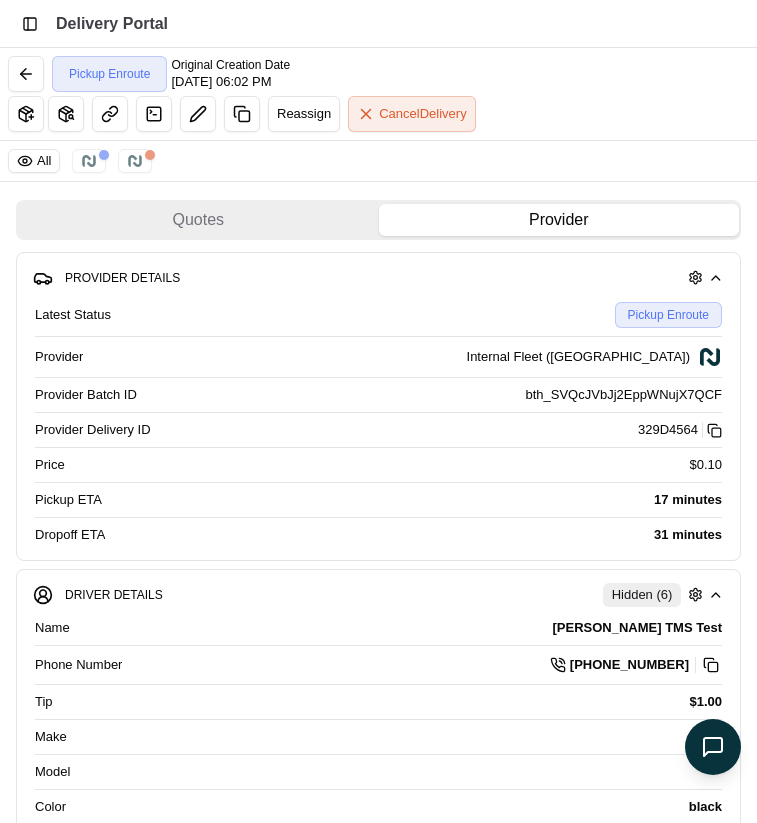 click on "329D4564 Copy  329D4564" at bounding box center (680, 430) 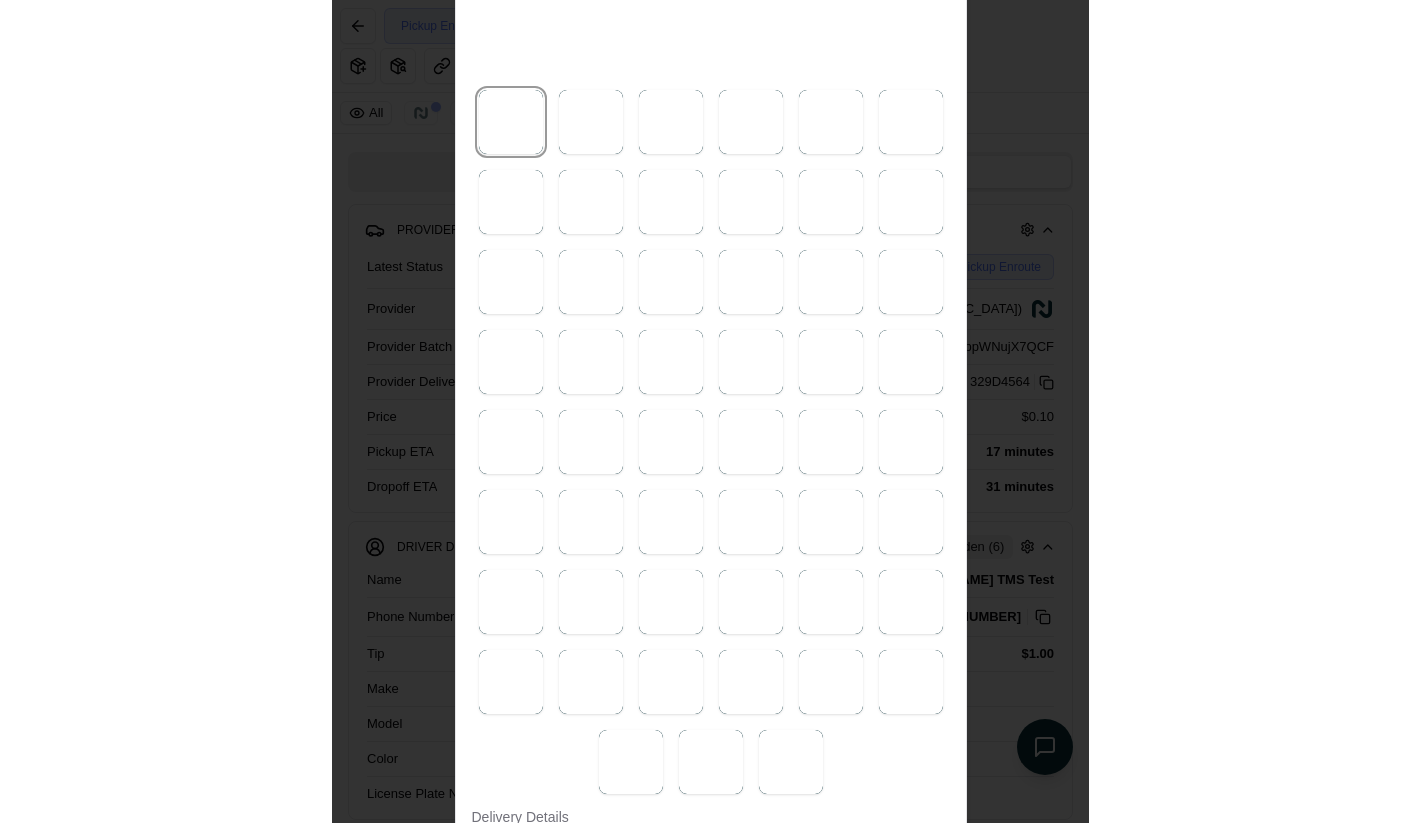 scroll, scrollTop: 0, scrollLeft: 0, axis: both 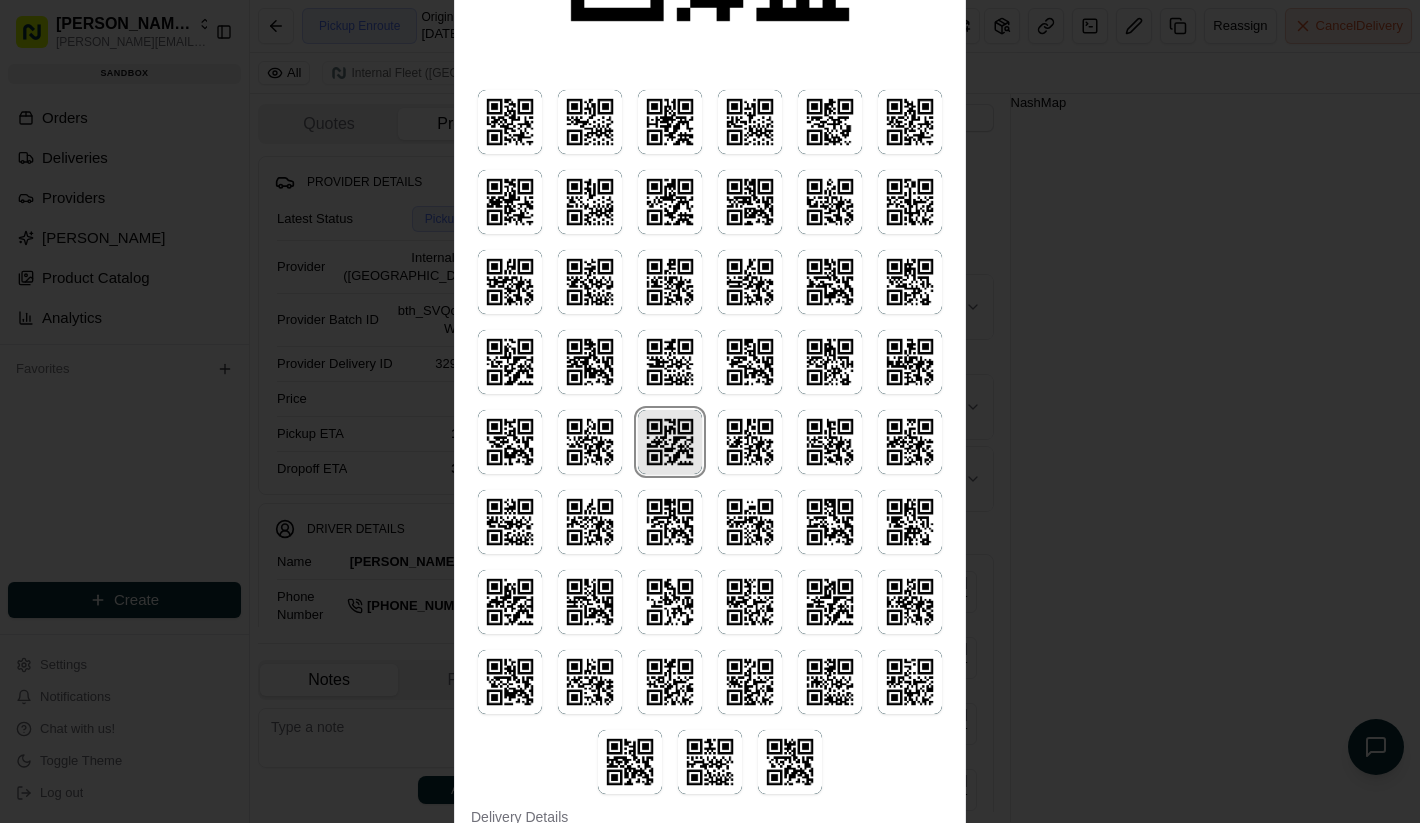 type 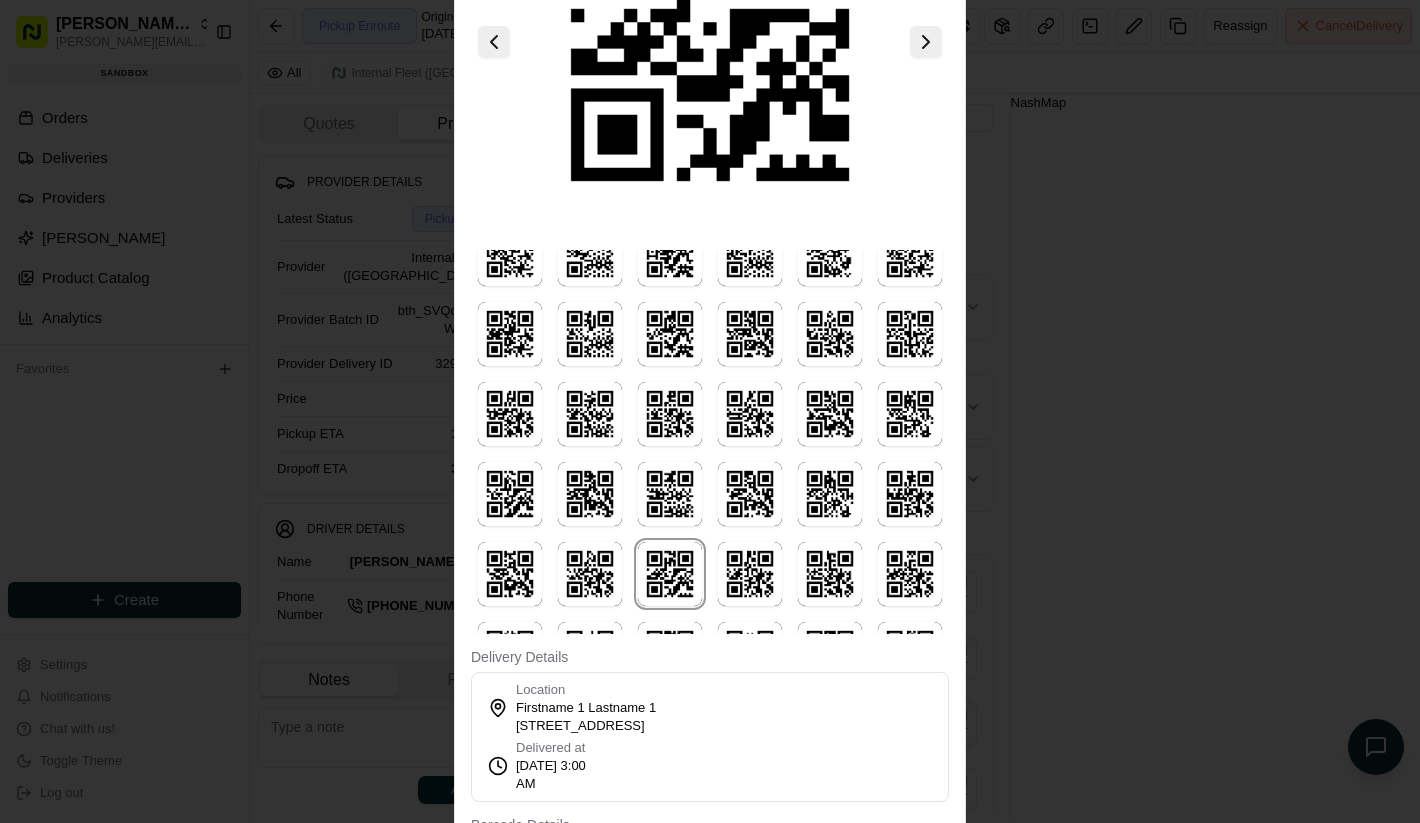 scroll, scrollTop: 0, scrollLeft: 0, axis: both 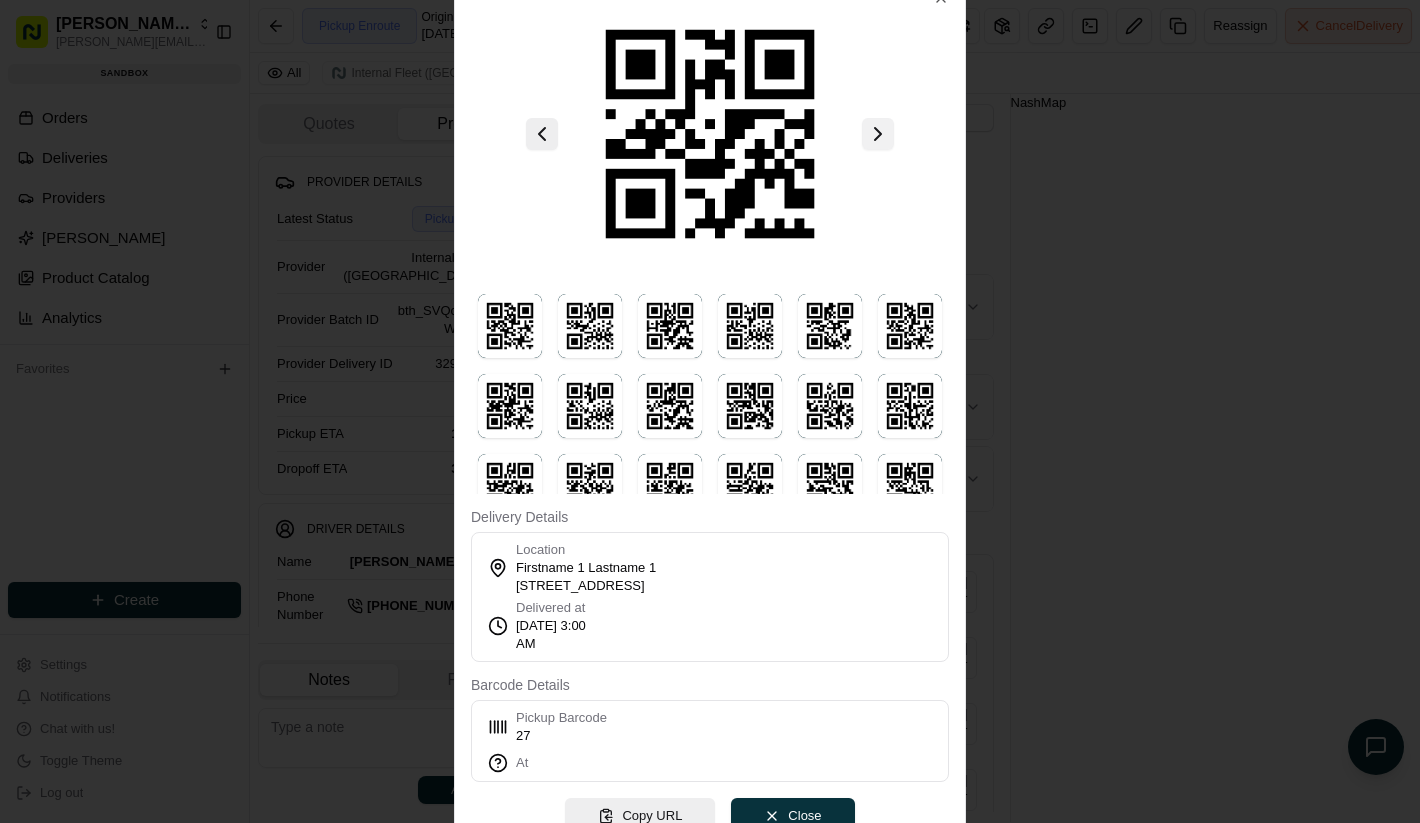 click at bounding box center [878, 134] 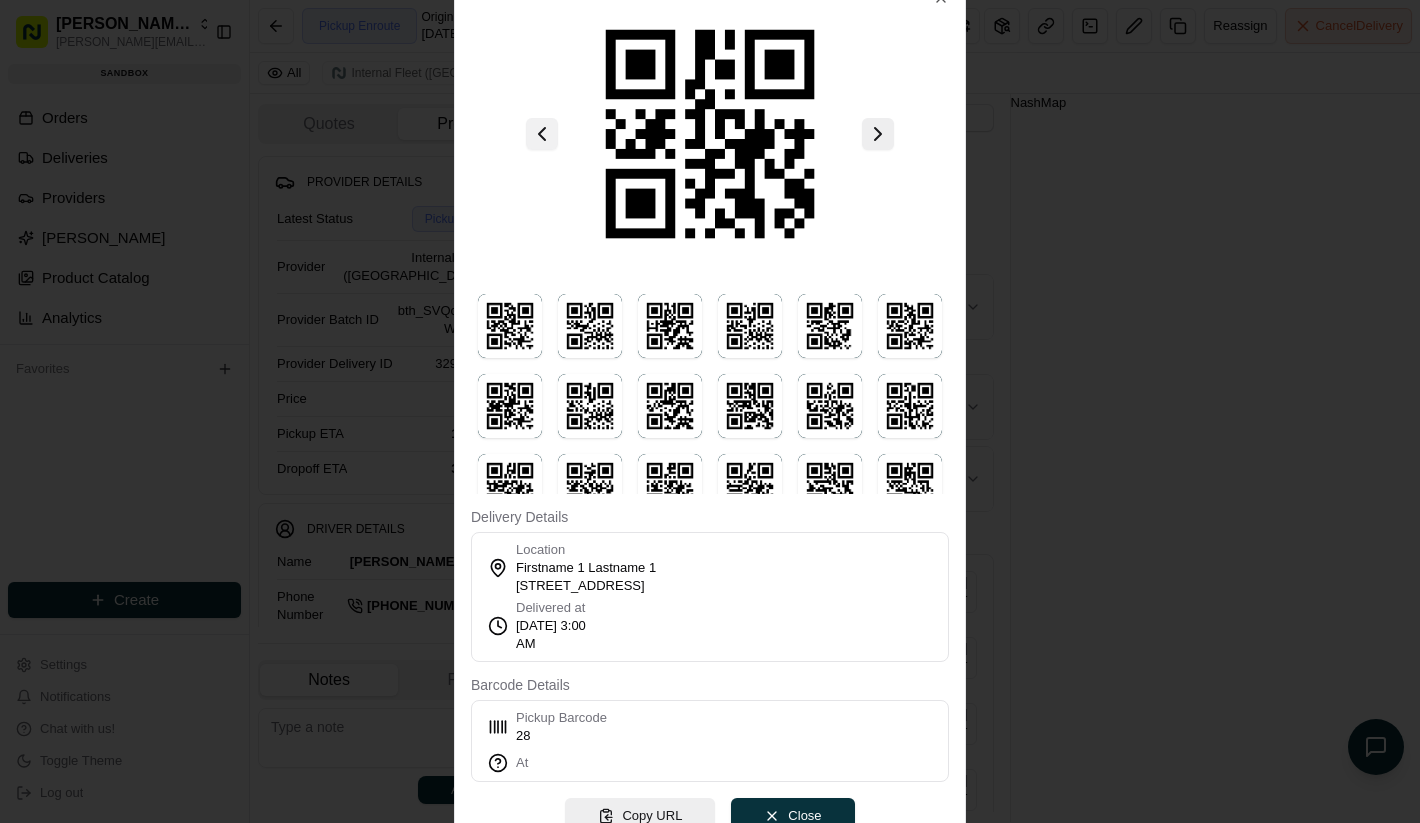 click at bounding box center (542, 134) 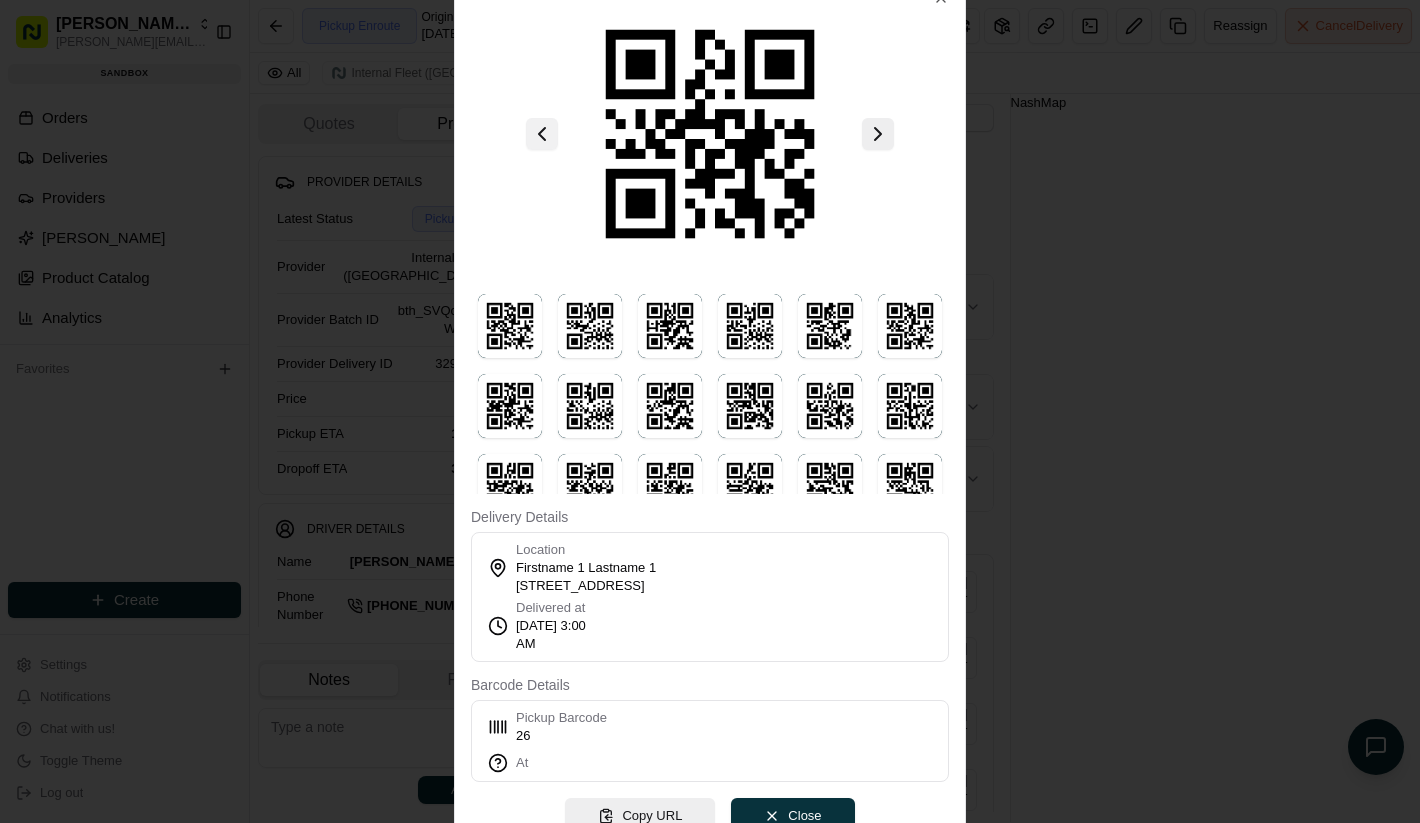 click at bounding box center [542, 134] 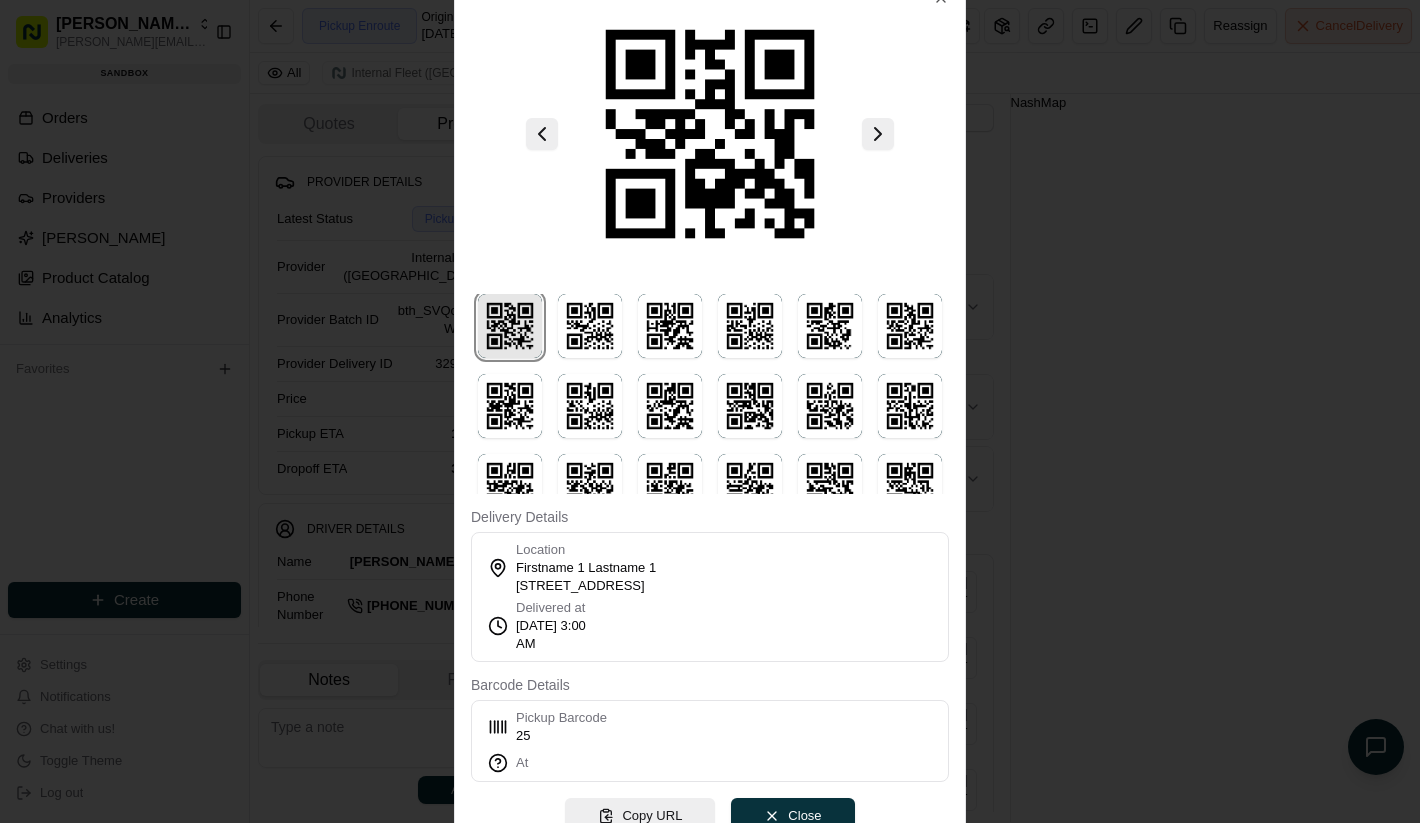 click at bounding box center [510, 326] 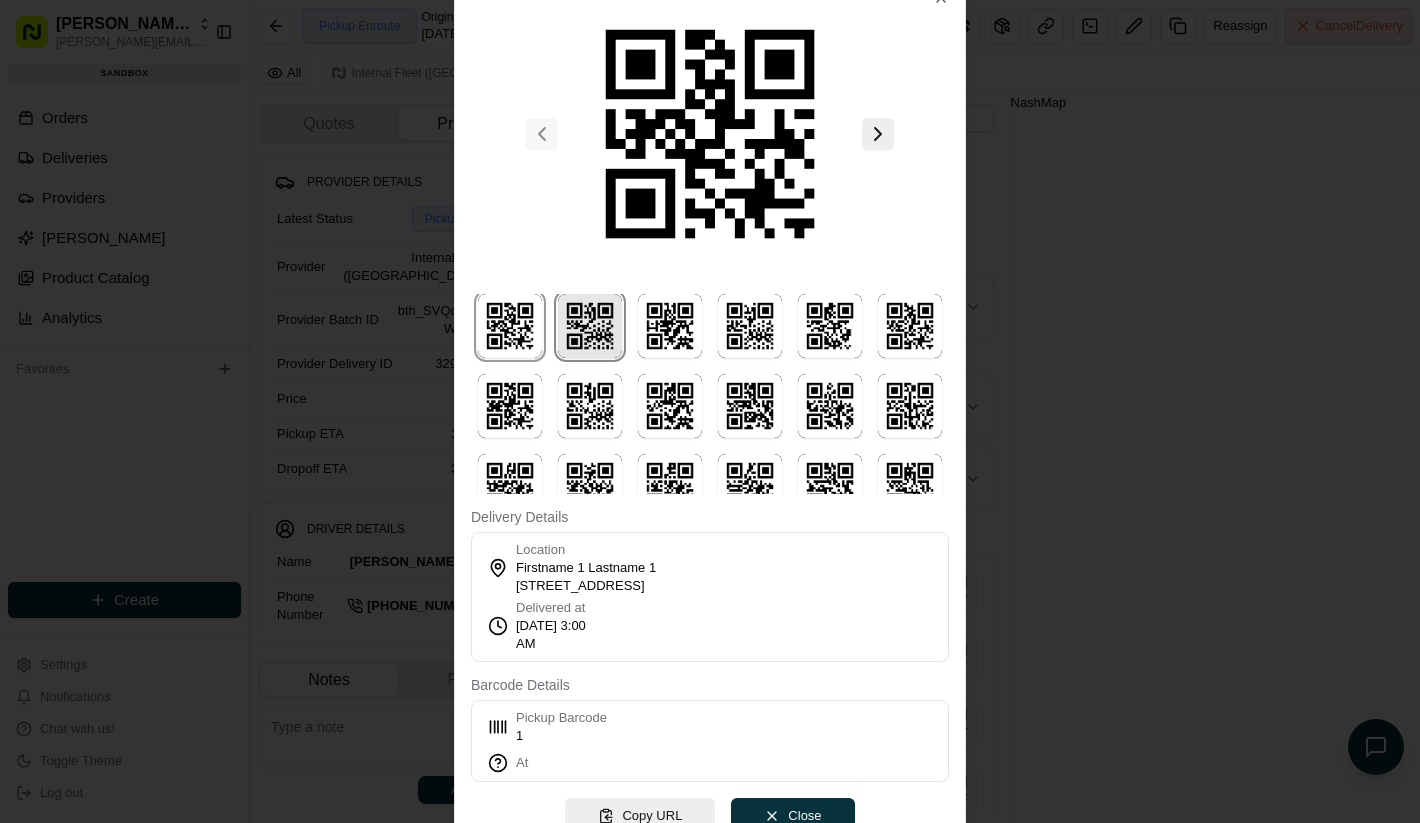 click at bounding box center [590, 326] 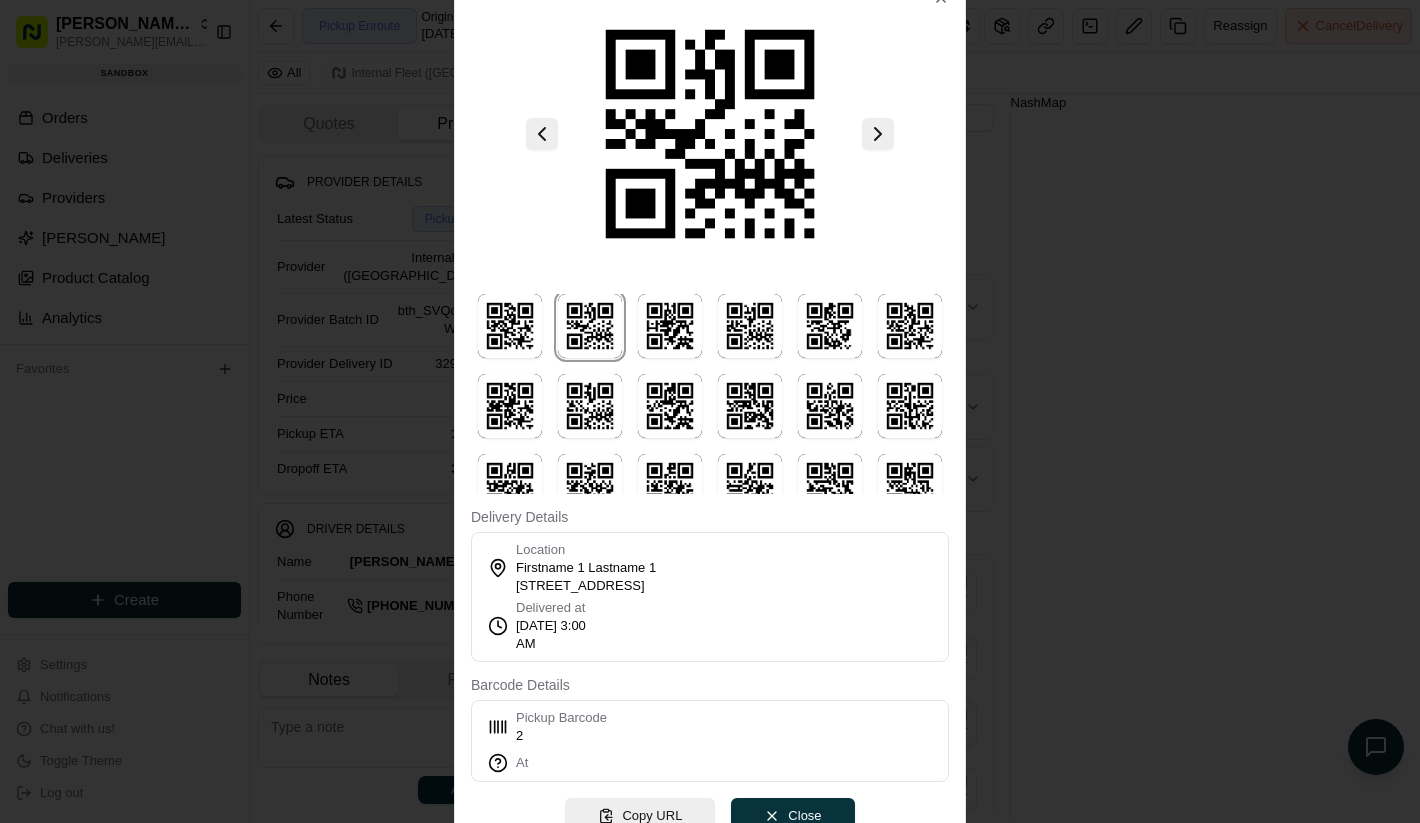 type 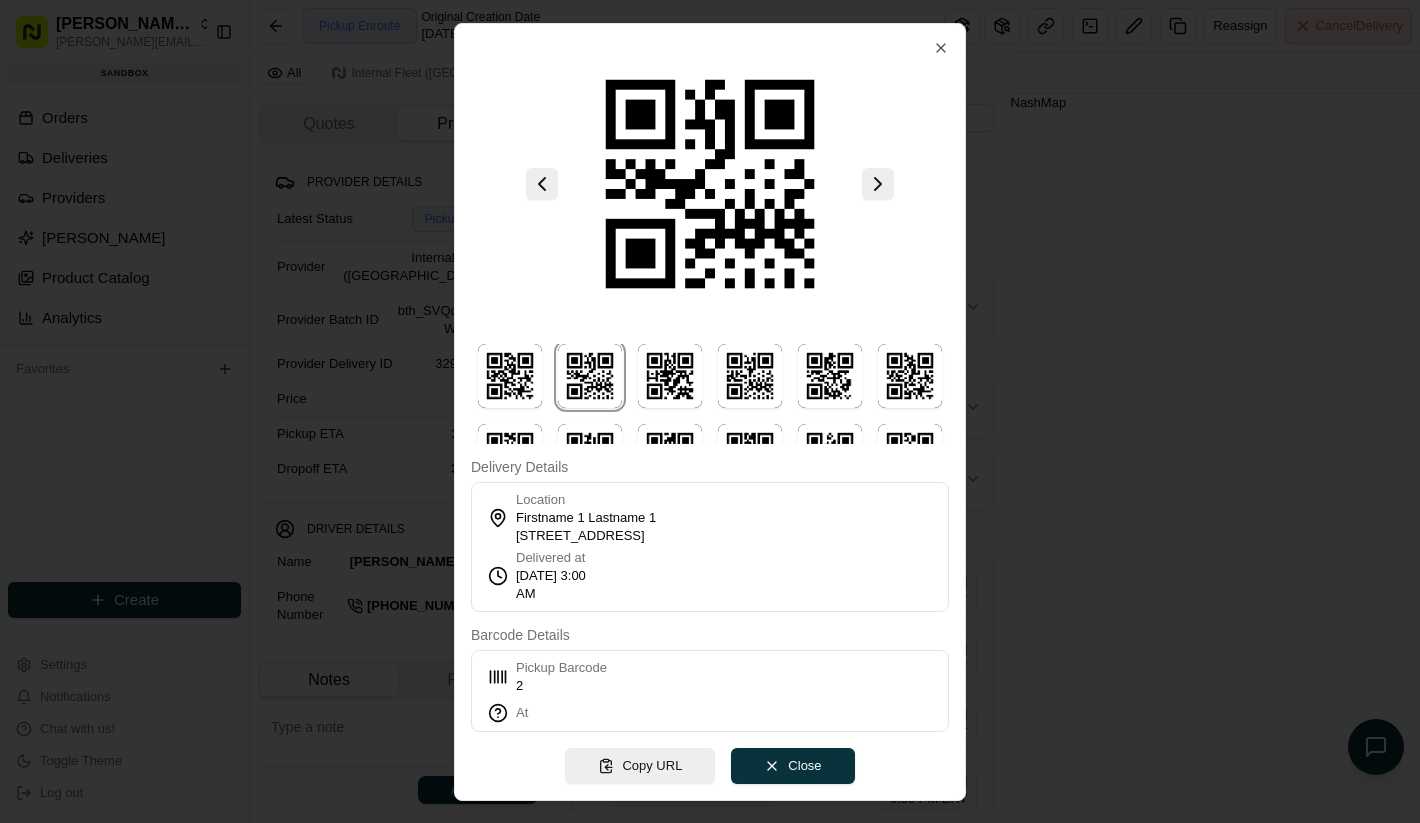 scroll, scrollTop: 0, scrollLeft: 0, axis: both 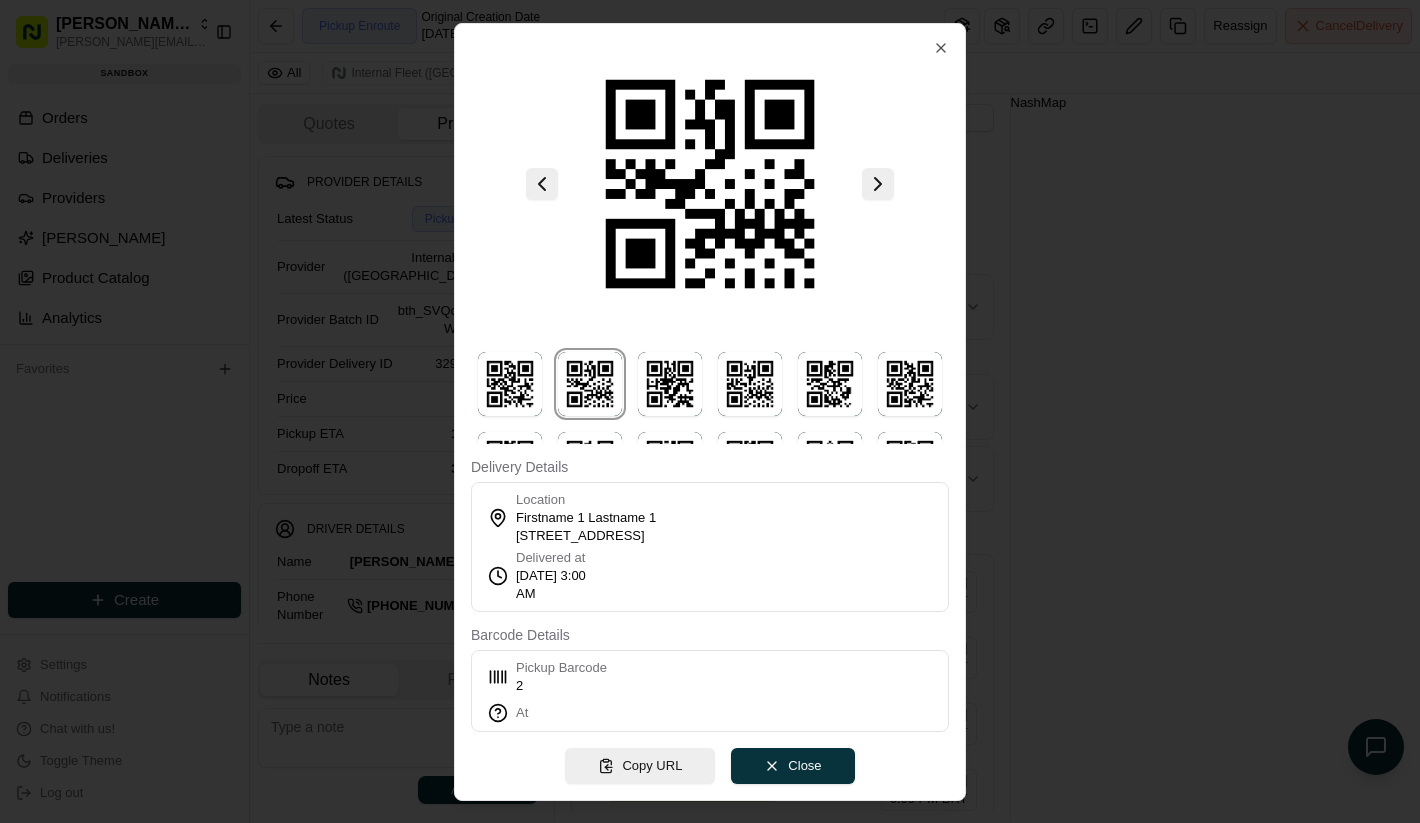 click at bounding box center [710, 394] 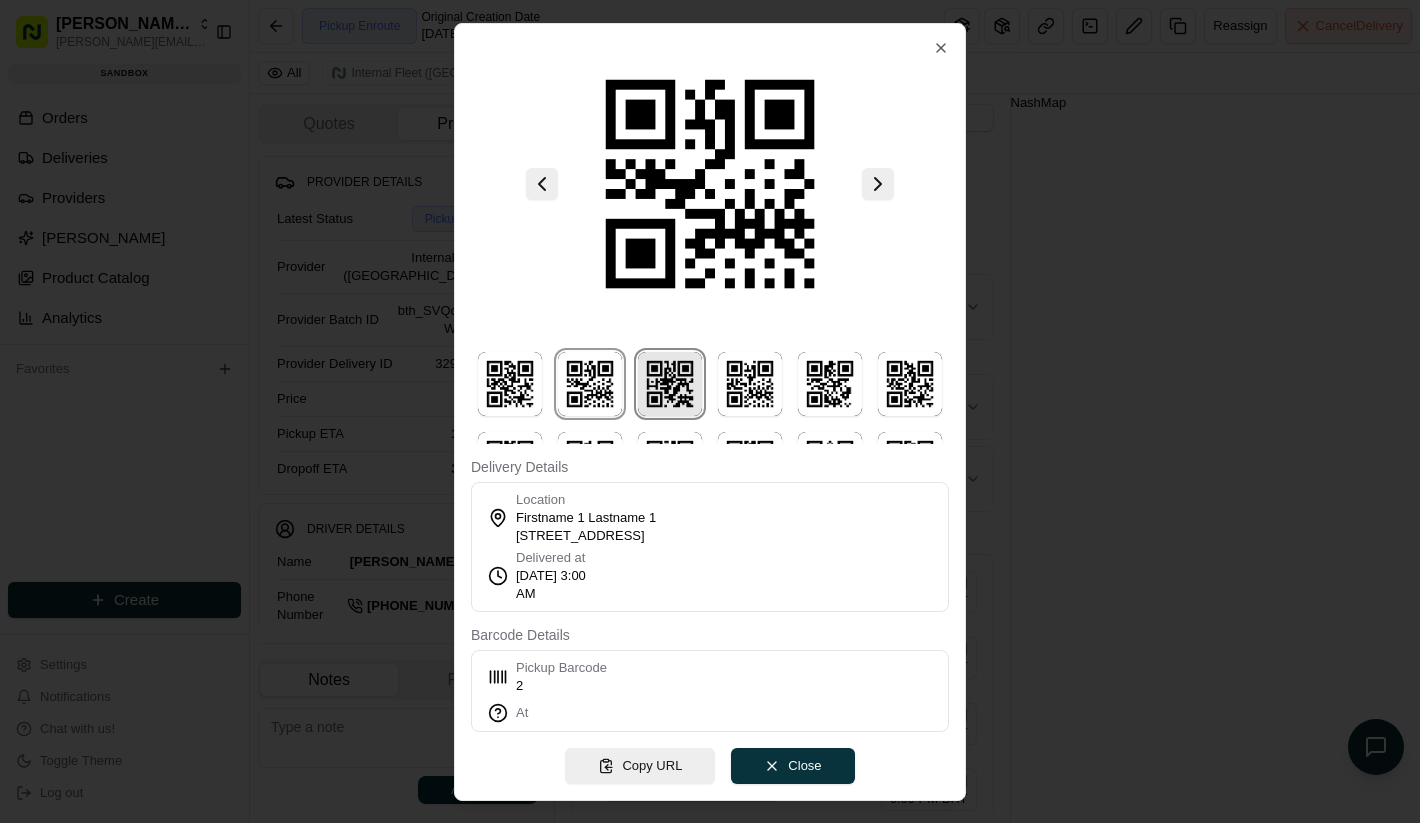 click at bounding box center [670, 384] 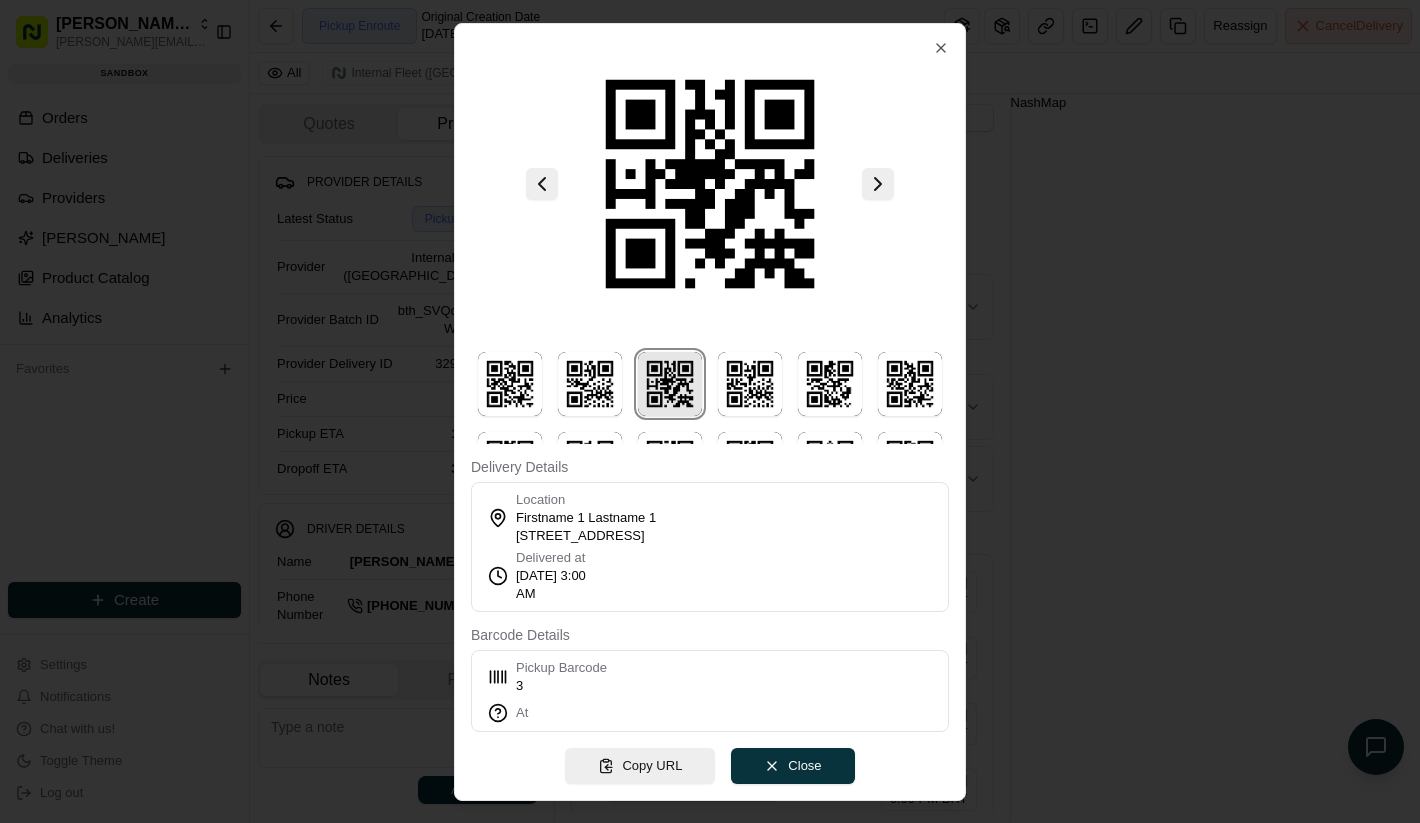 type 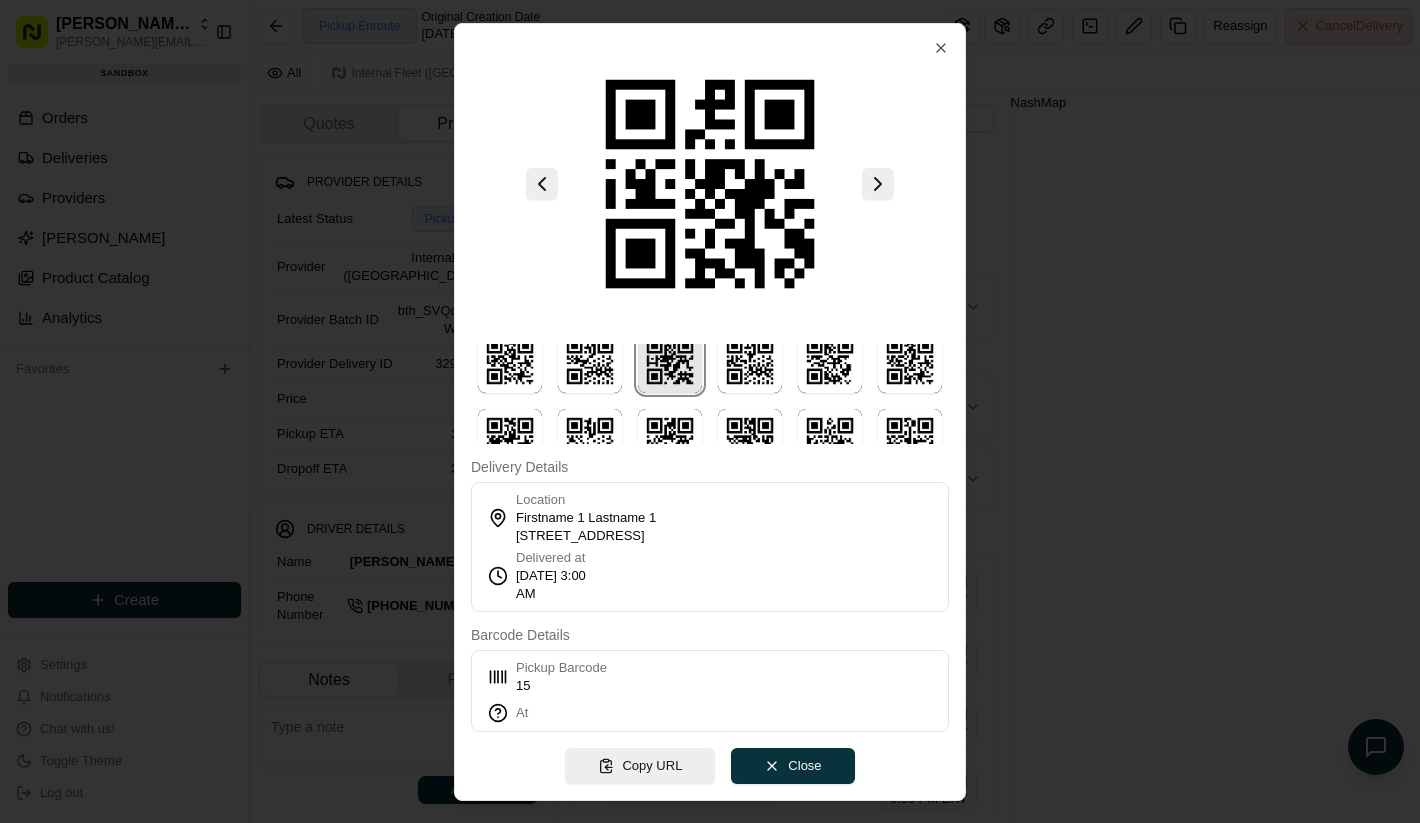 scroll, scrollTop: 0, scrollLeft: 0, axis: both 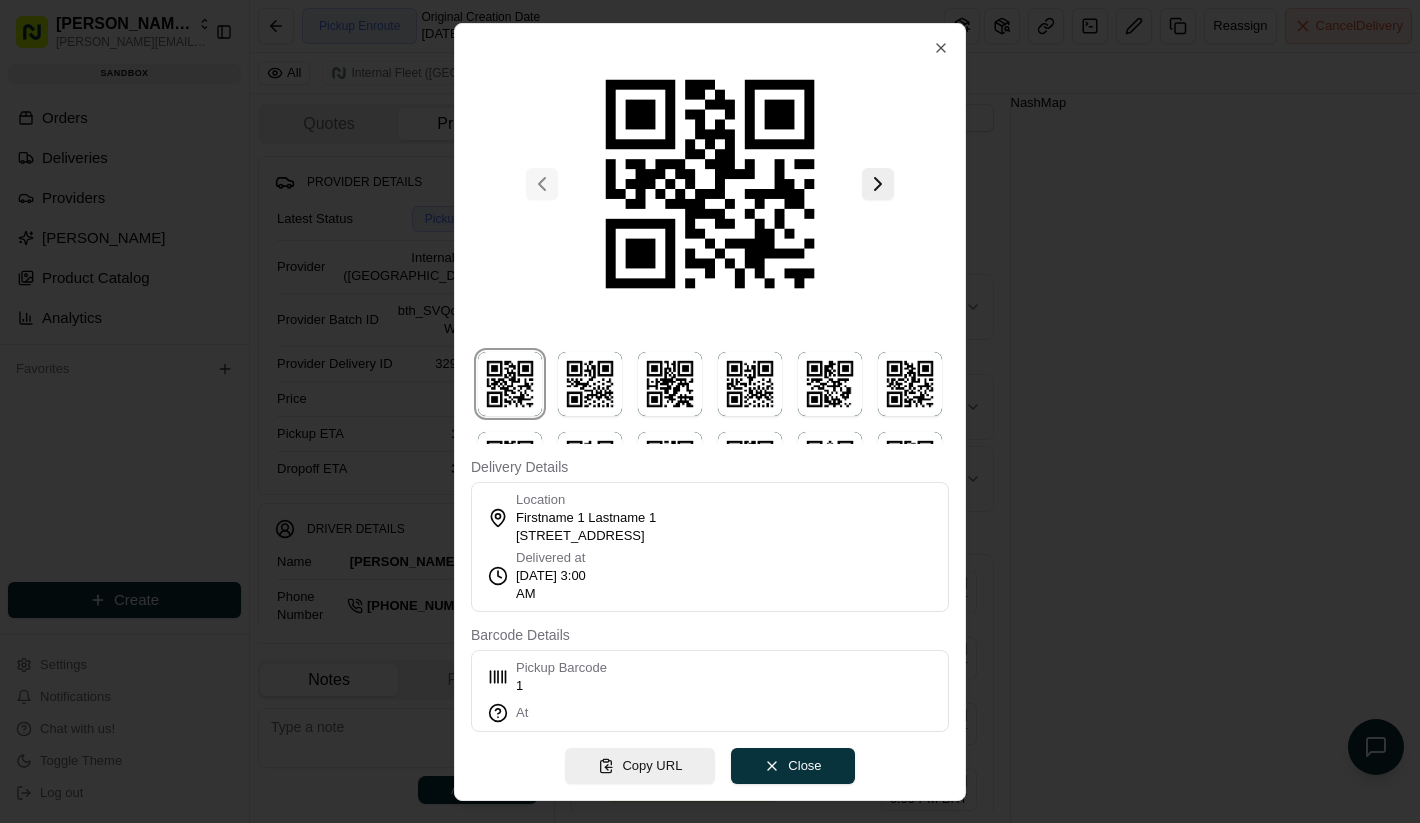 click at bounding box center [710, 411] 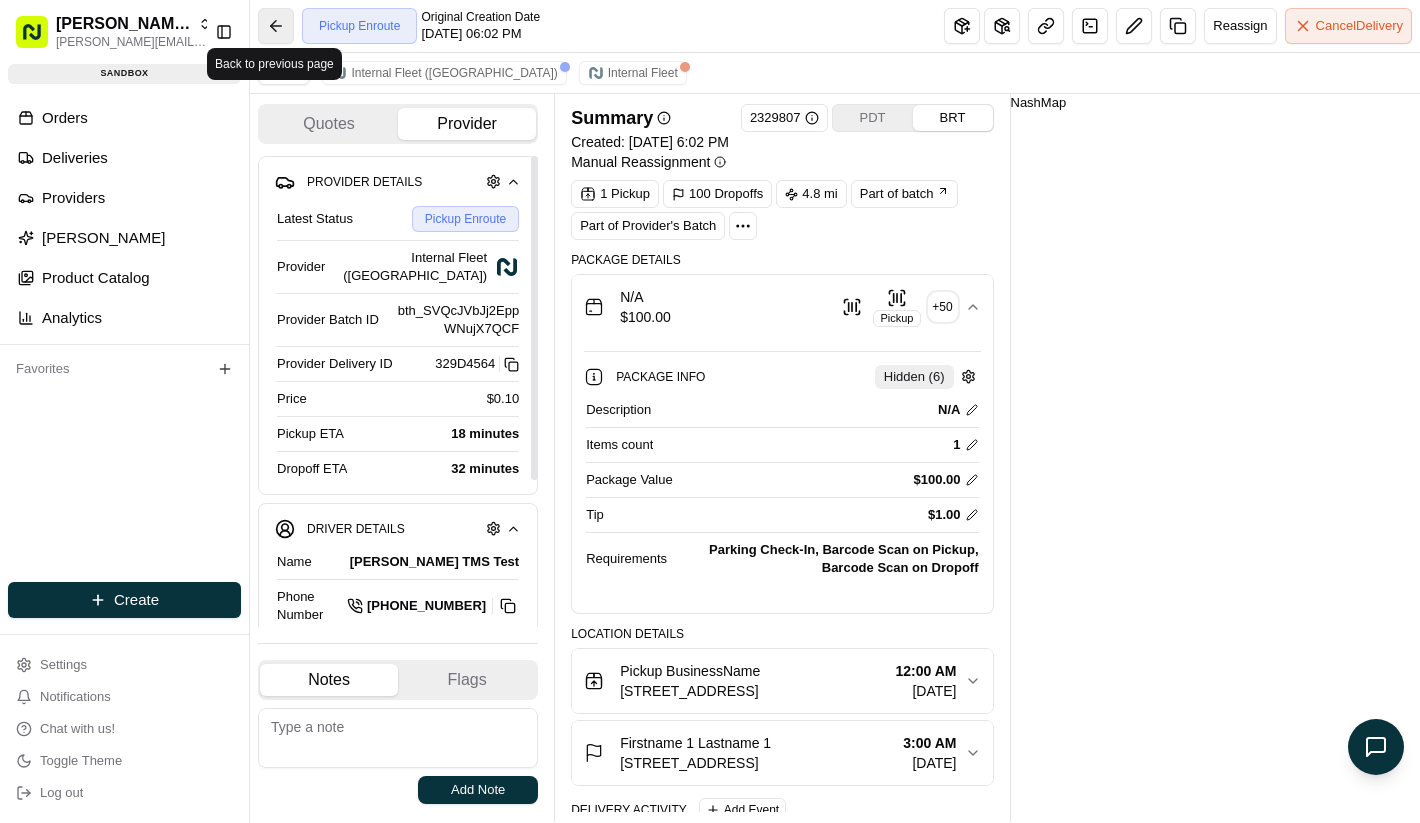 click at bounding box center [276, 26] 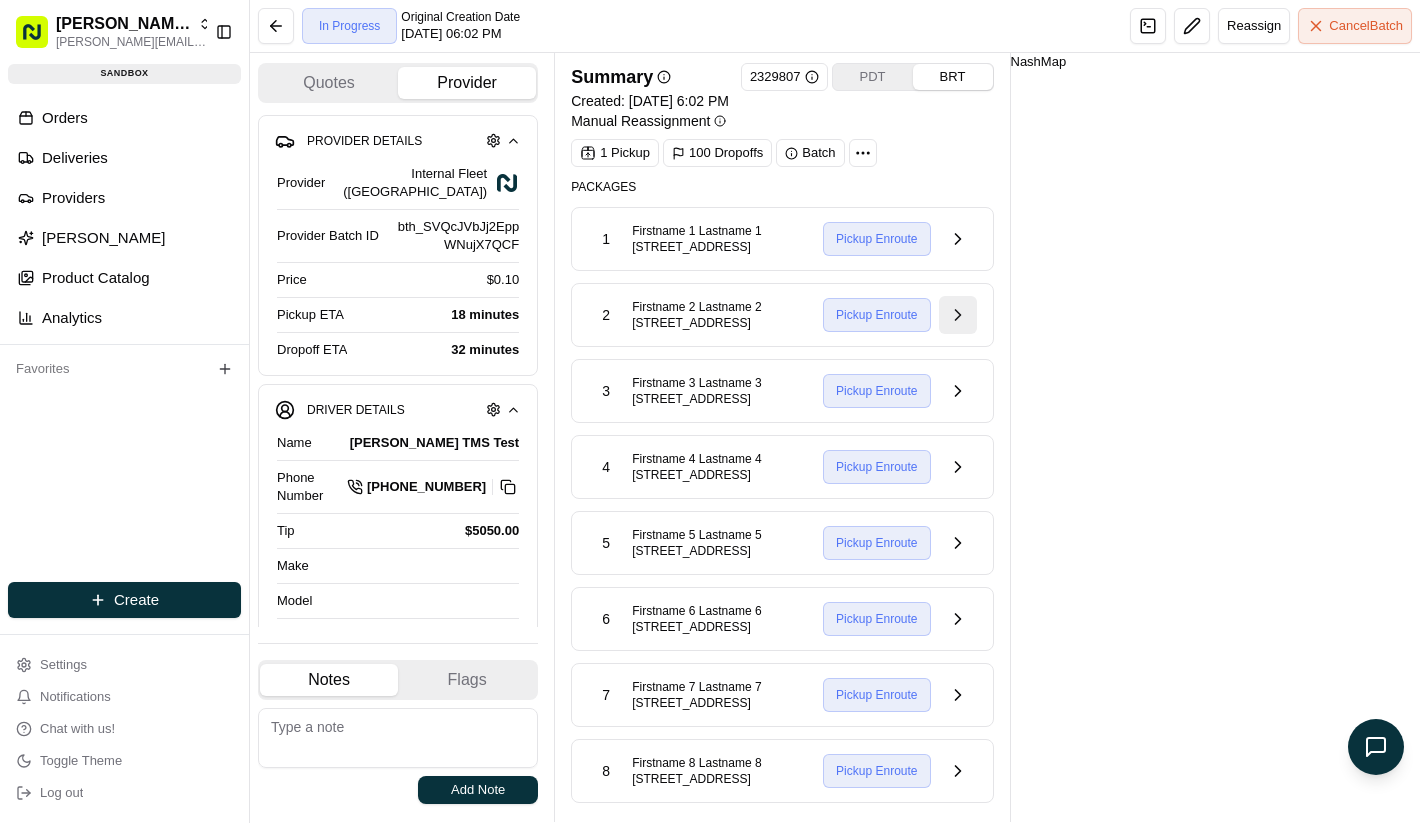 click at bounding box center [958, 315] 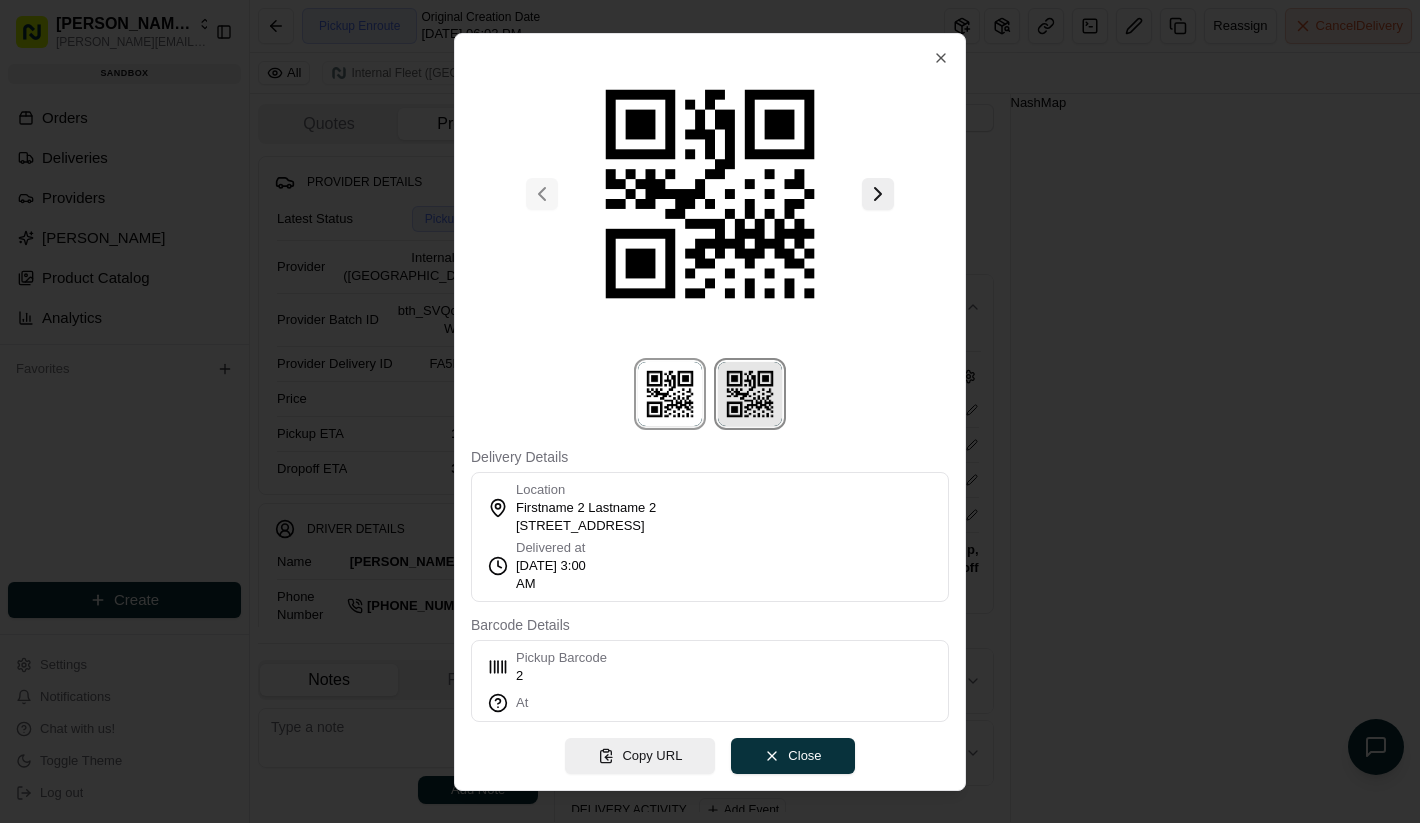 click at bounding box center (750, 394) 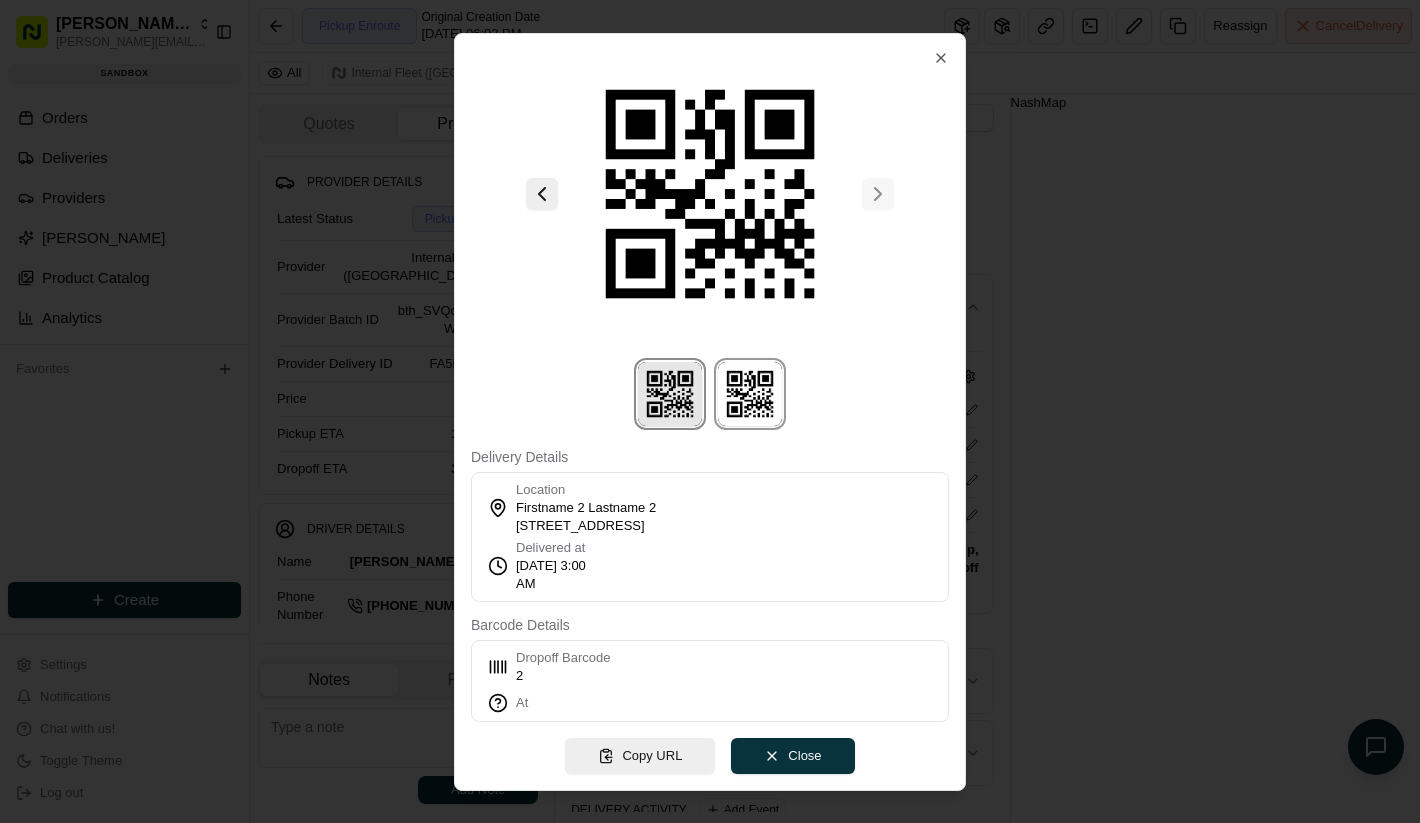 click at bounding box center (670, 394) 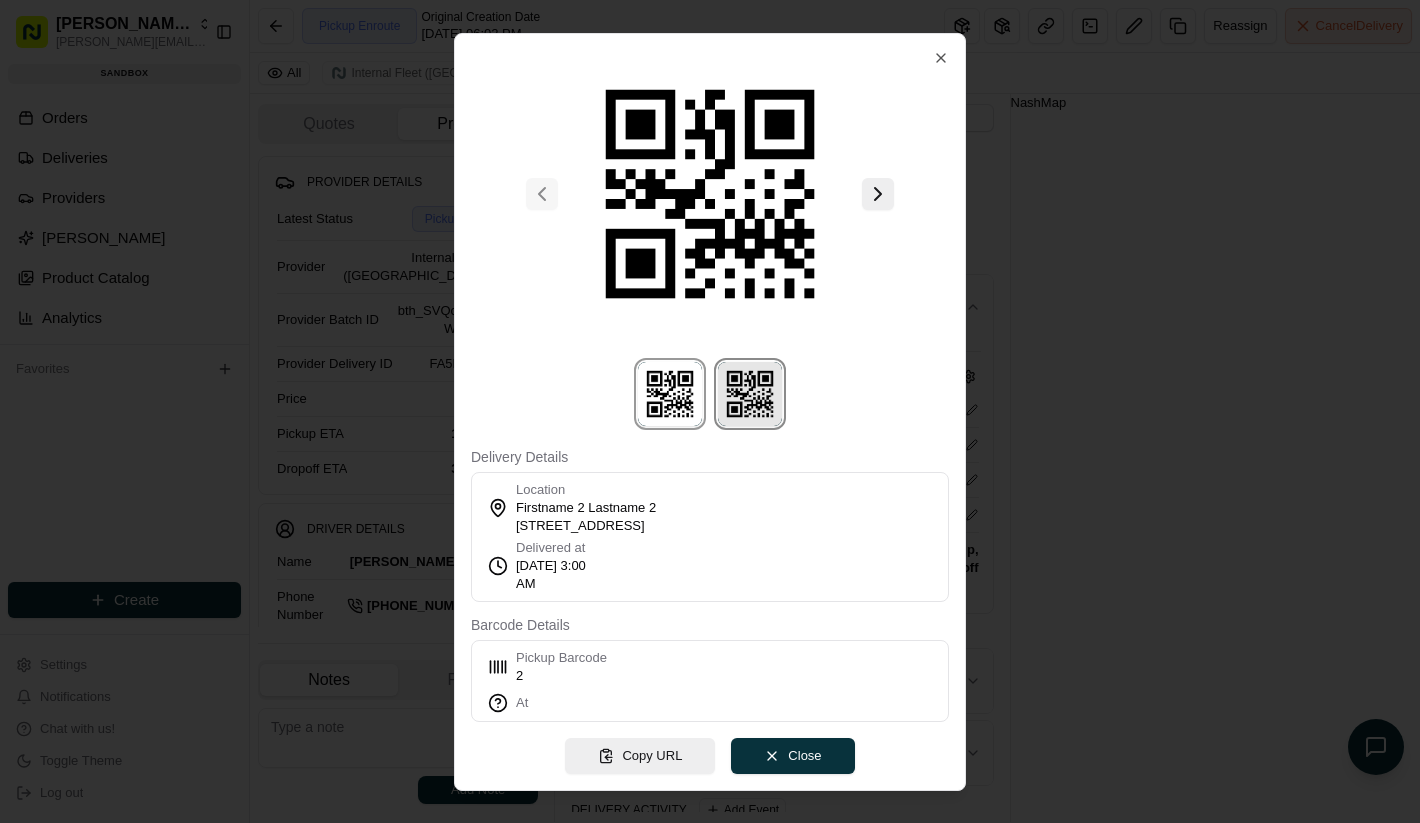 click at bounding box center (750, 394) 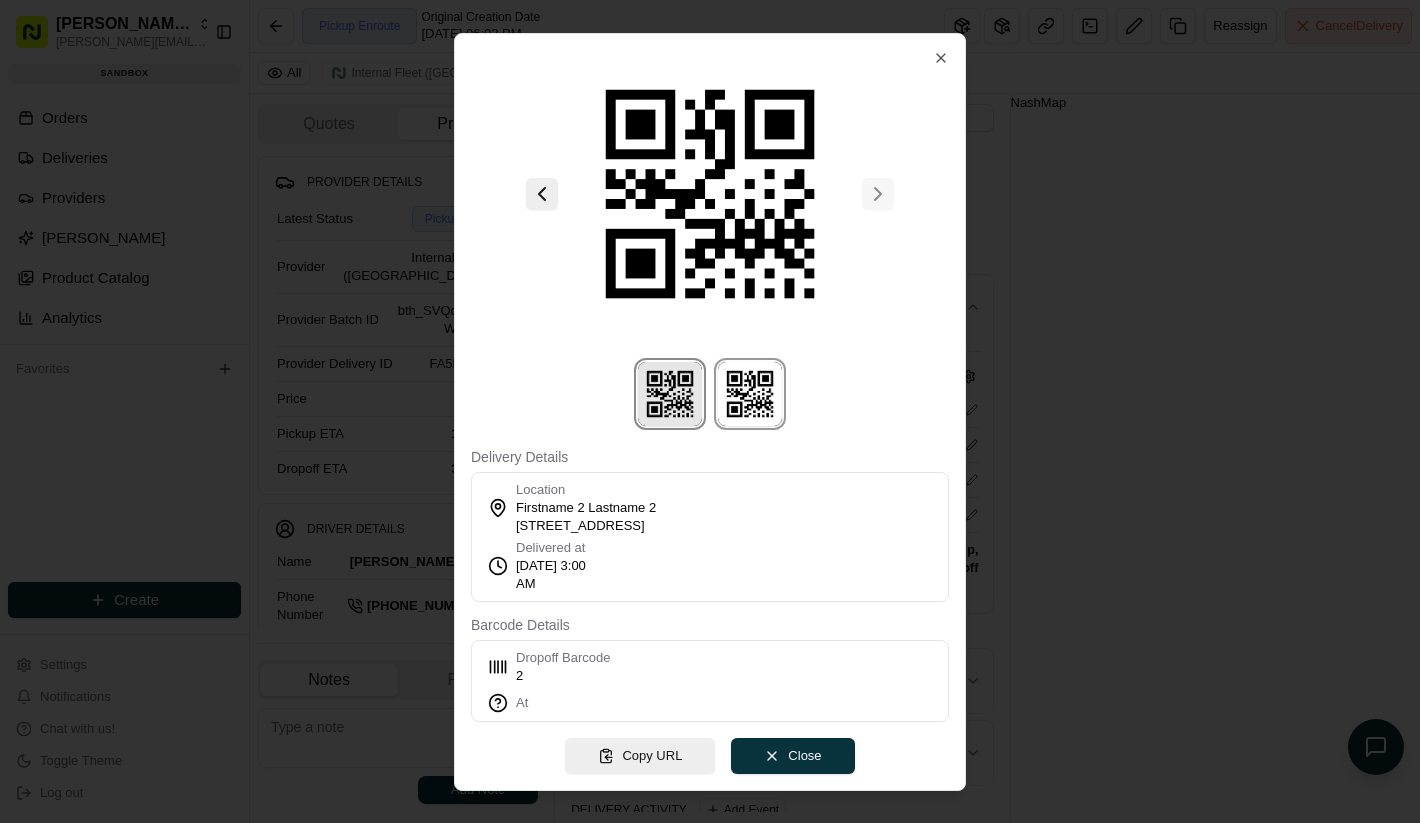 click at bounding box center (670, 394) 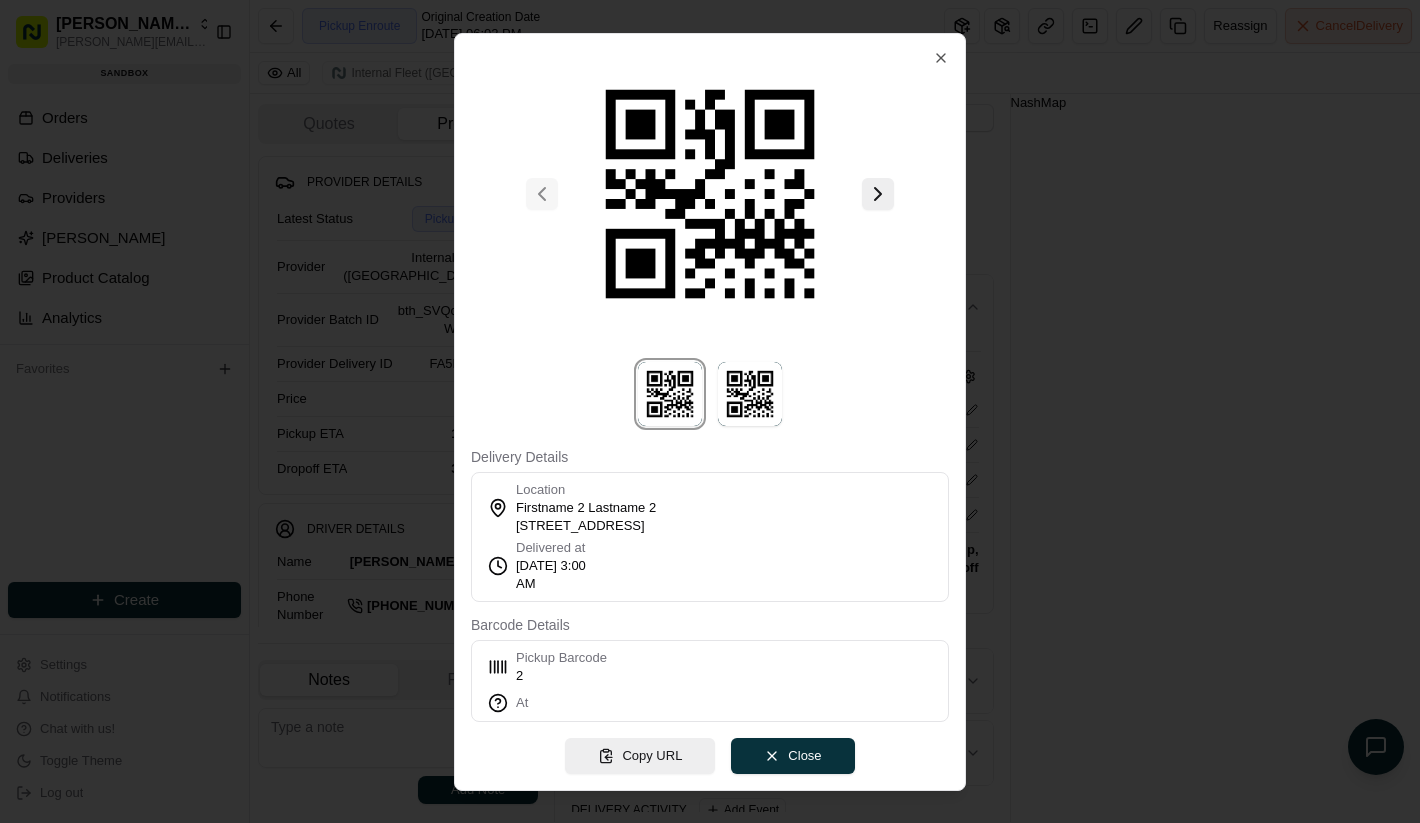 click at bounding box center [710, 411] 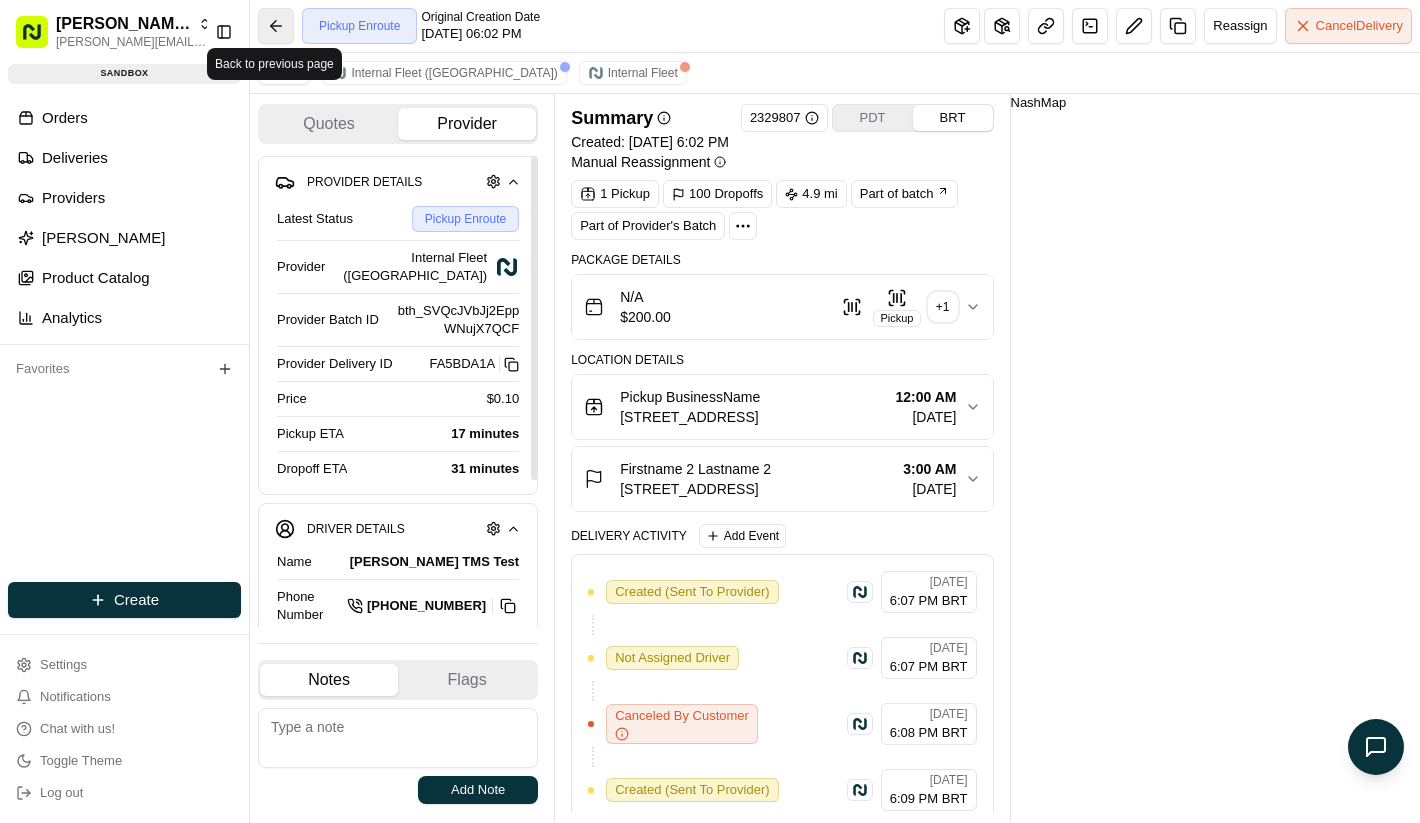 click at bounding box center [276, 26] 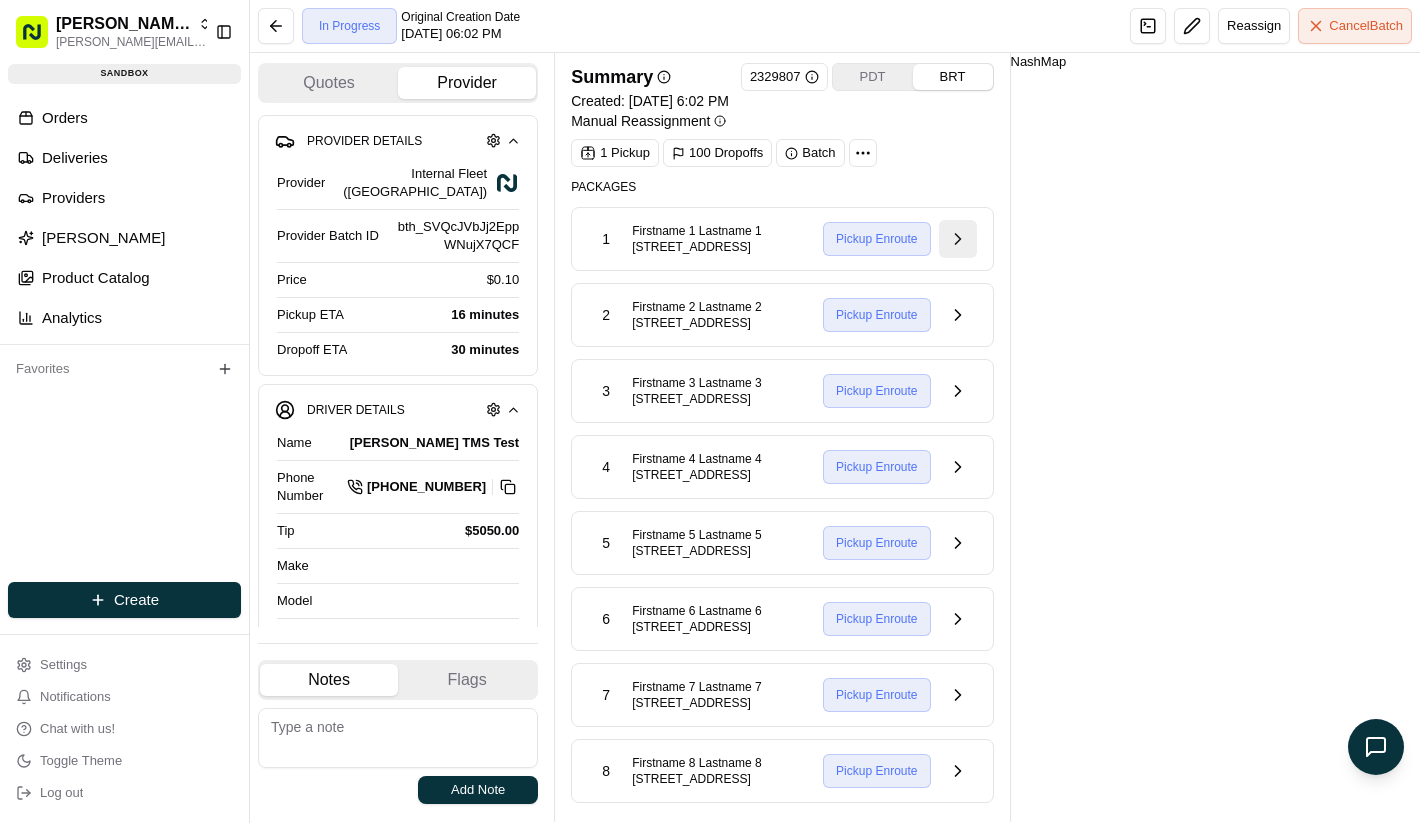 click at bounding box center (958, 239) 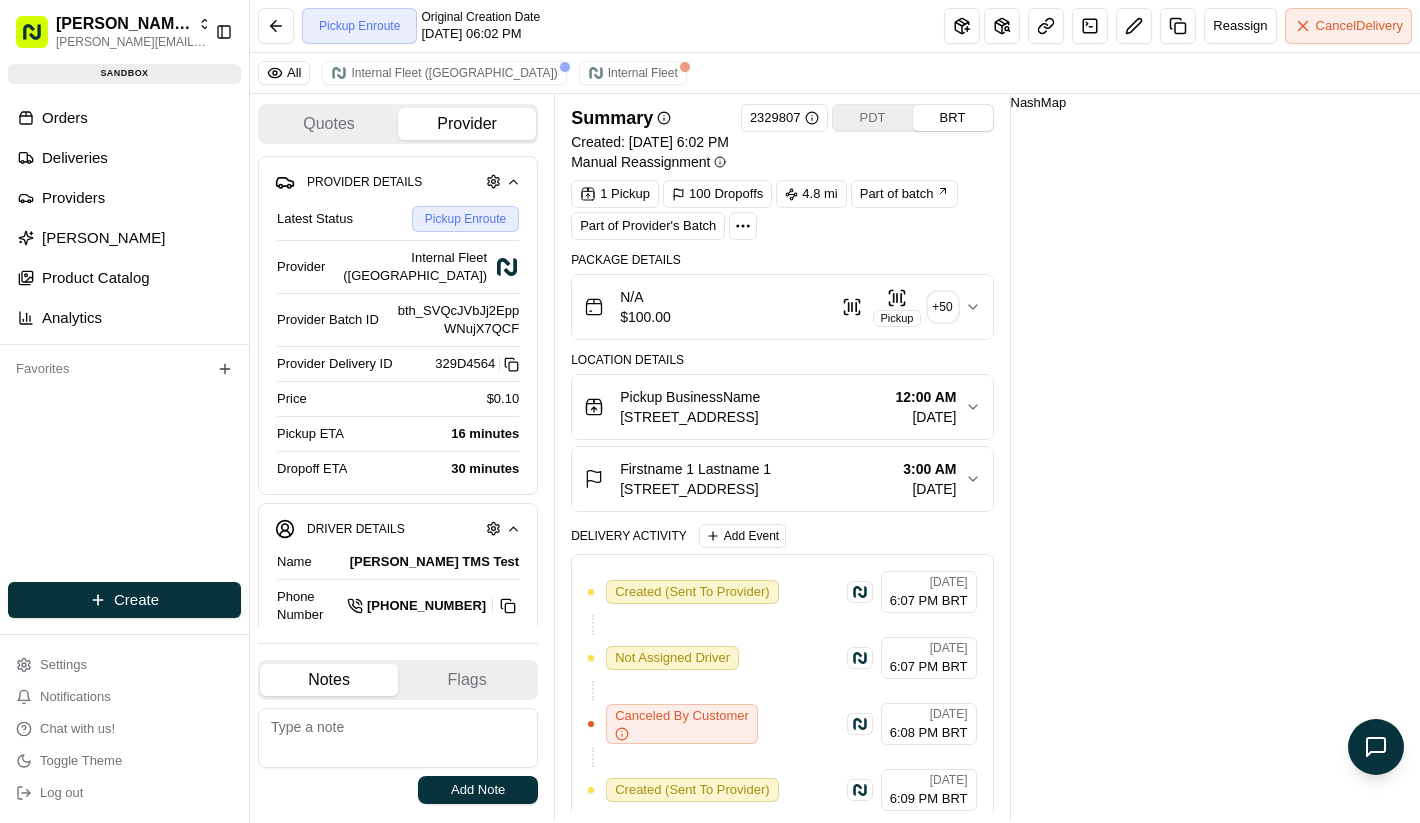 click on "+ 50" at bounding box center (943, 307) 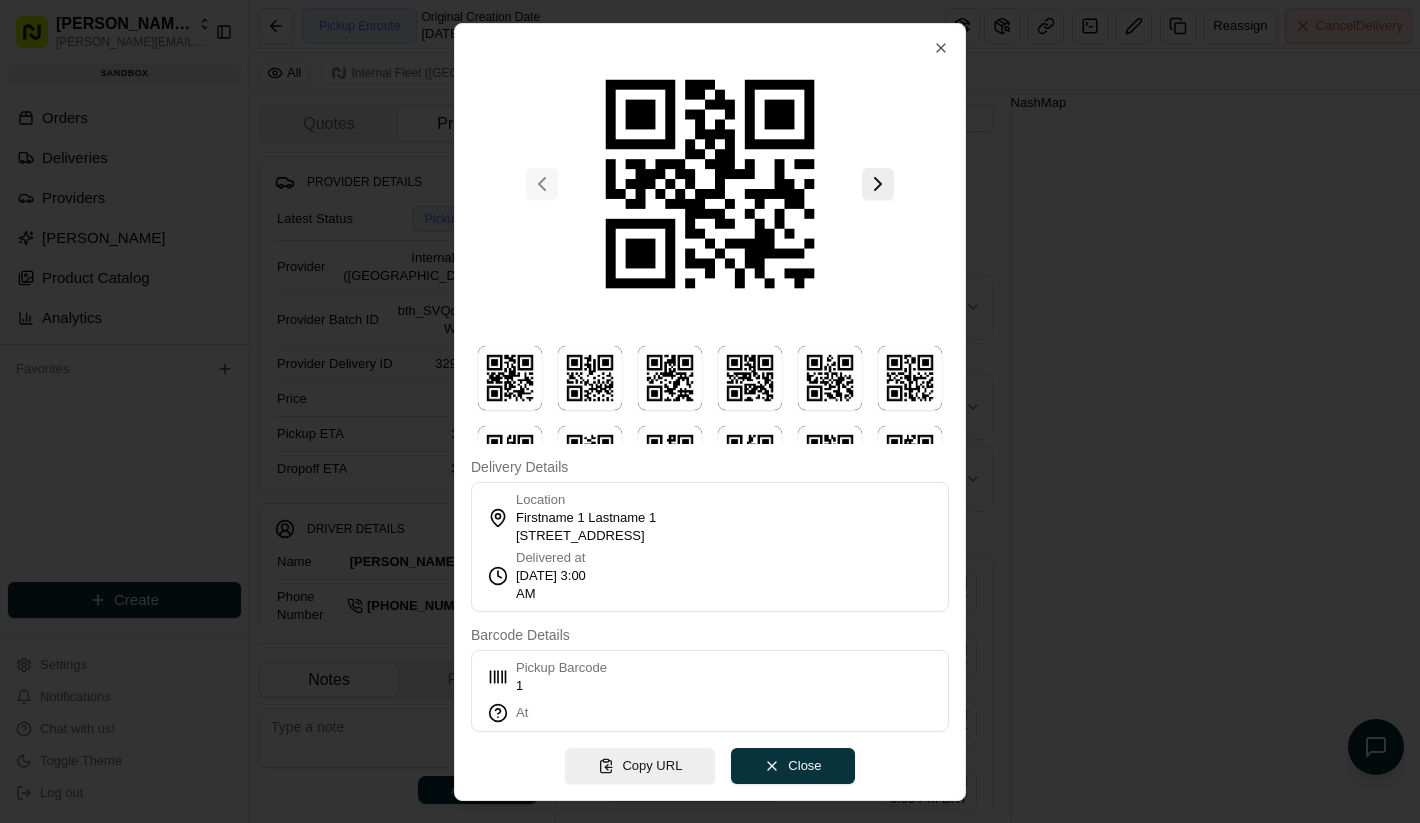scroll, scrollTop: 0, scrollLeft: 0, axis: both 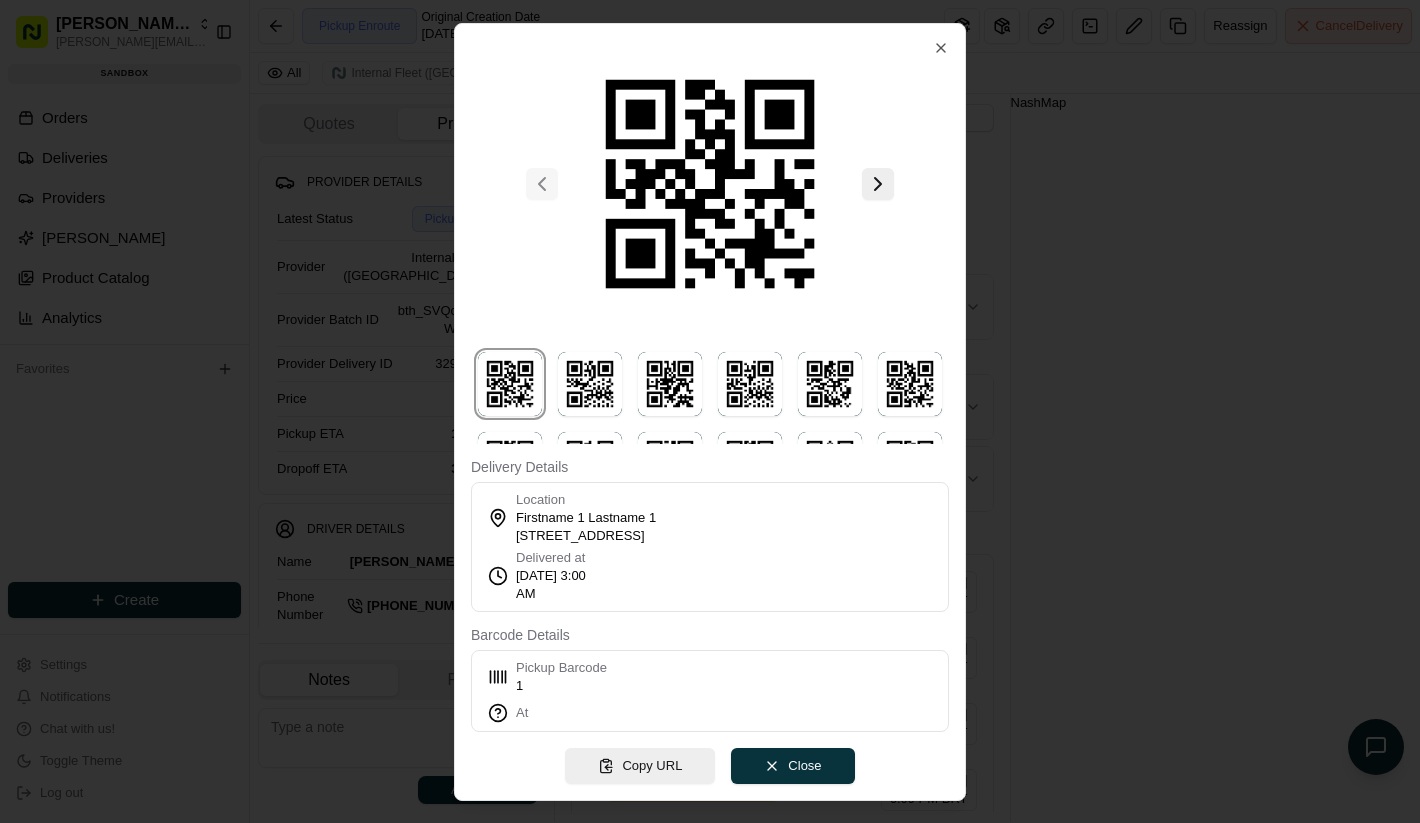 type 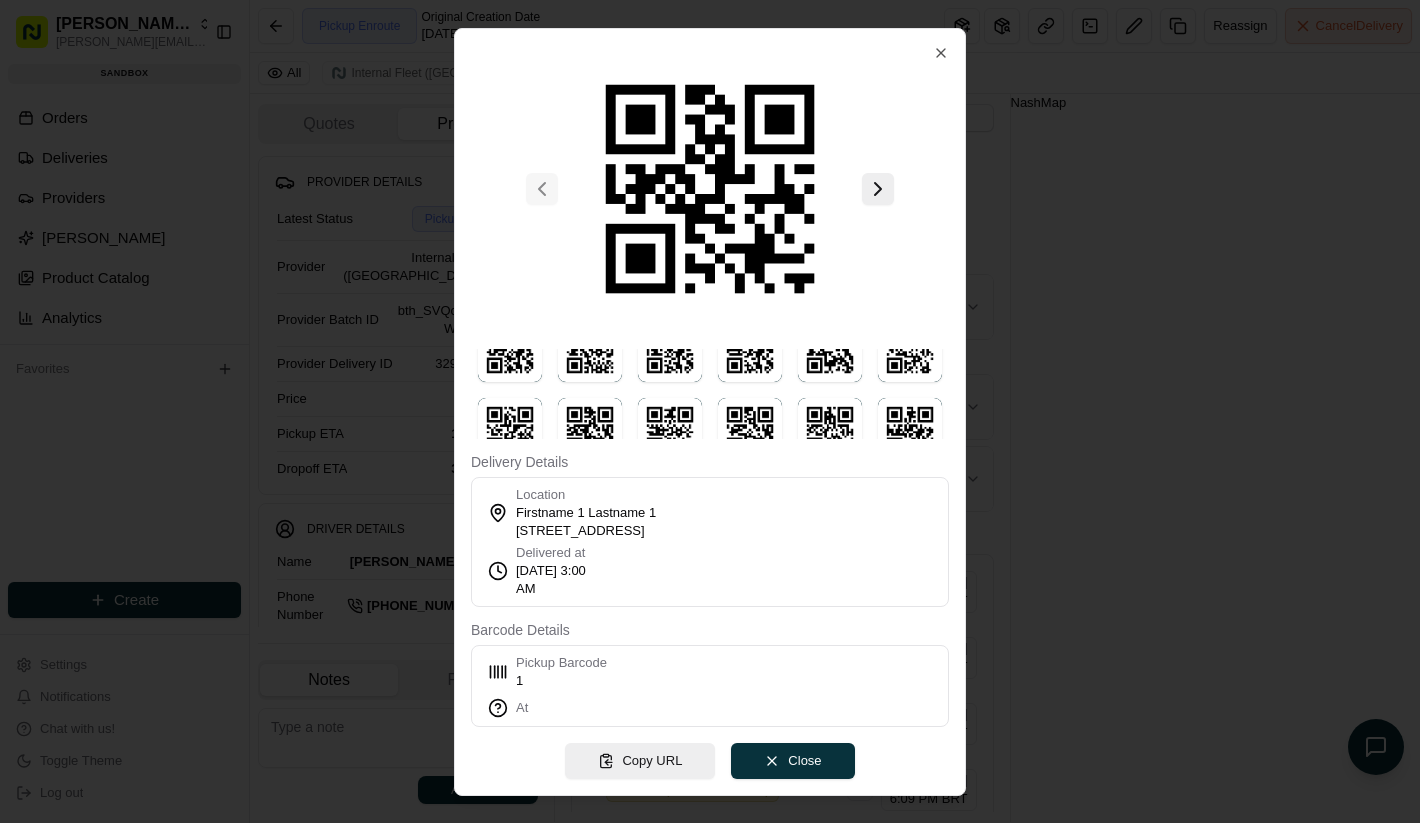 scroll, scrollTop: 0, scrollLeft: 0, axis: both 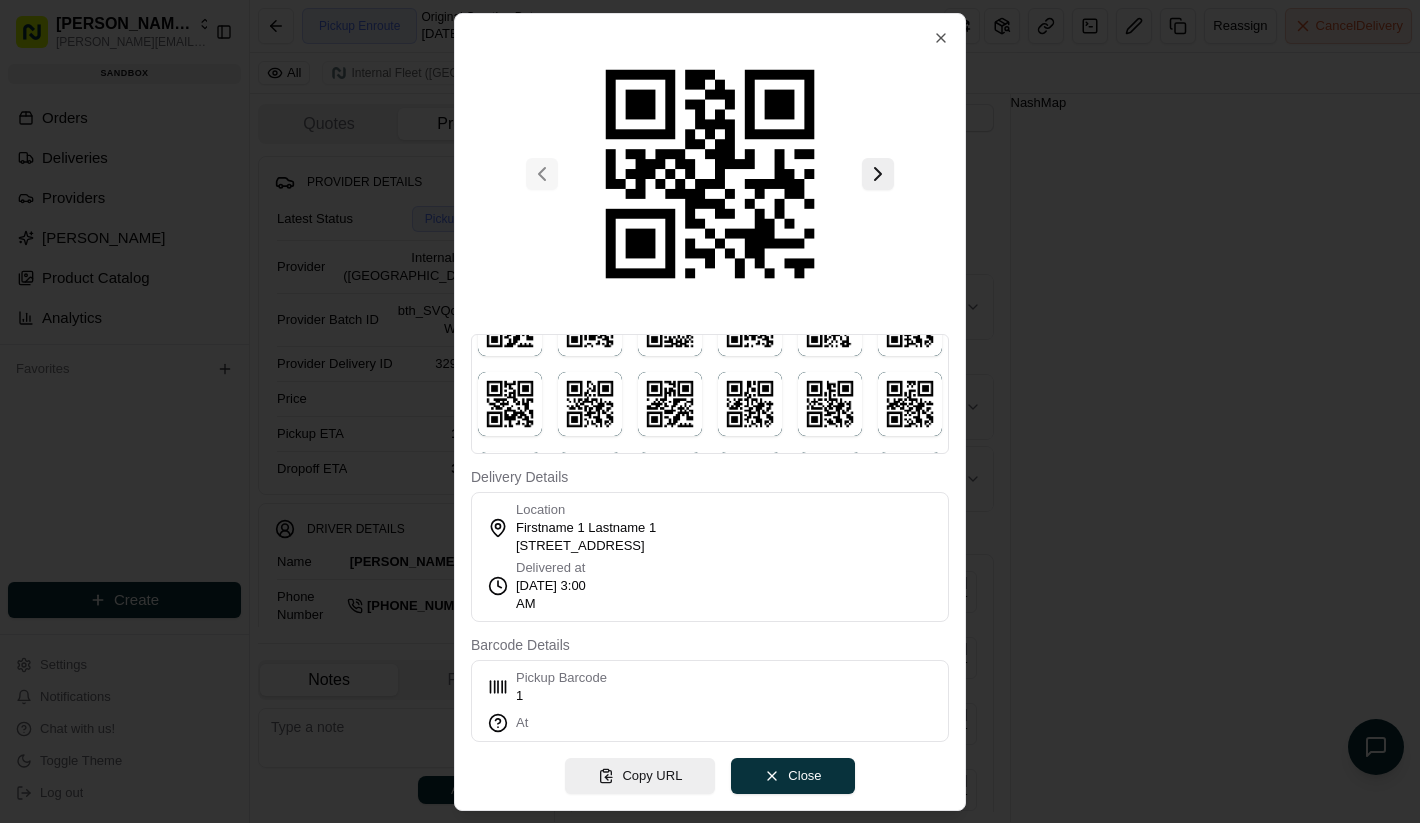 click at bounding box center [710, 174] 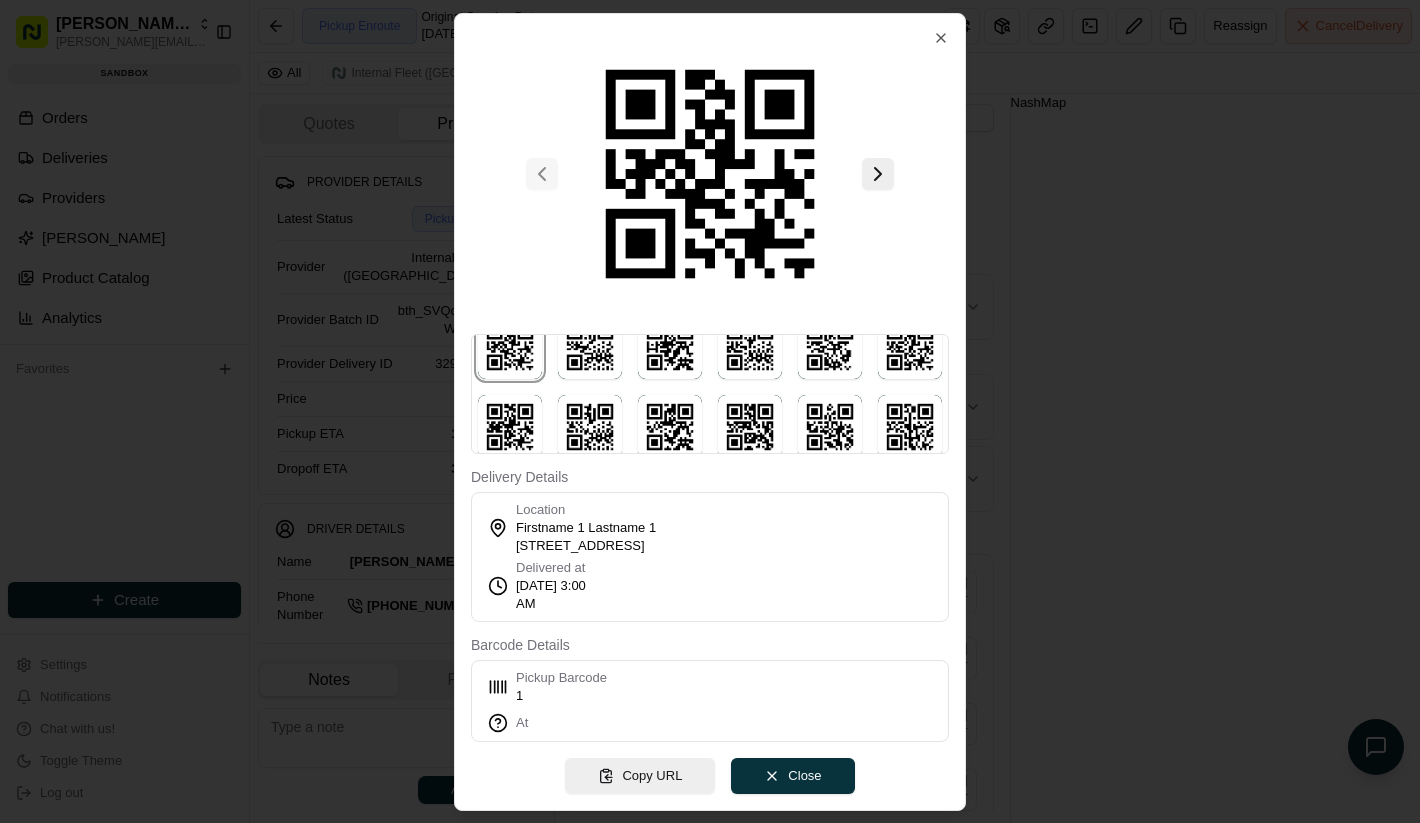 scroll, scrollTop: 0, scrollLeft: 0, axis: both 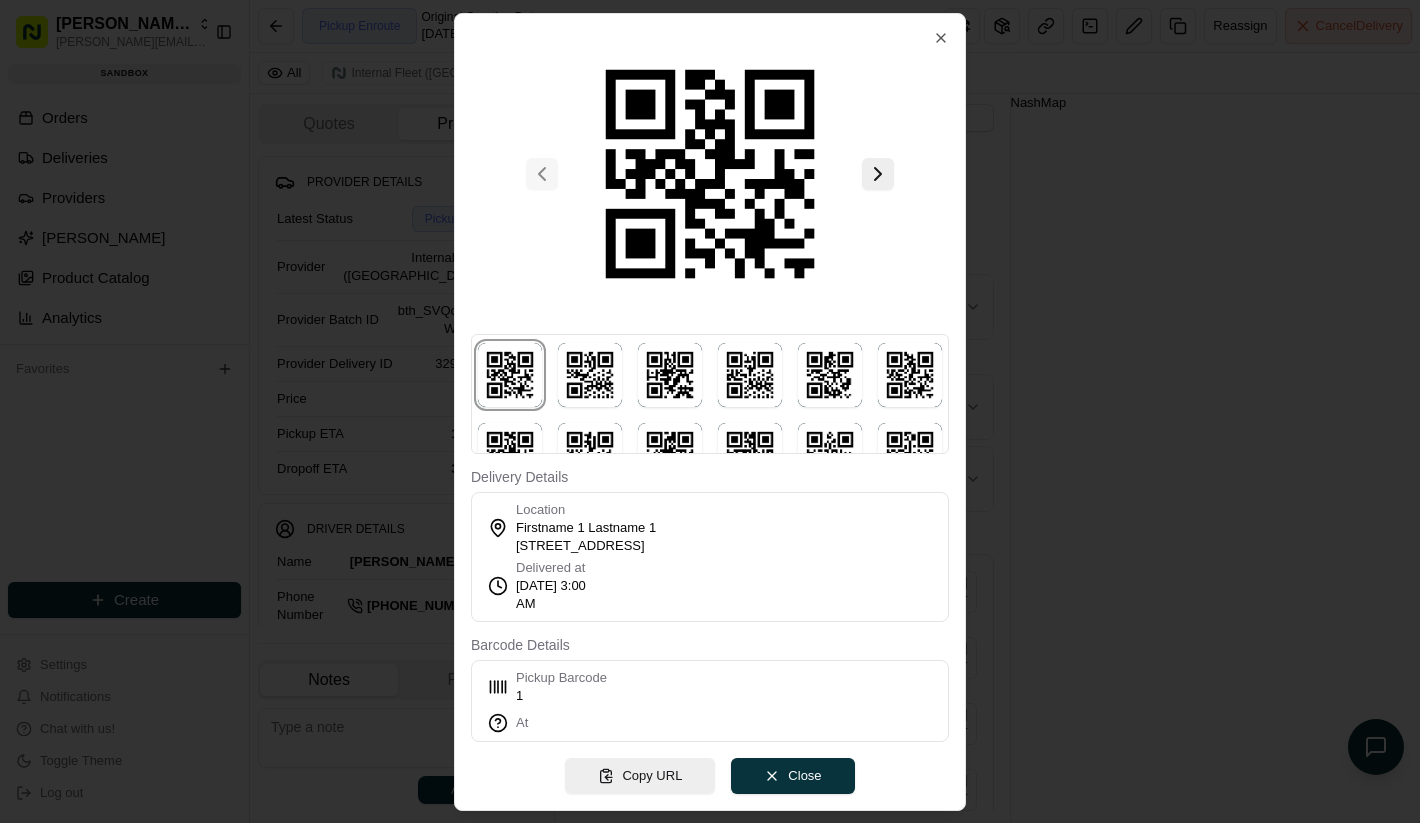 click at bounding box center (710, 174) 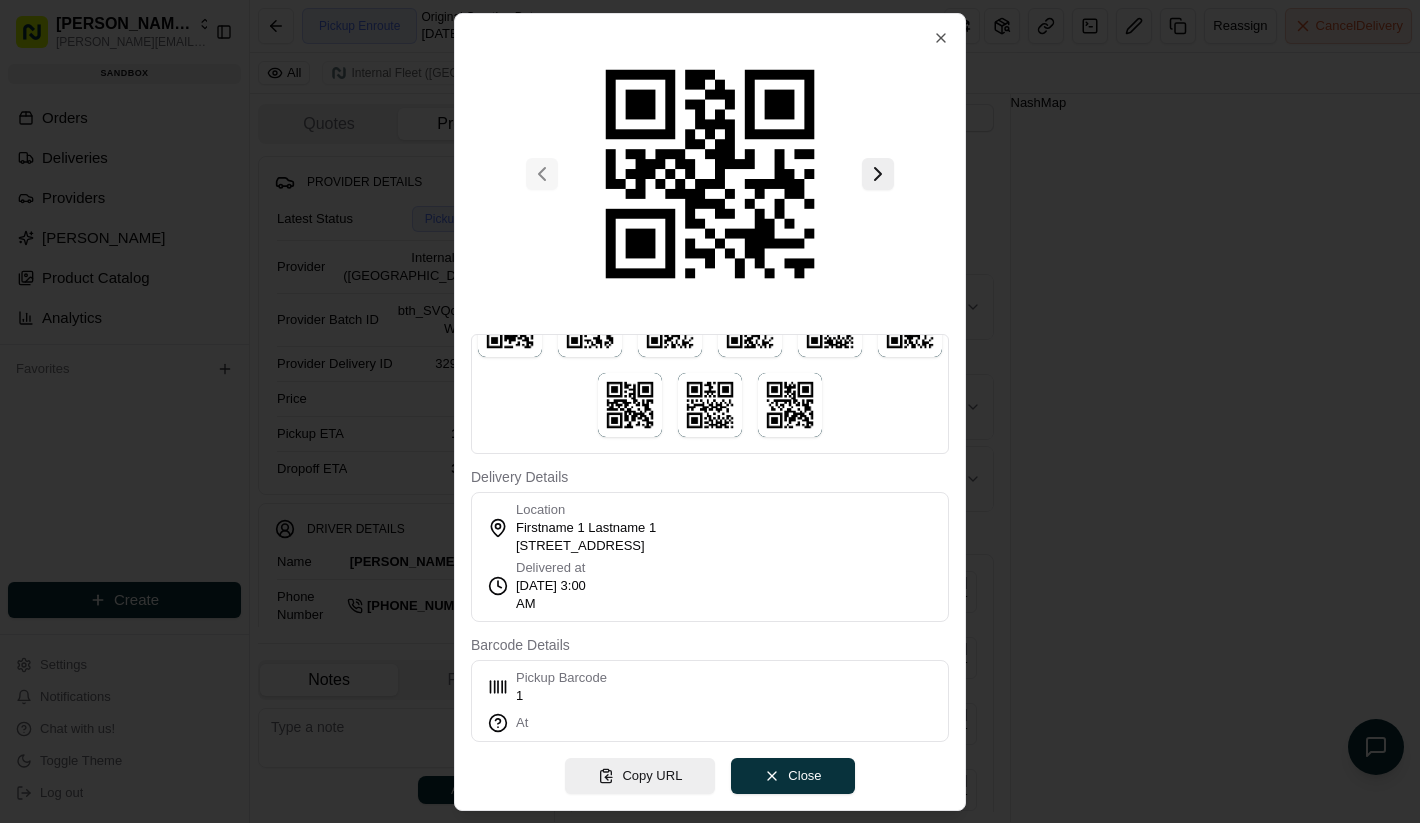 scroll, scrollTop: 778, scrollLeft: 0, axis: vertical 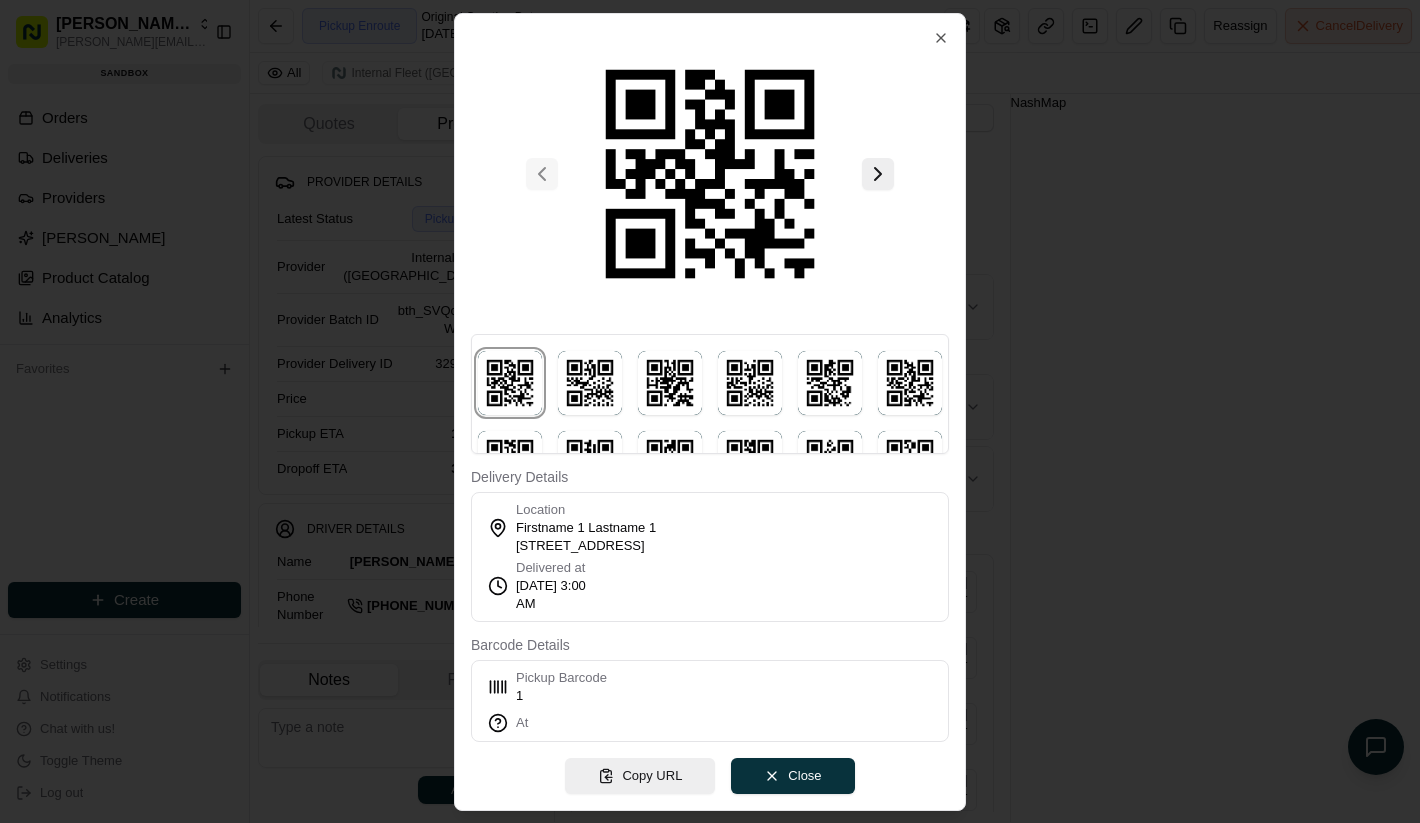 click at bounding box center [710, 411] 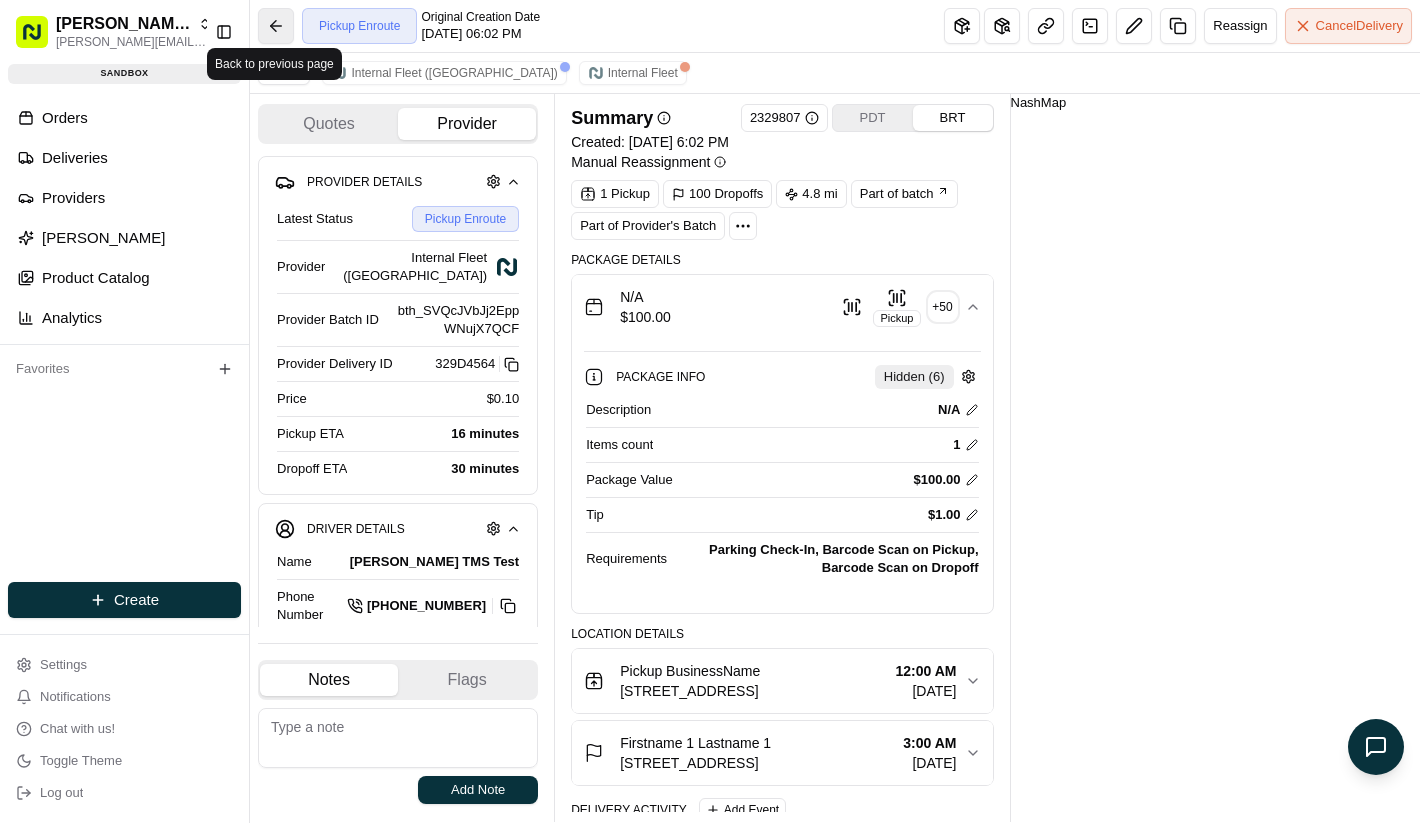click at bounding box center [276, 26] 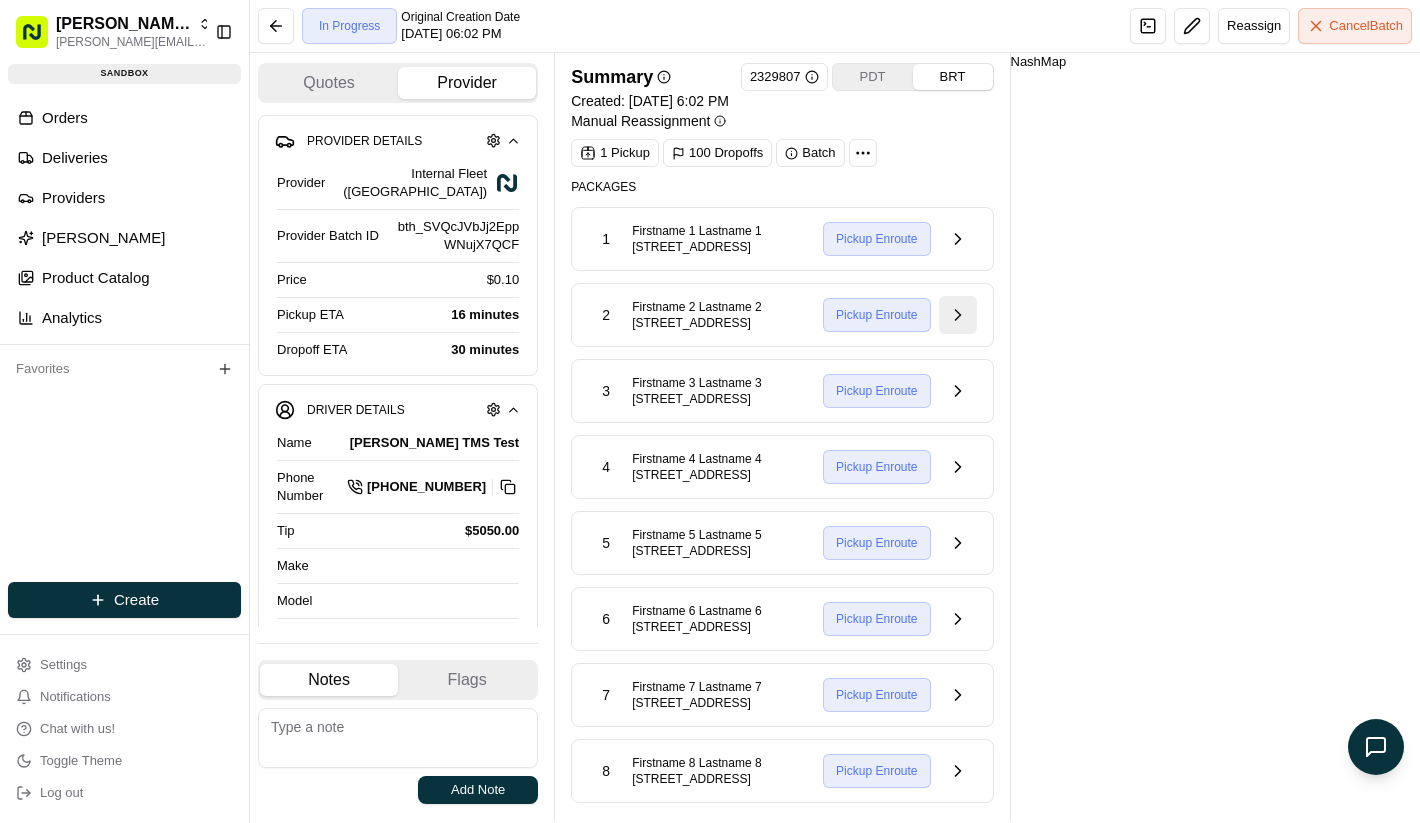 click at bounding box center [958, 315] 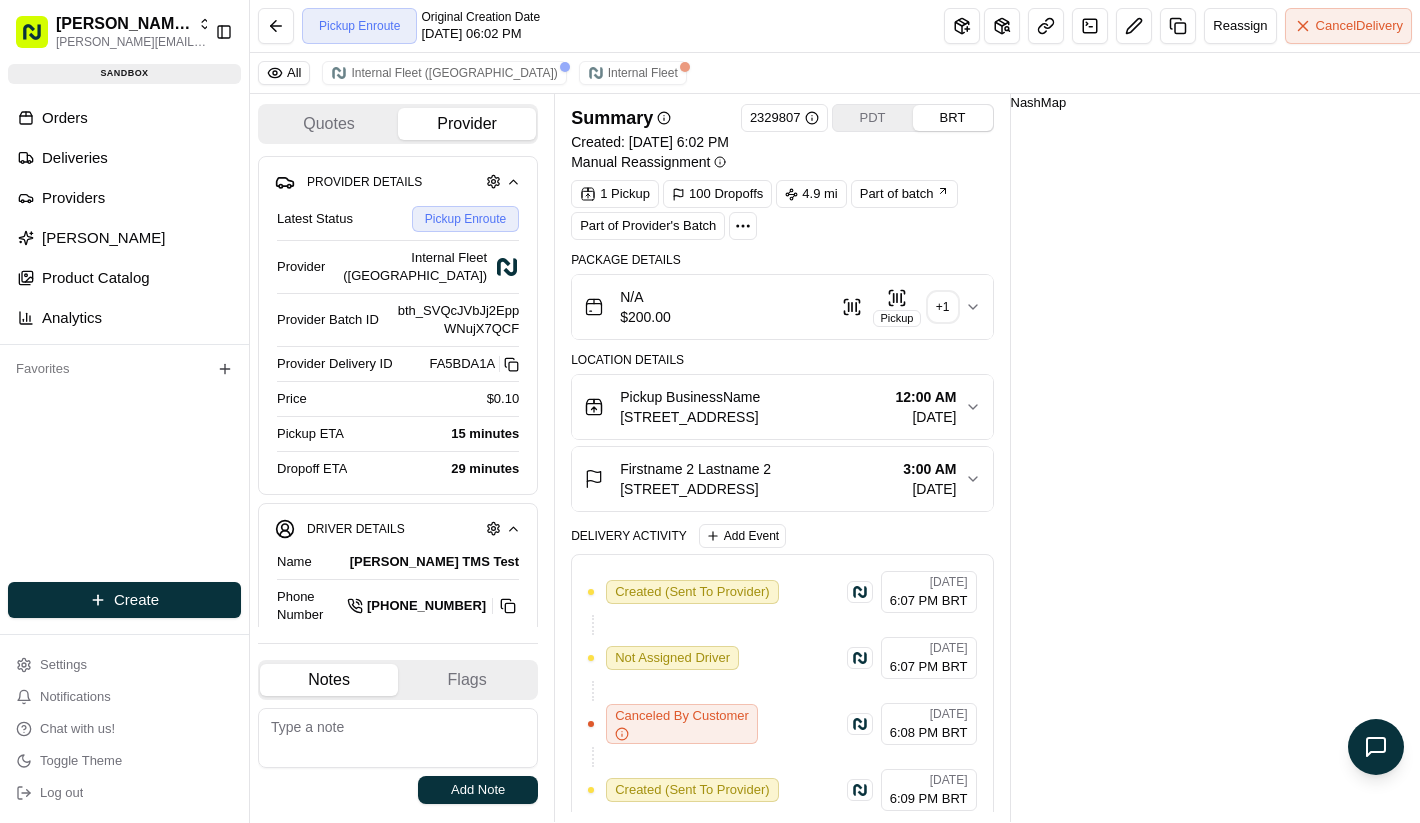 click on "Pickup" at bounding box center [896, 318] 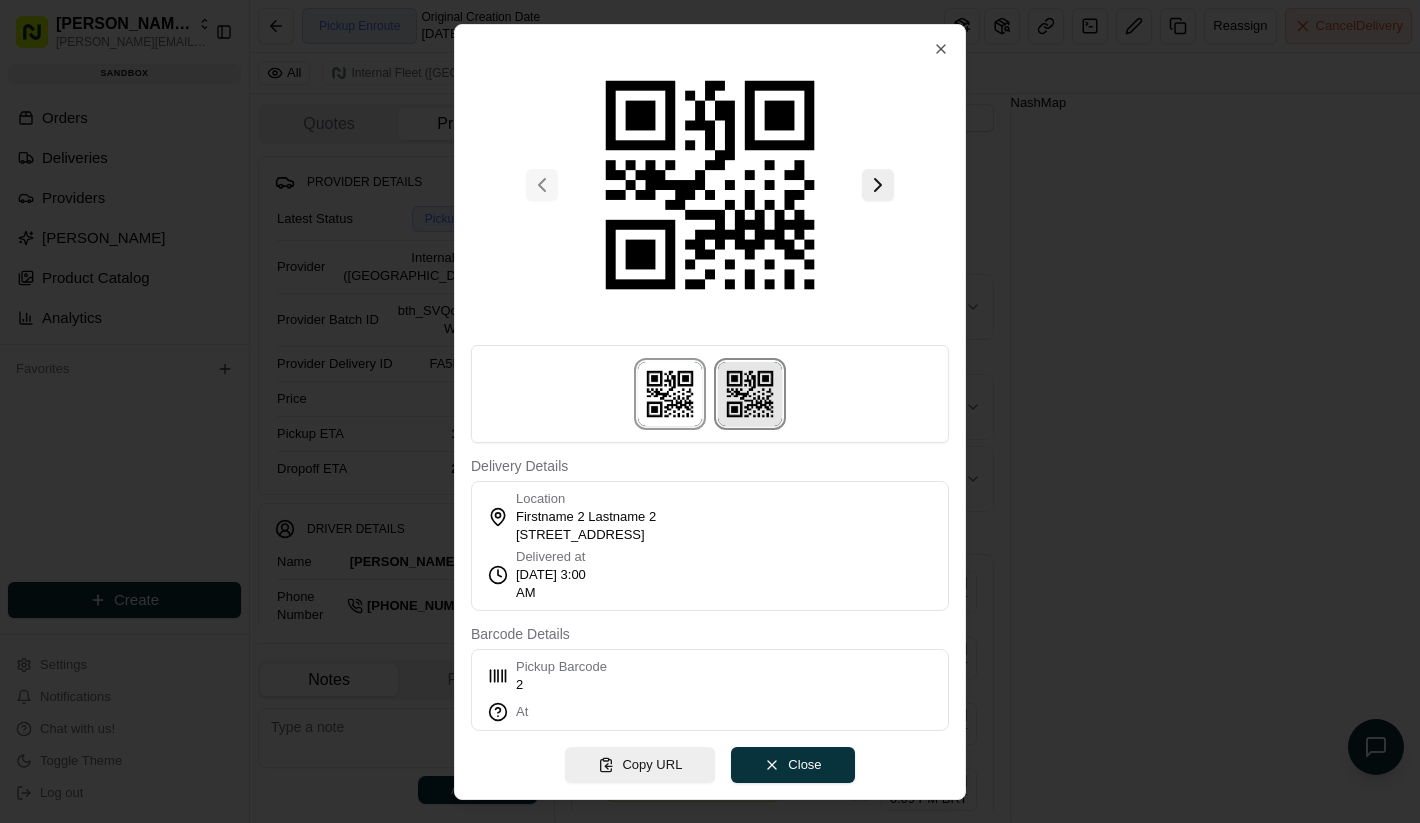click at bounding box center (750, 394) 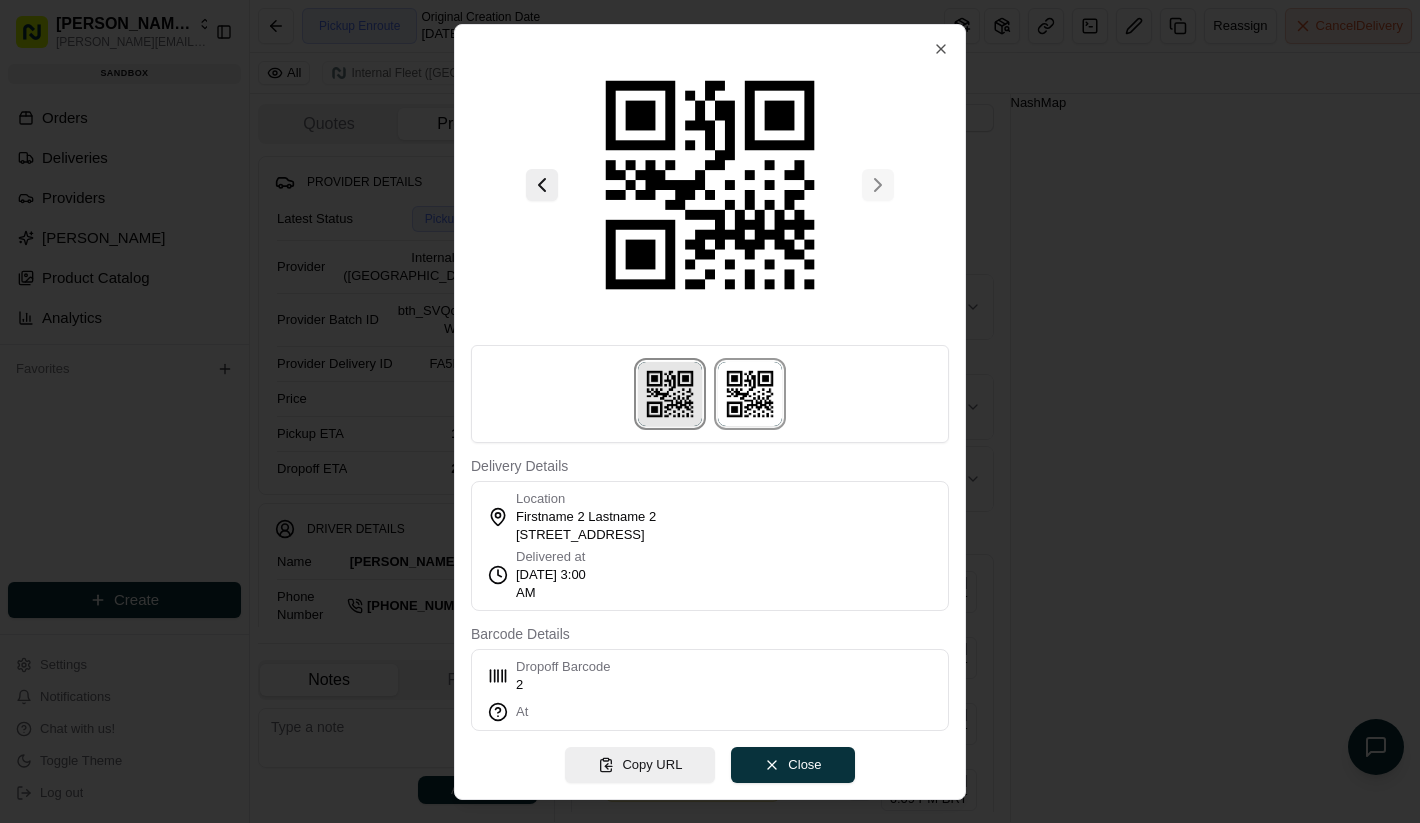 click at bounding box center [670, 394] 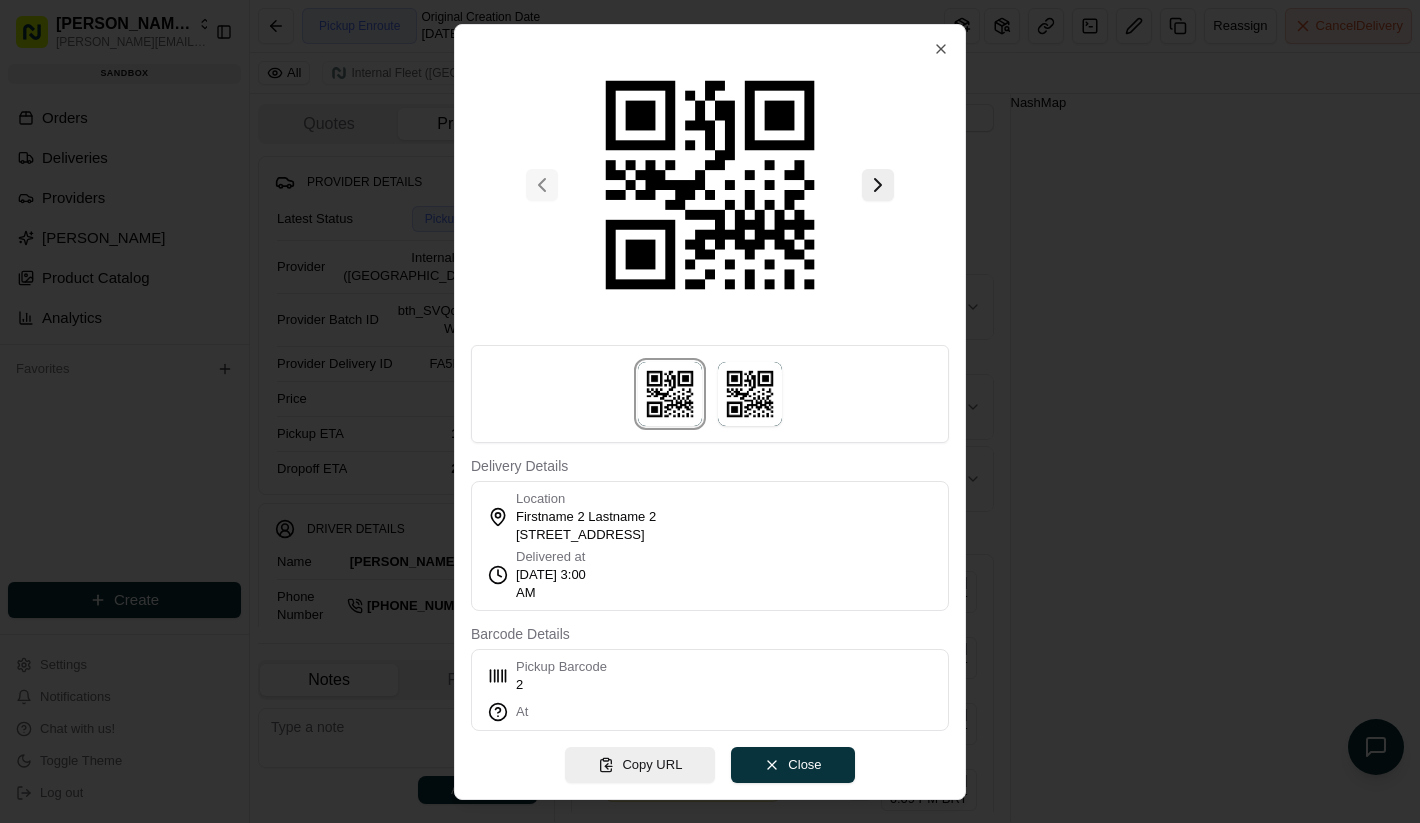 click on "Delivery Details Location  Firstname 2 Lastname 2 4700 W El Camino Real, Los Altos, CA 94022, USA Delivered at 07/10/2025 3:00 AM Barcode Details Pickup Barcode 2   at" at bounding box center (710, 386) 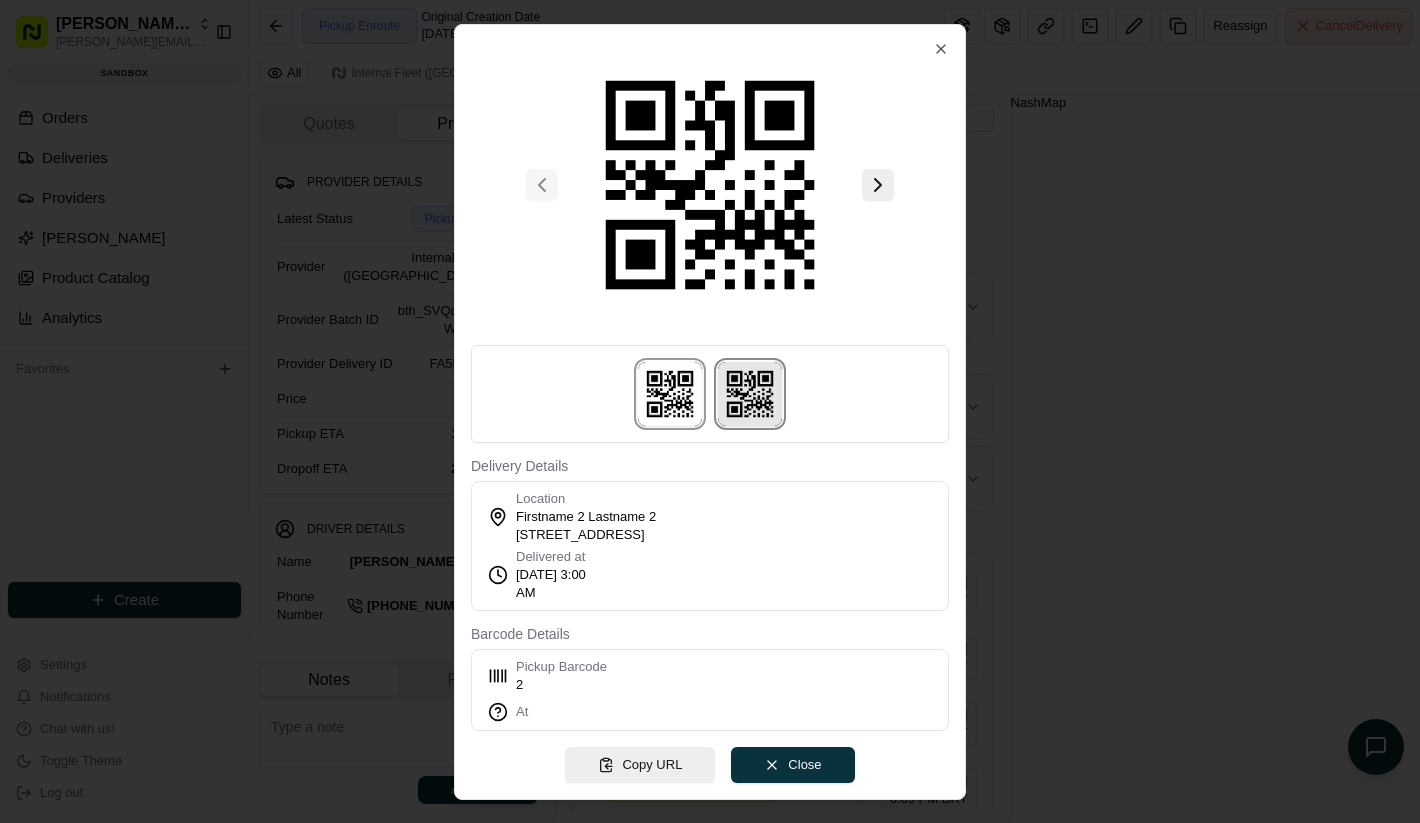 click at bounding box center [750, 394] 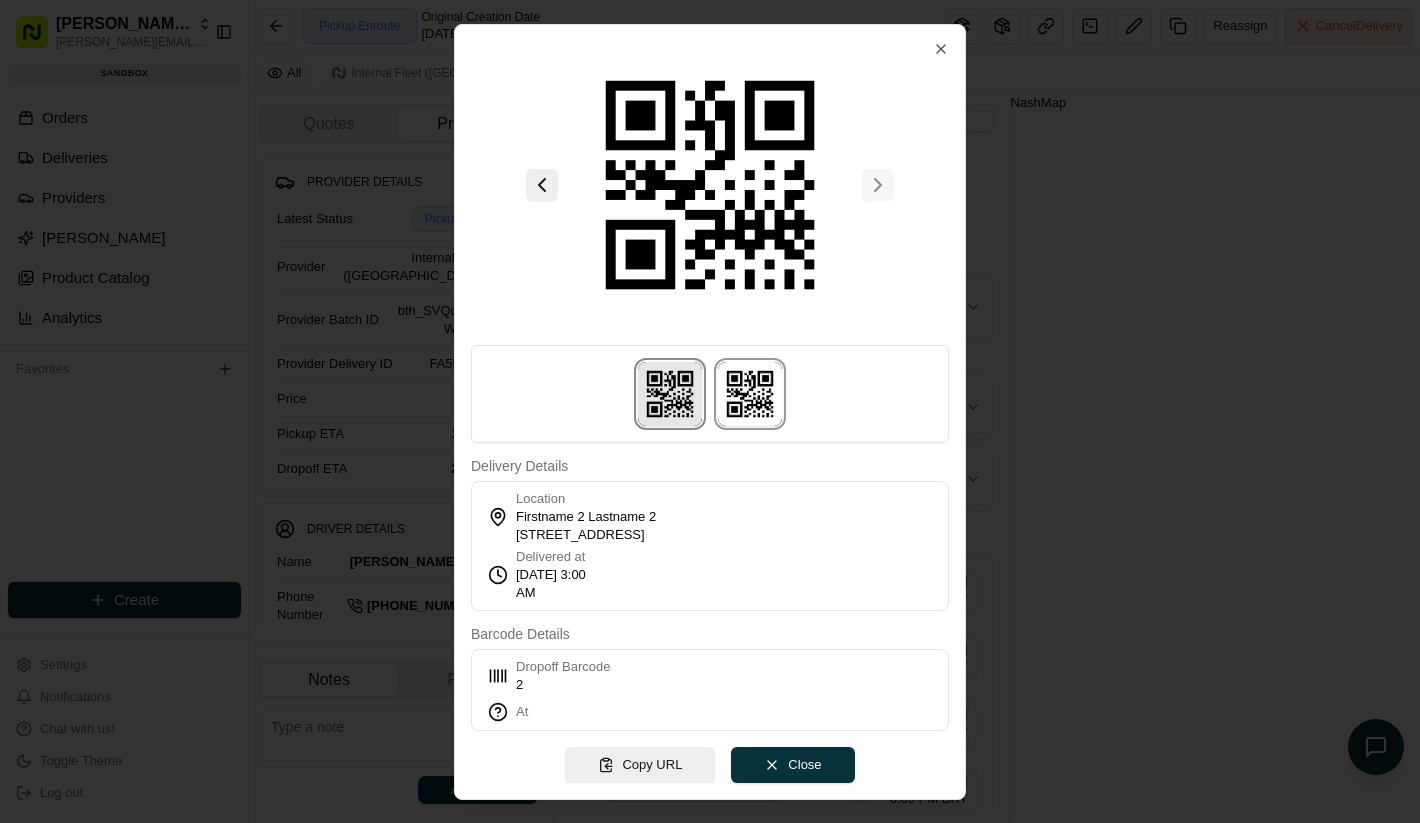click at bounding box center (670, 394) 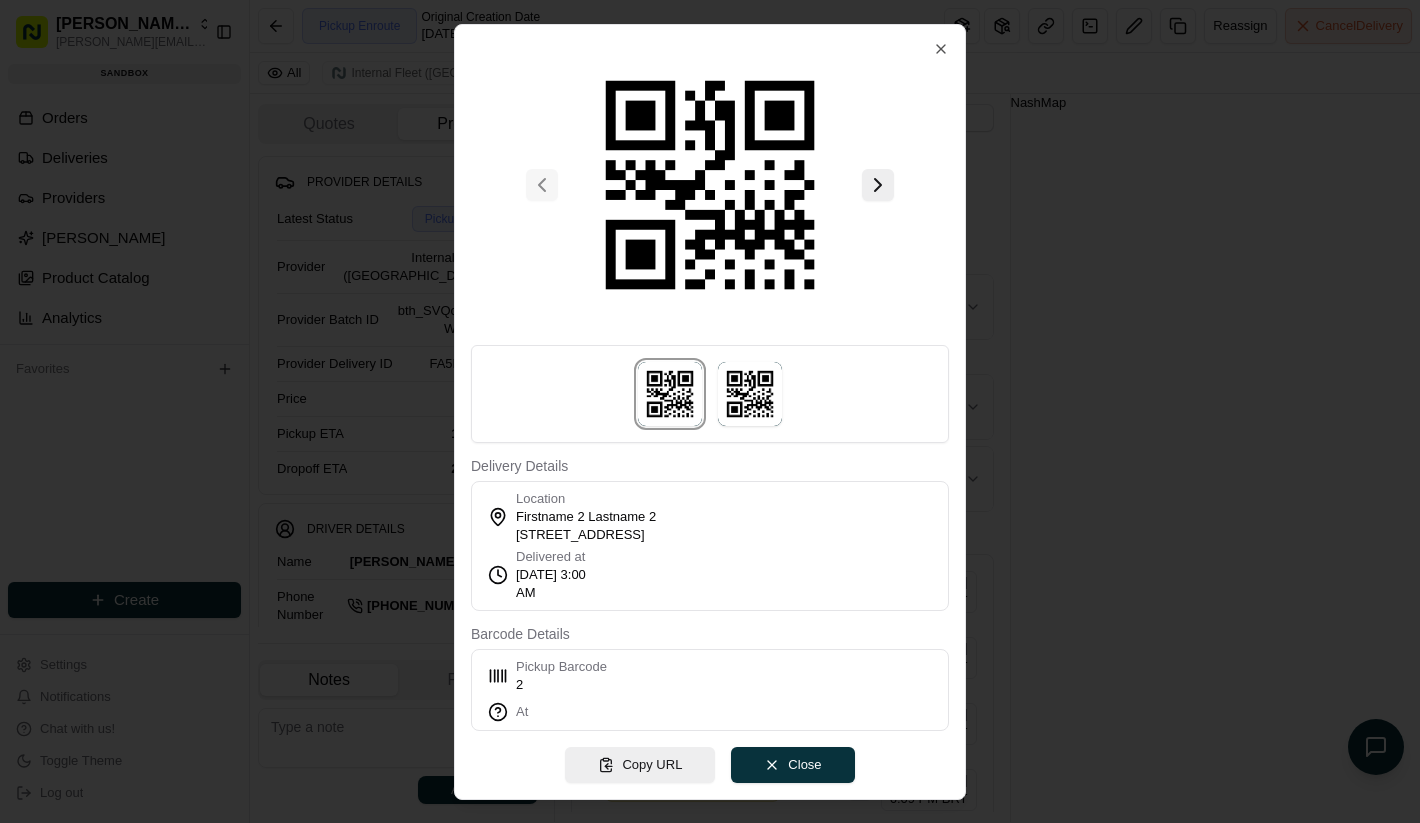 click at bounding box center [710, 394] 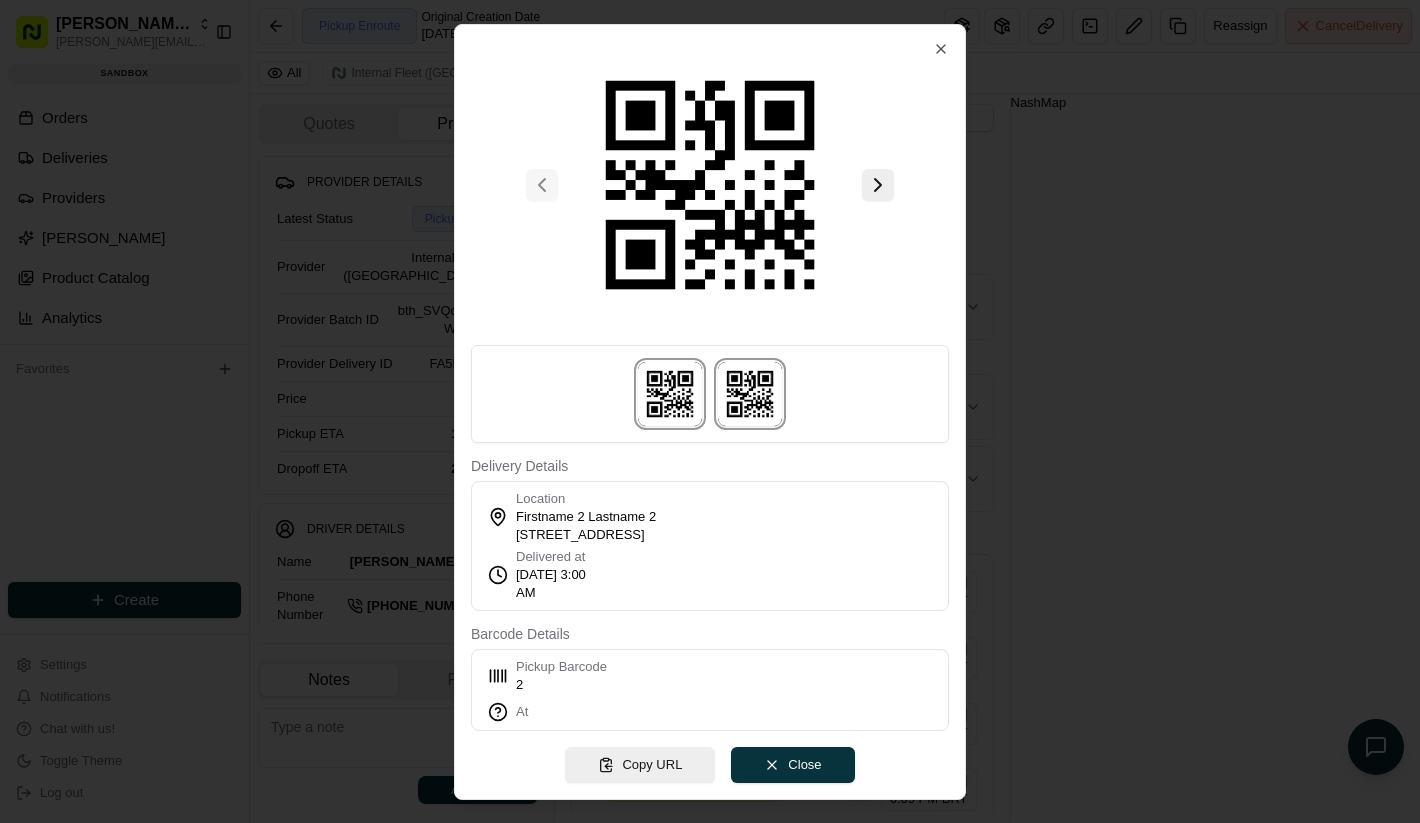 click at bounding box center [670, 394] 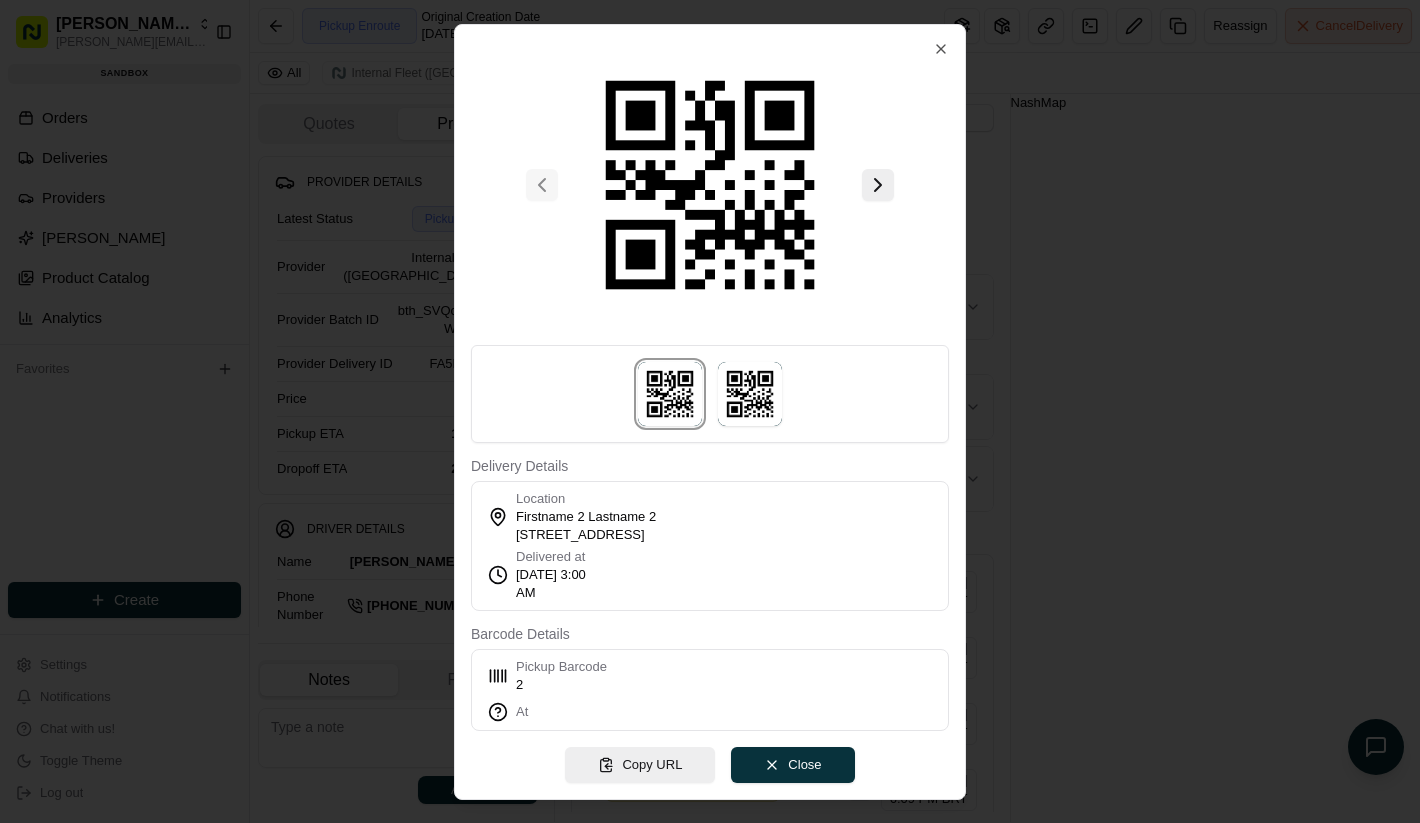 click at bounding box center [750, 394] 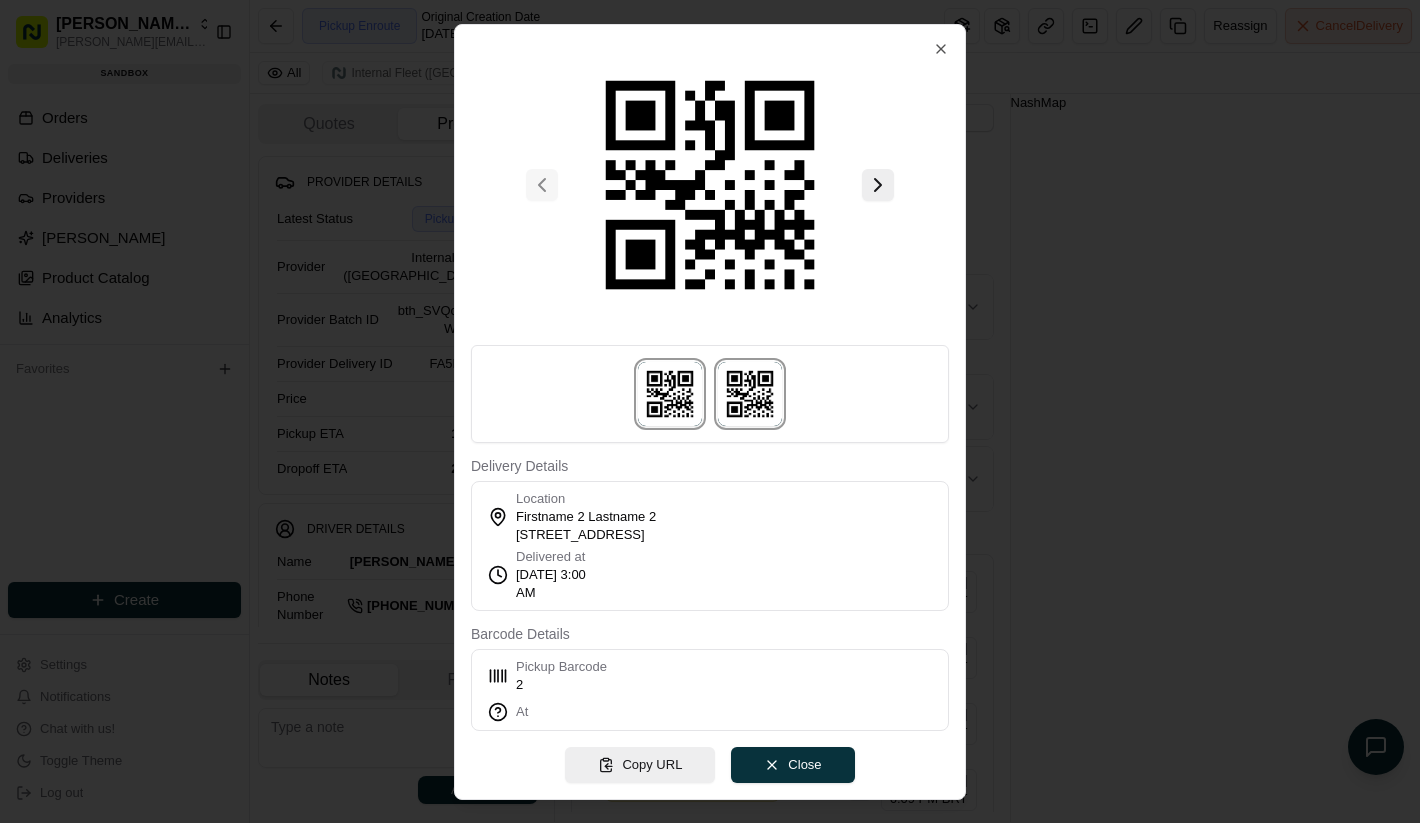 click at bounding box center (670, 394) 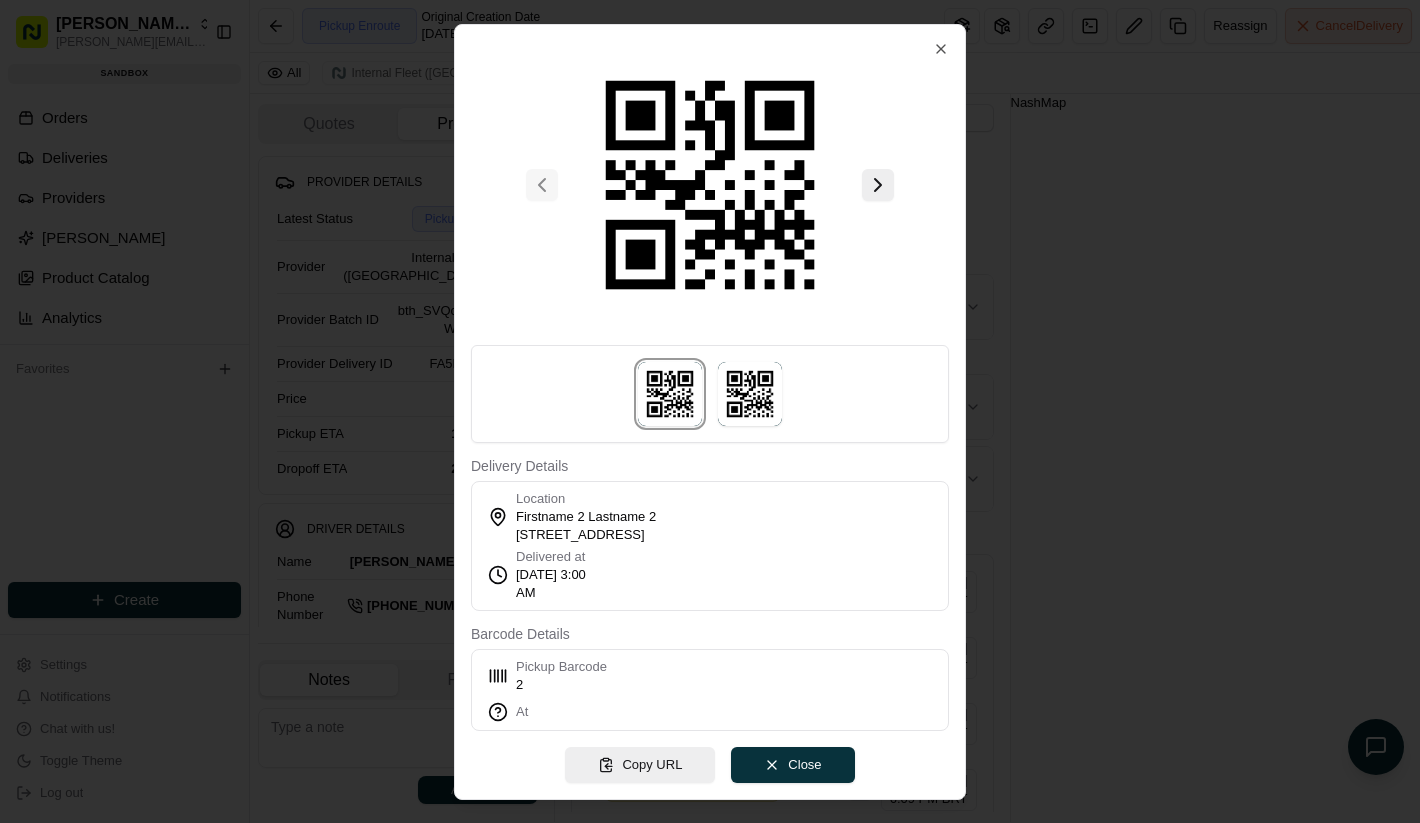 type 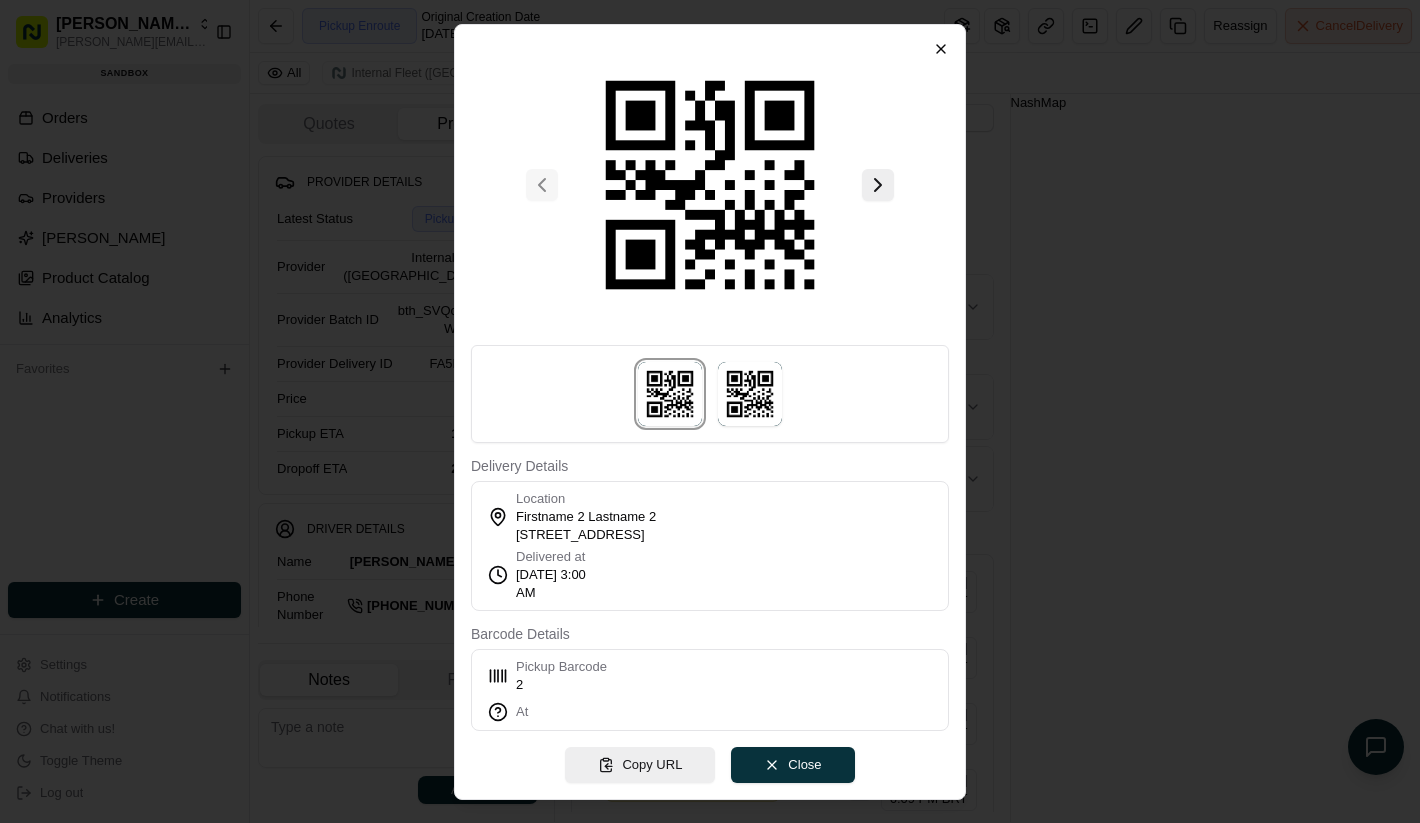 click at bounding box center (710, 411) 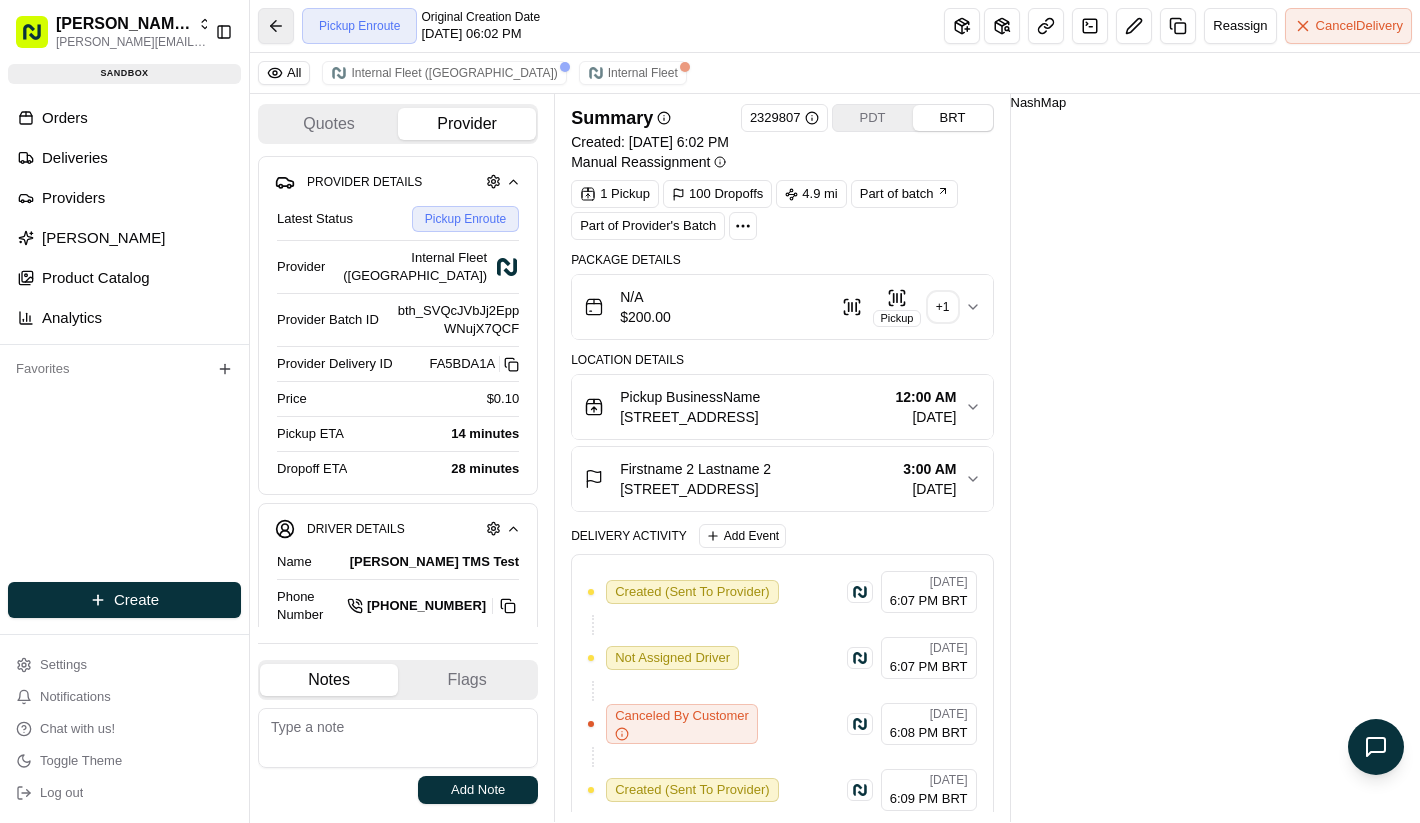 click at bounding box center [276, 26] 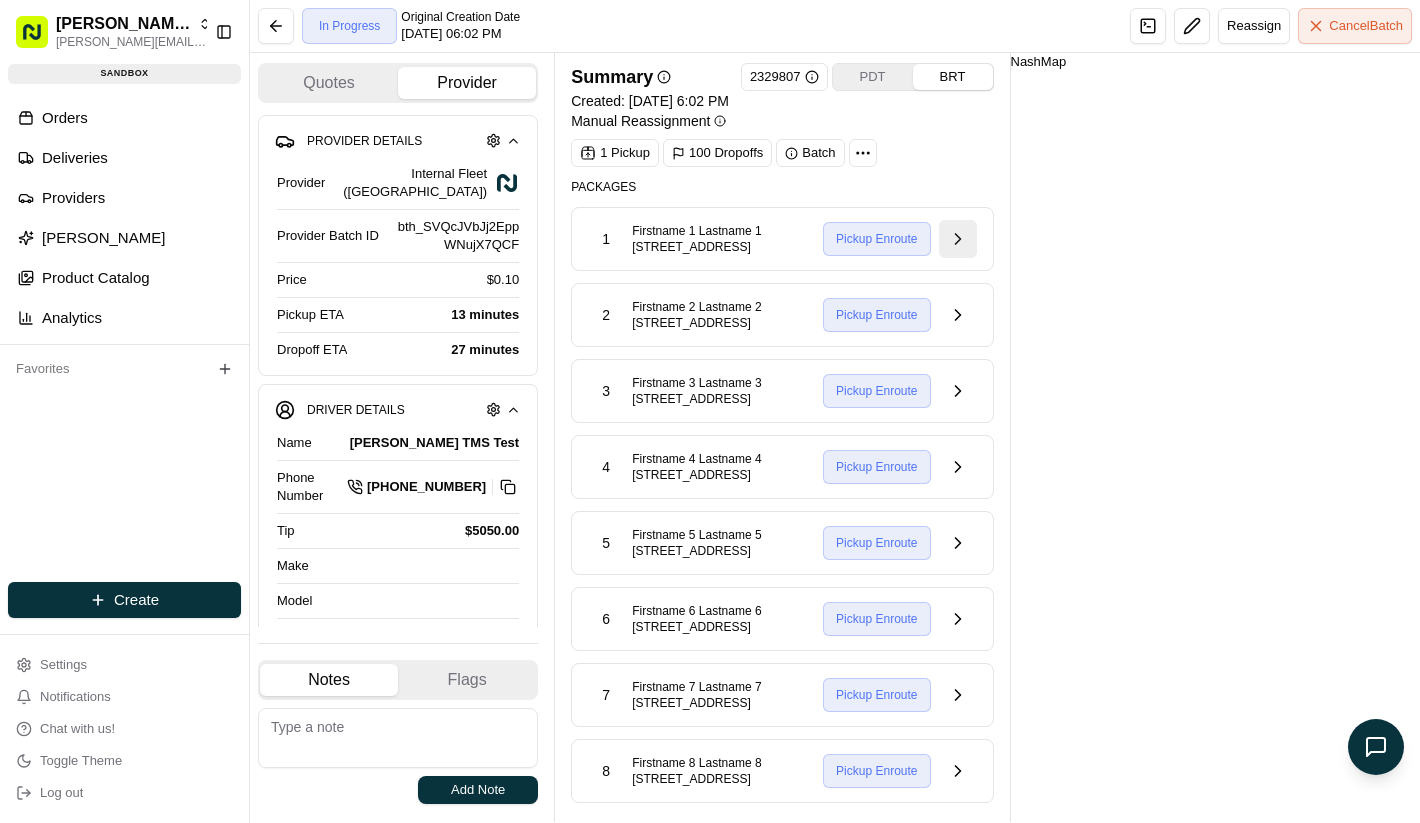 click at bounding box center [958, 239] 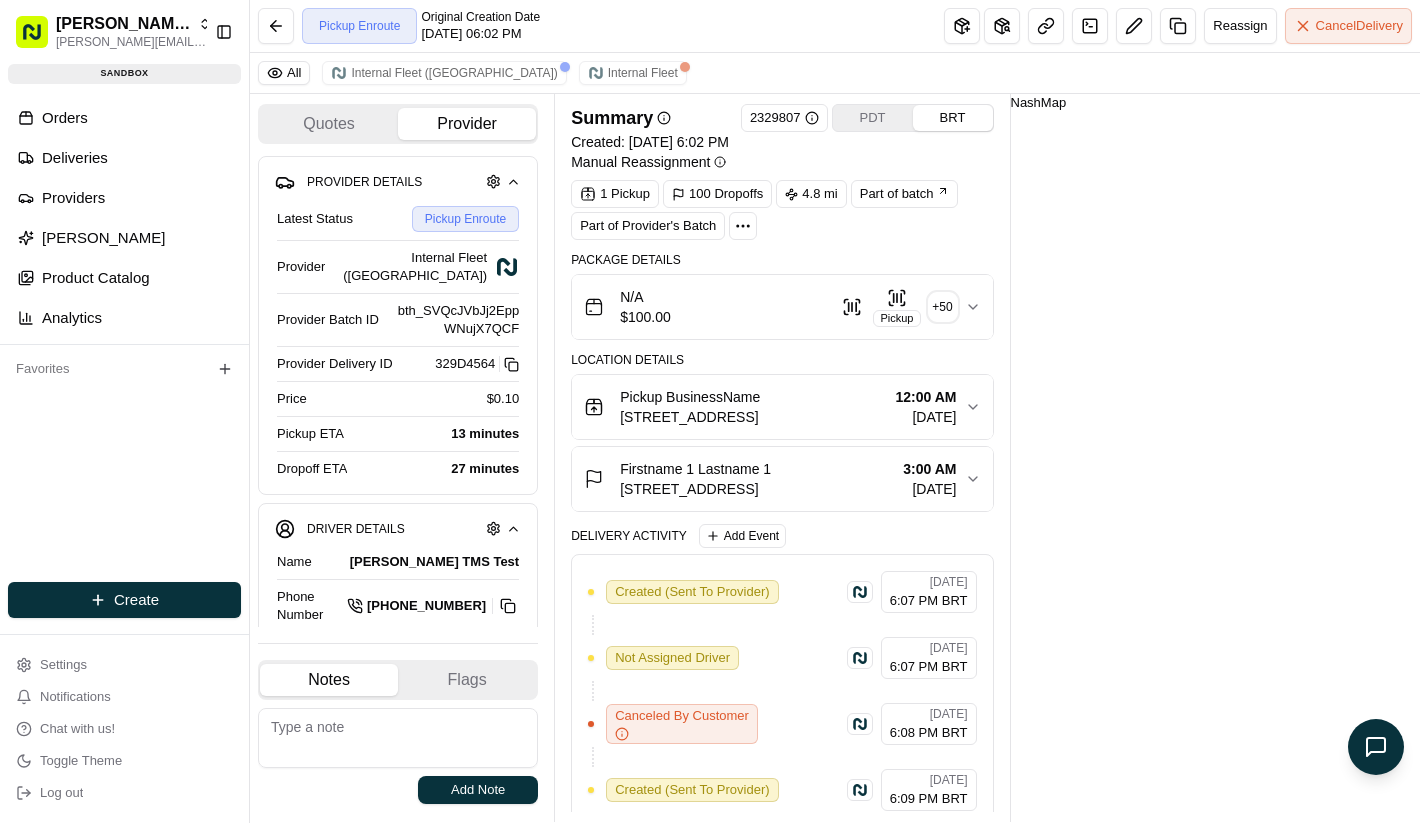 click on "N/A $ 100.00 Pickup + 50" at bounding box center (782, 307) 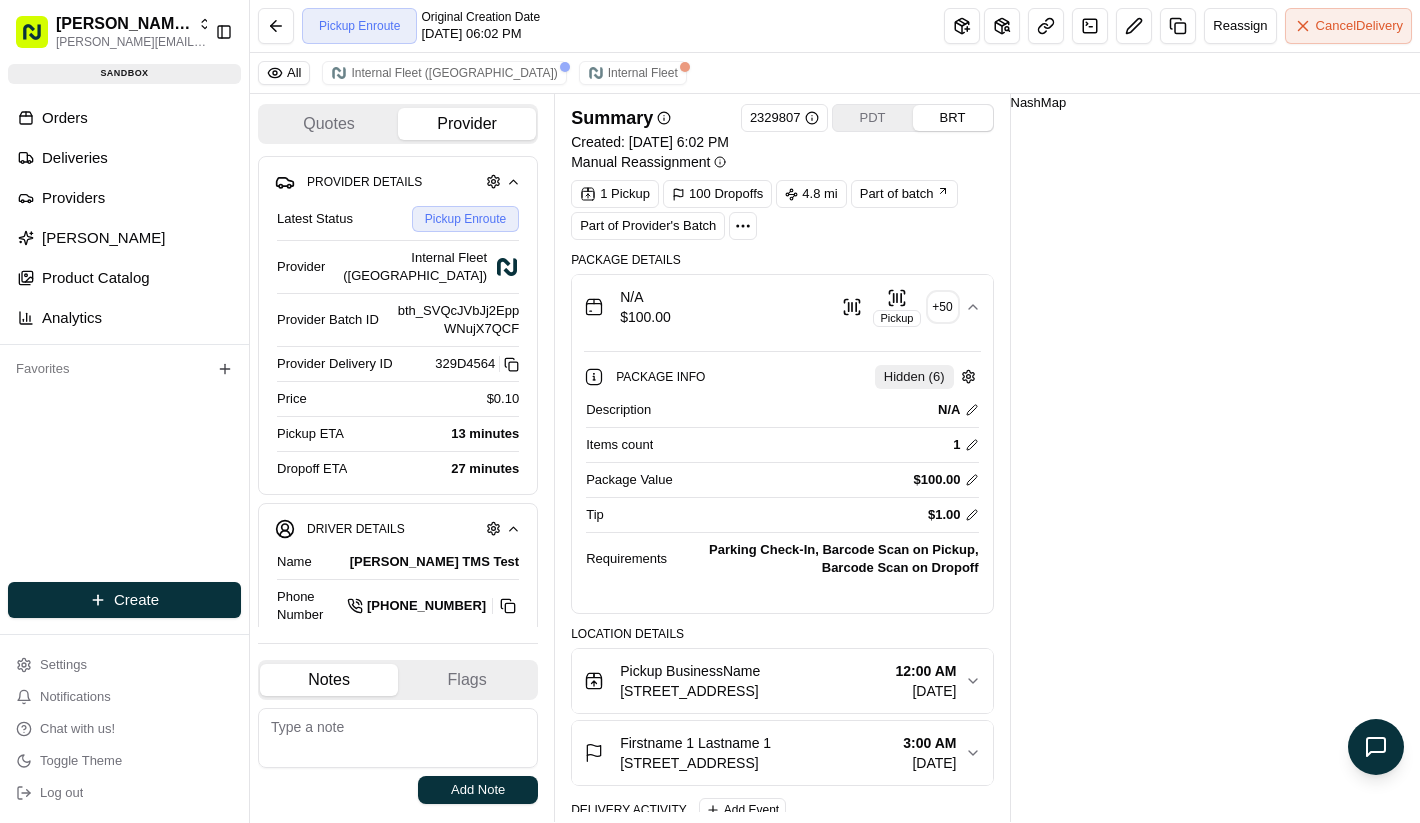 click on "Pickup" at bounding box center (896, 318) 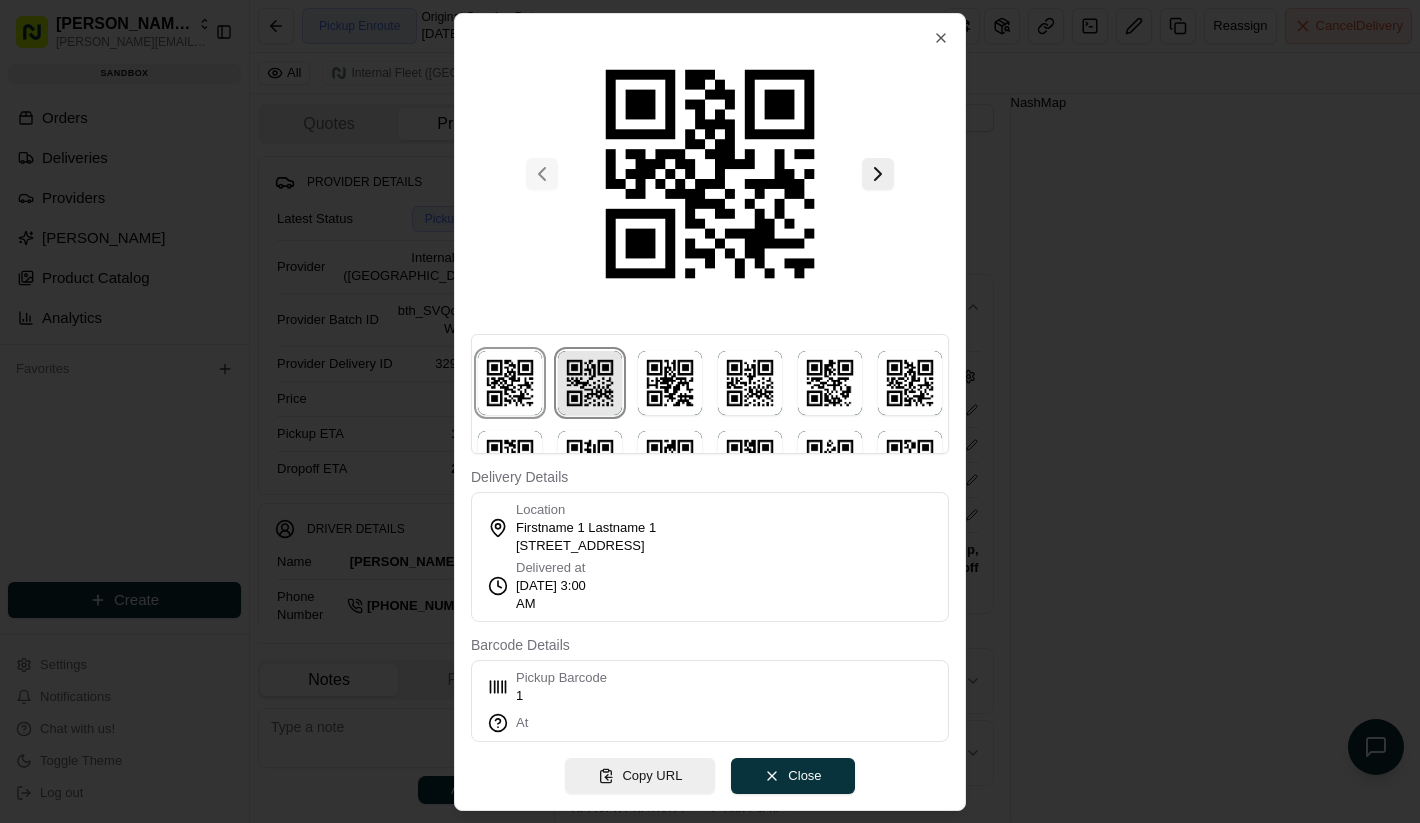 click at bounding box center [590, 383] 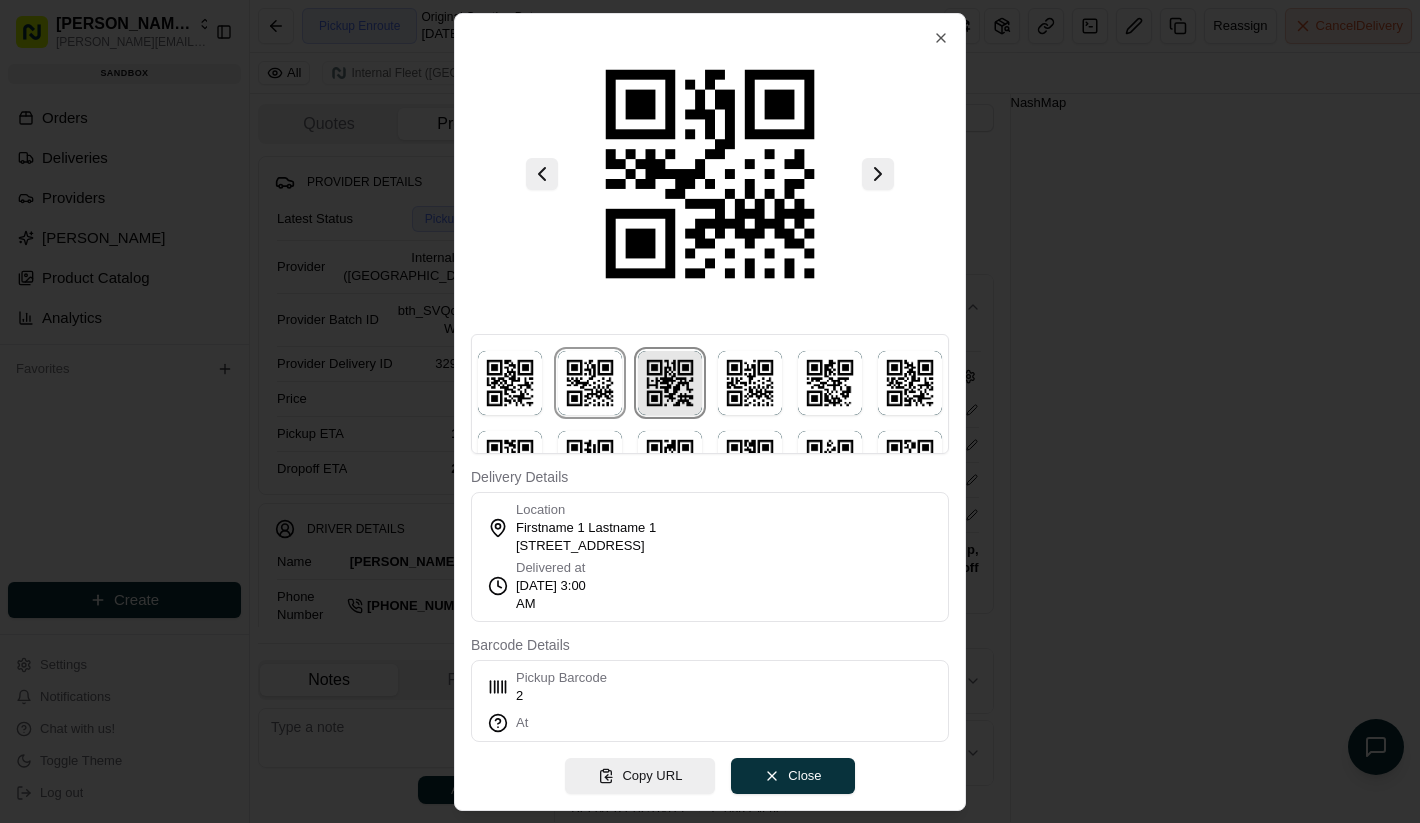 click at bounding box center (670, 383) 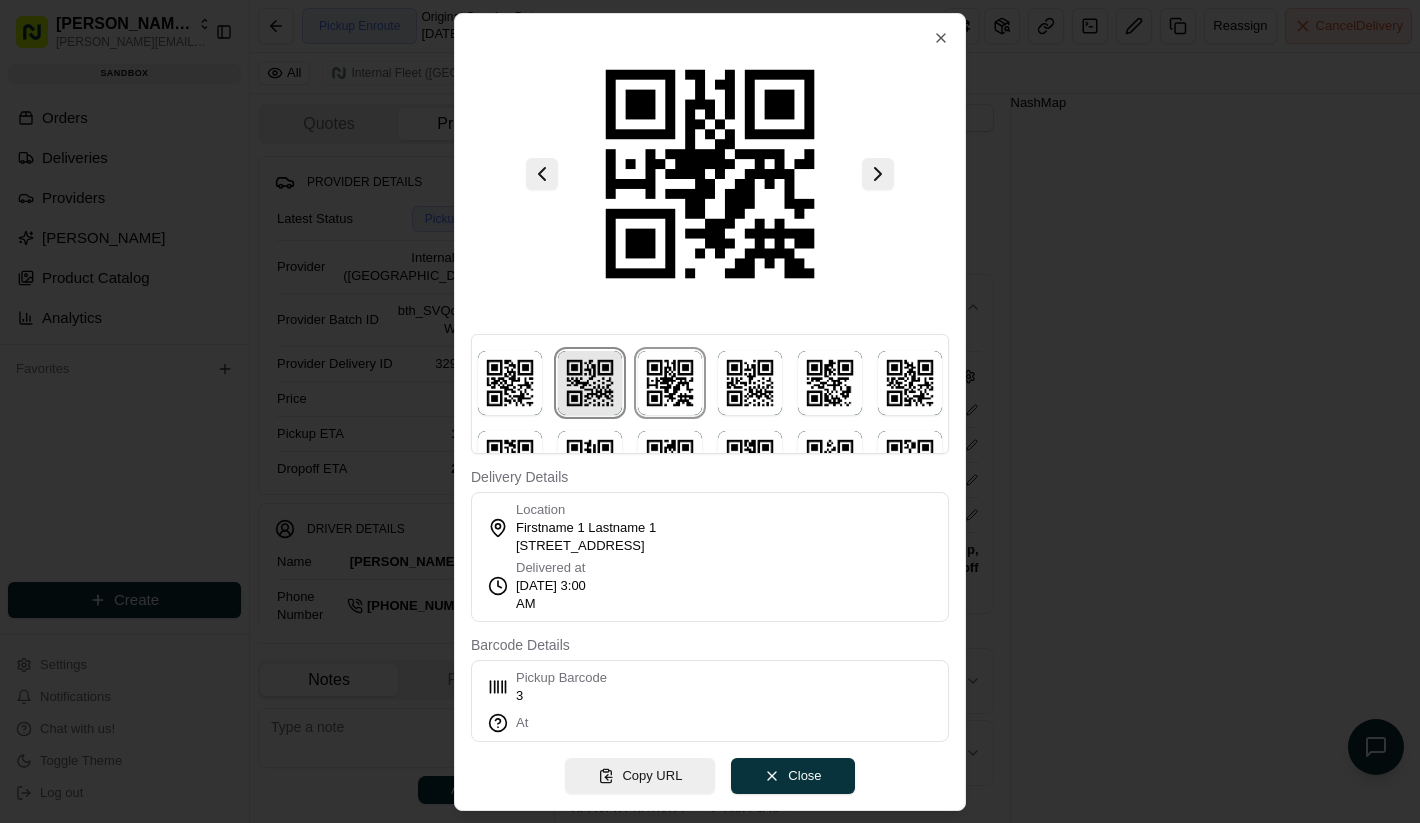 click at bounding box center (590, 383) 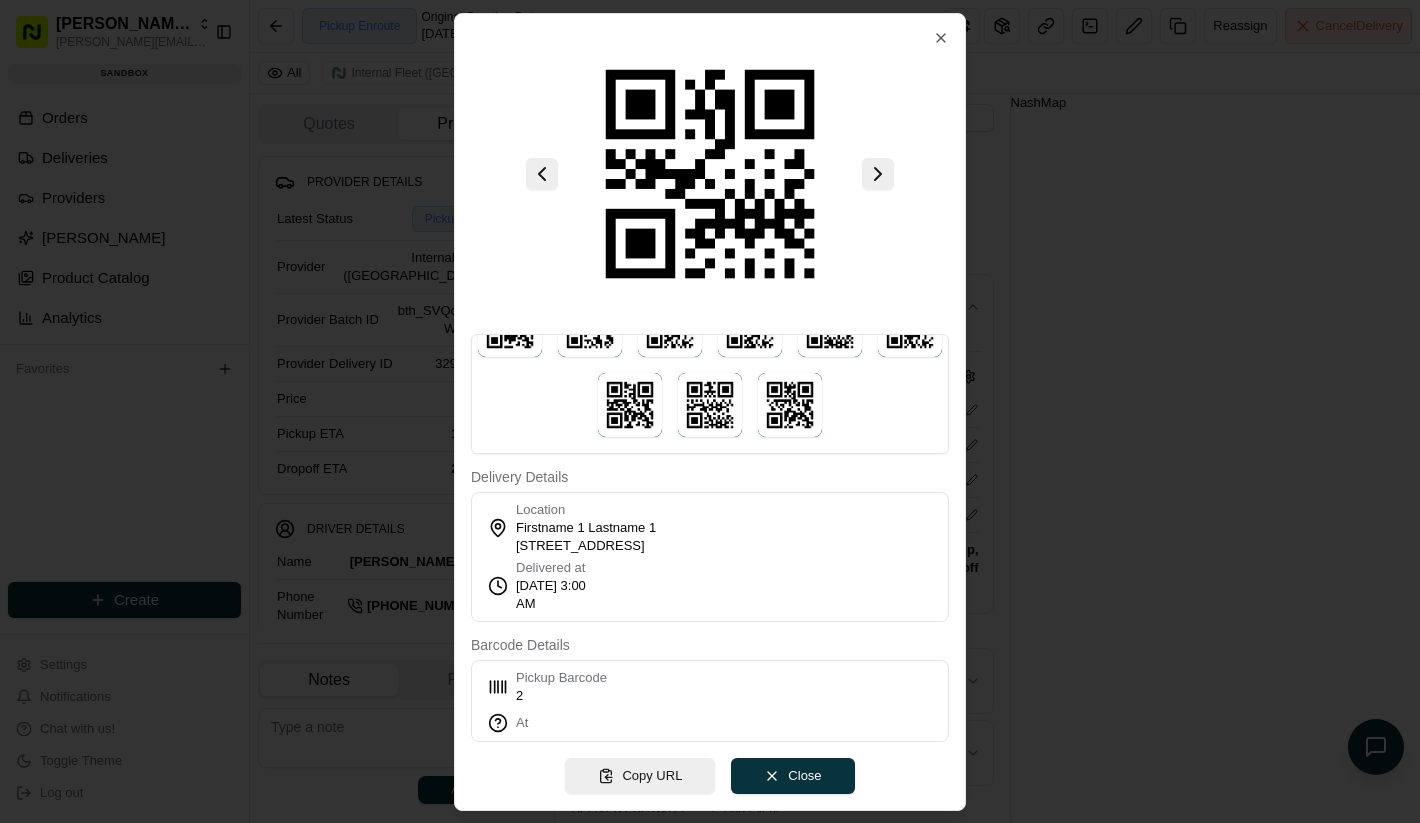 scroll, scrollTop: 0, scrollLeft: 0, axis: both 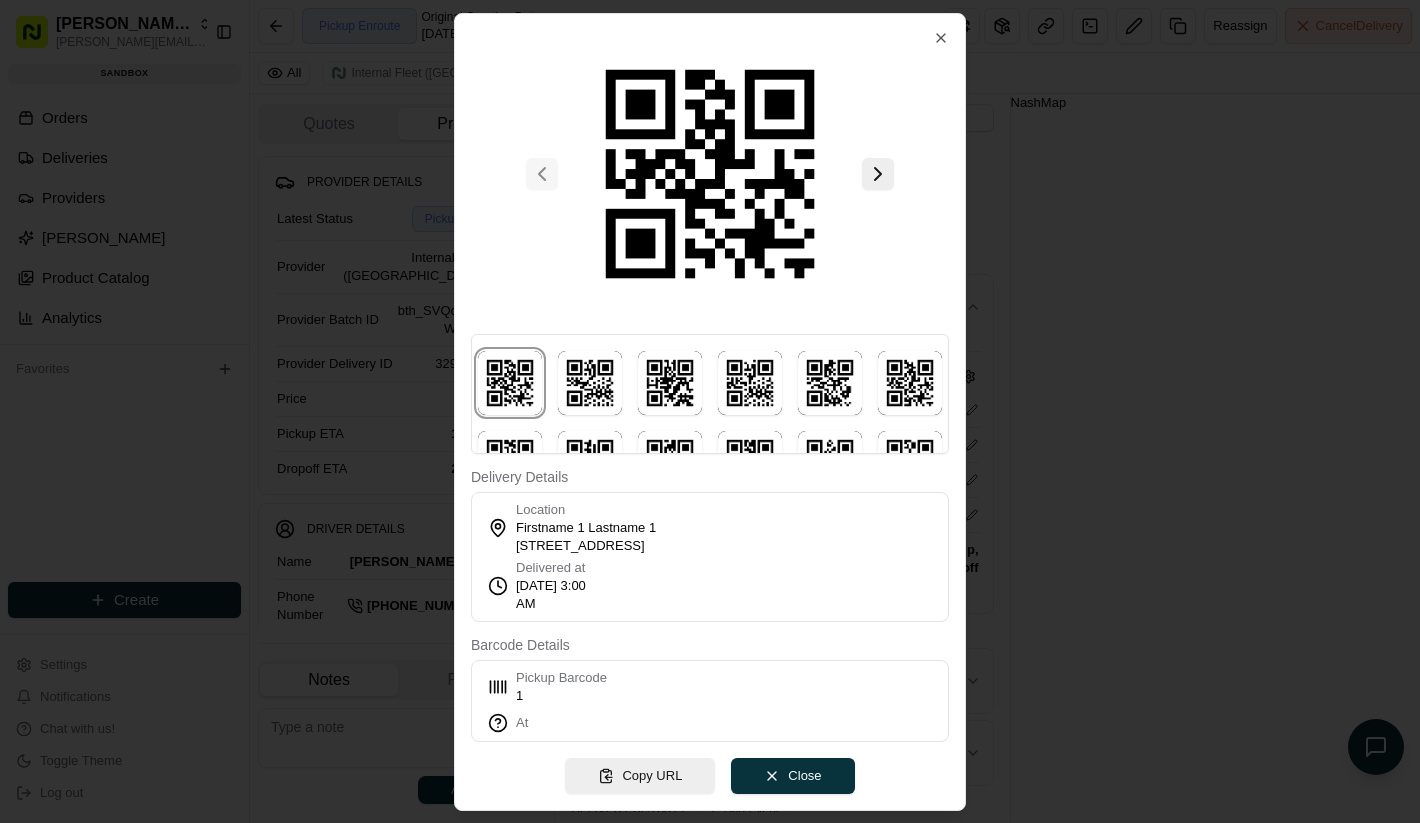 click at bounding box center (710, 411) 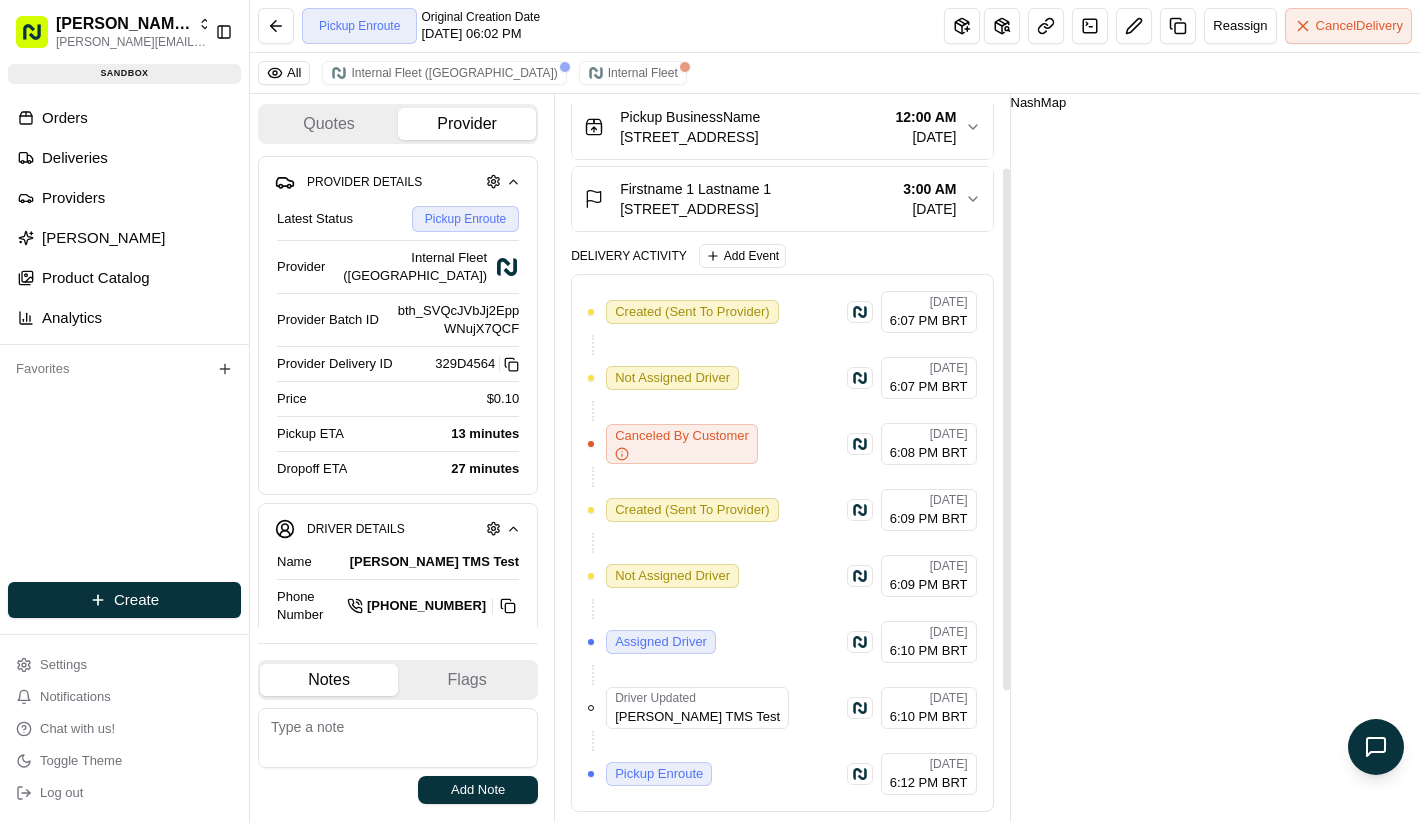 scroll, scrollTop: 0, scrollLeft: 0, axis: both 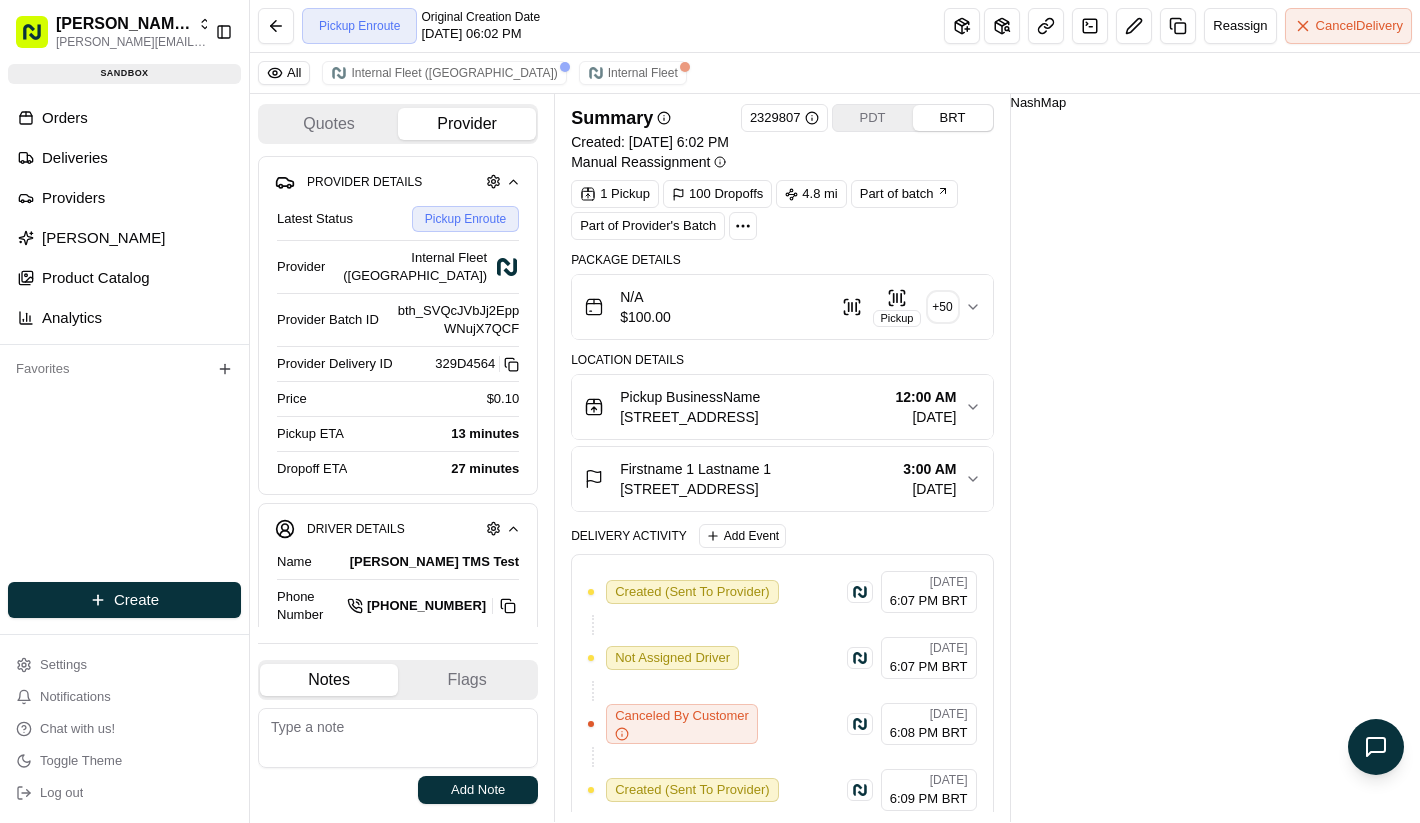 type 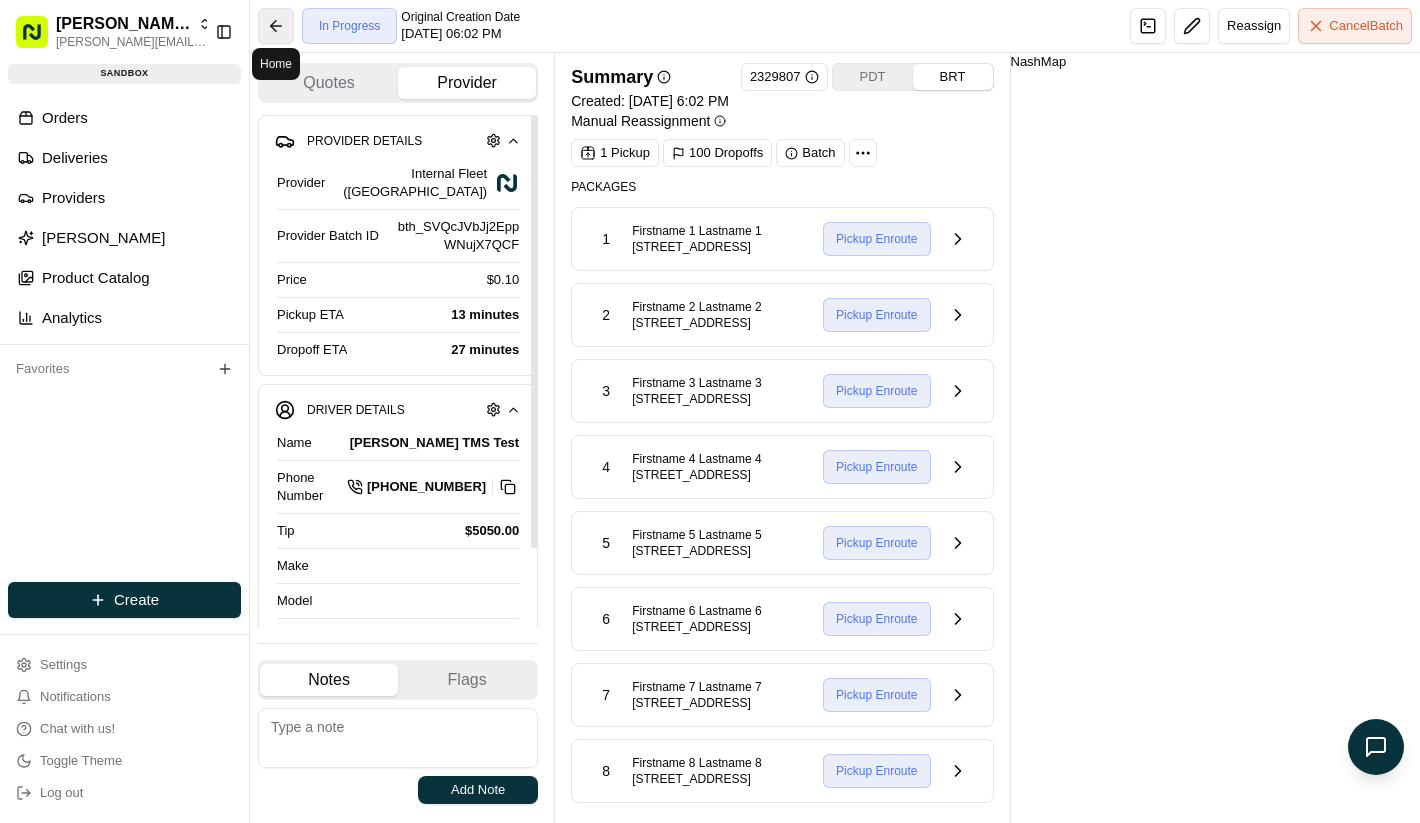 type 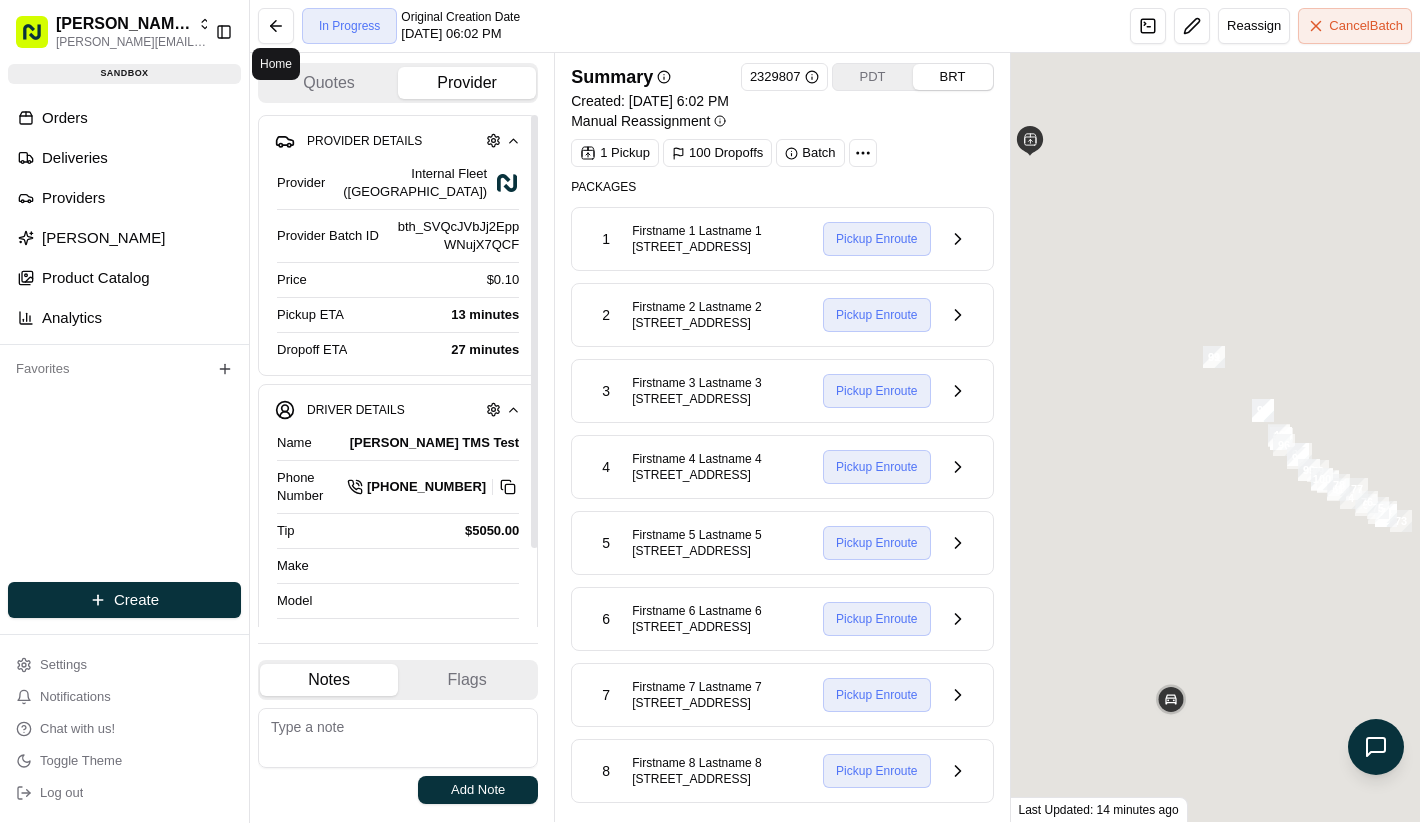 click on "27 minutes" at bounding box center [437, 350] 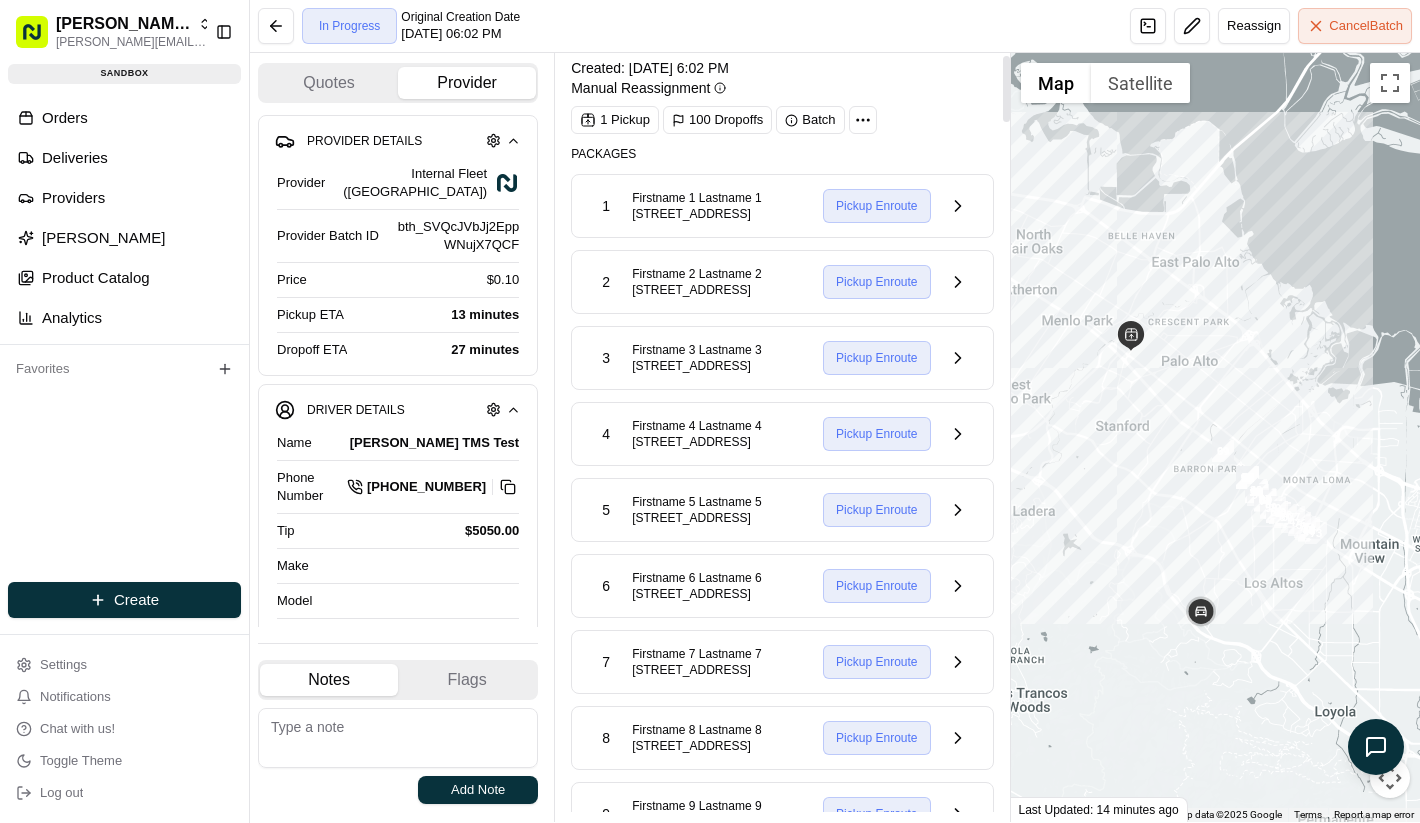 scroll, scrollTop: 0, scrollLeft: 0, axis: both 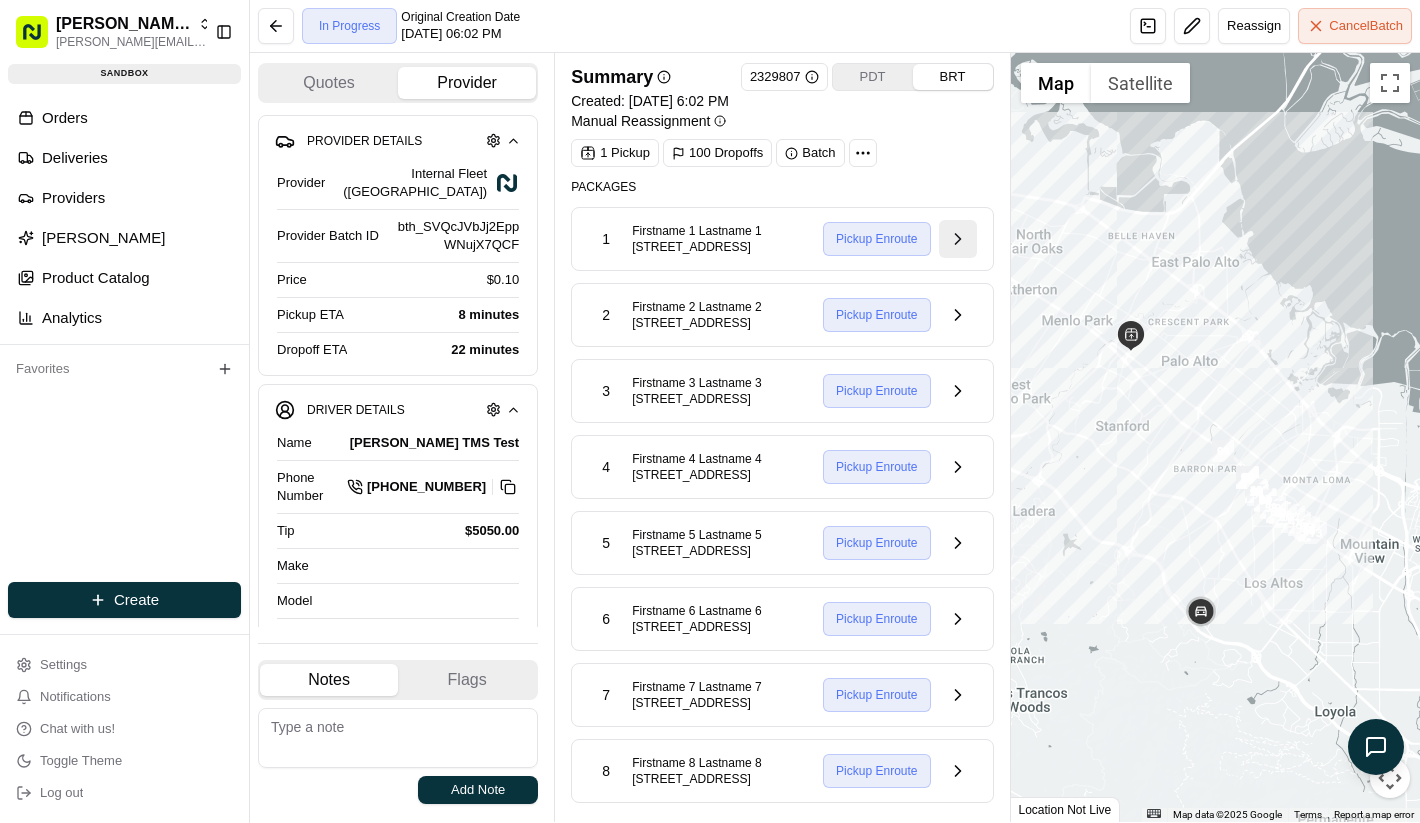 click at bounding box center [958, 239] 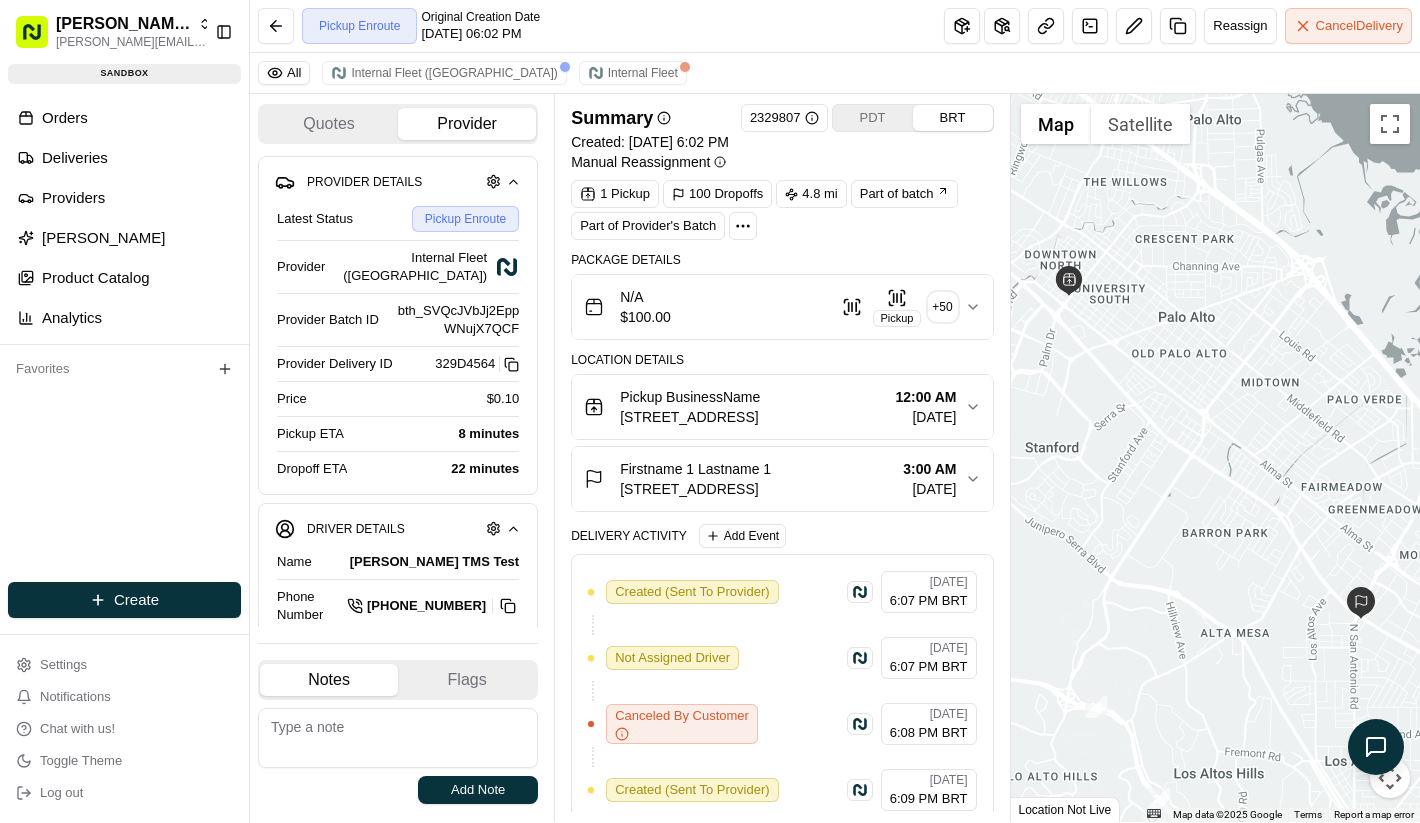 click on "+ 50" at bounding box center [943, 307] 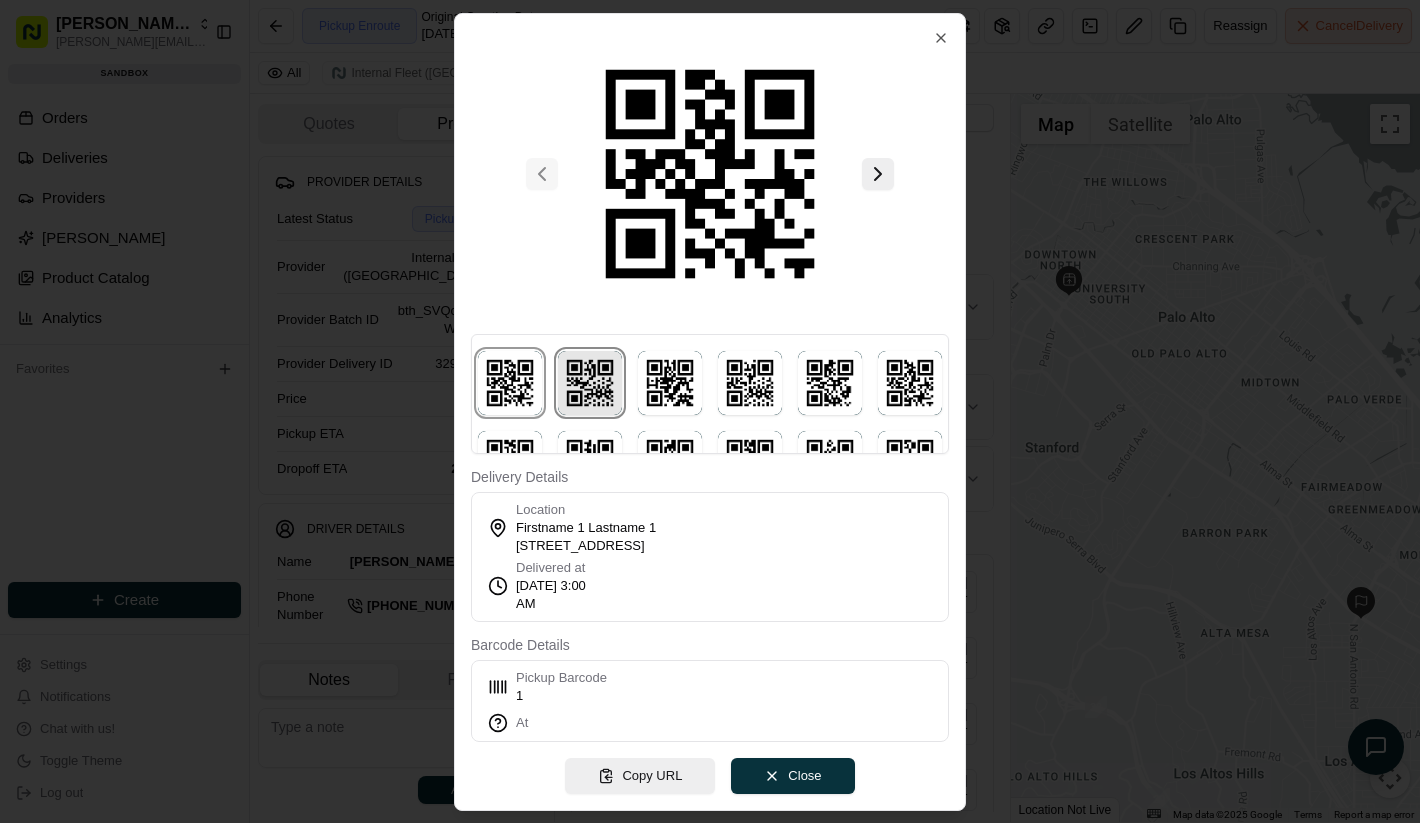 click at bounding box center (590, 383) 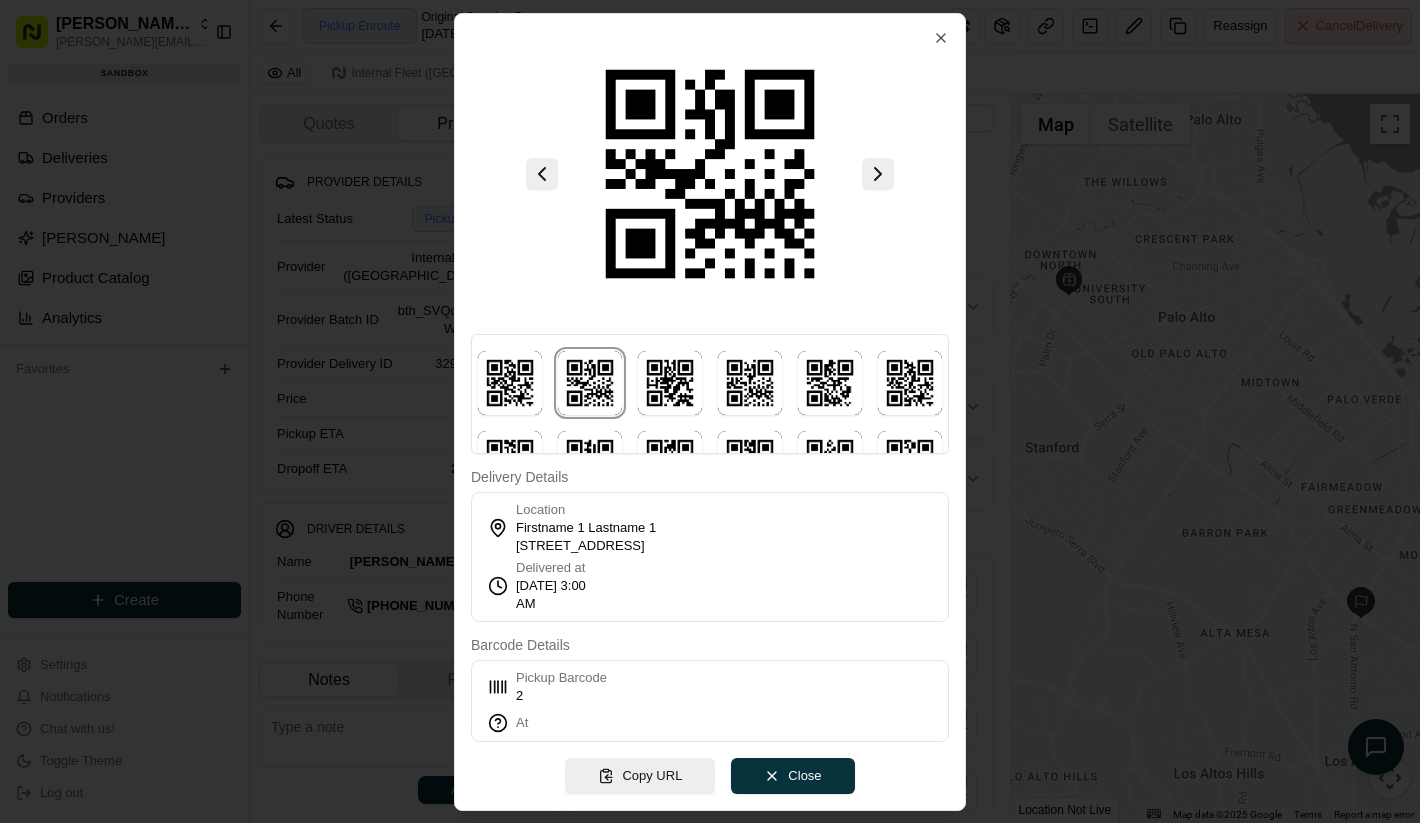 click on "2" at bounding box center [561, 696] 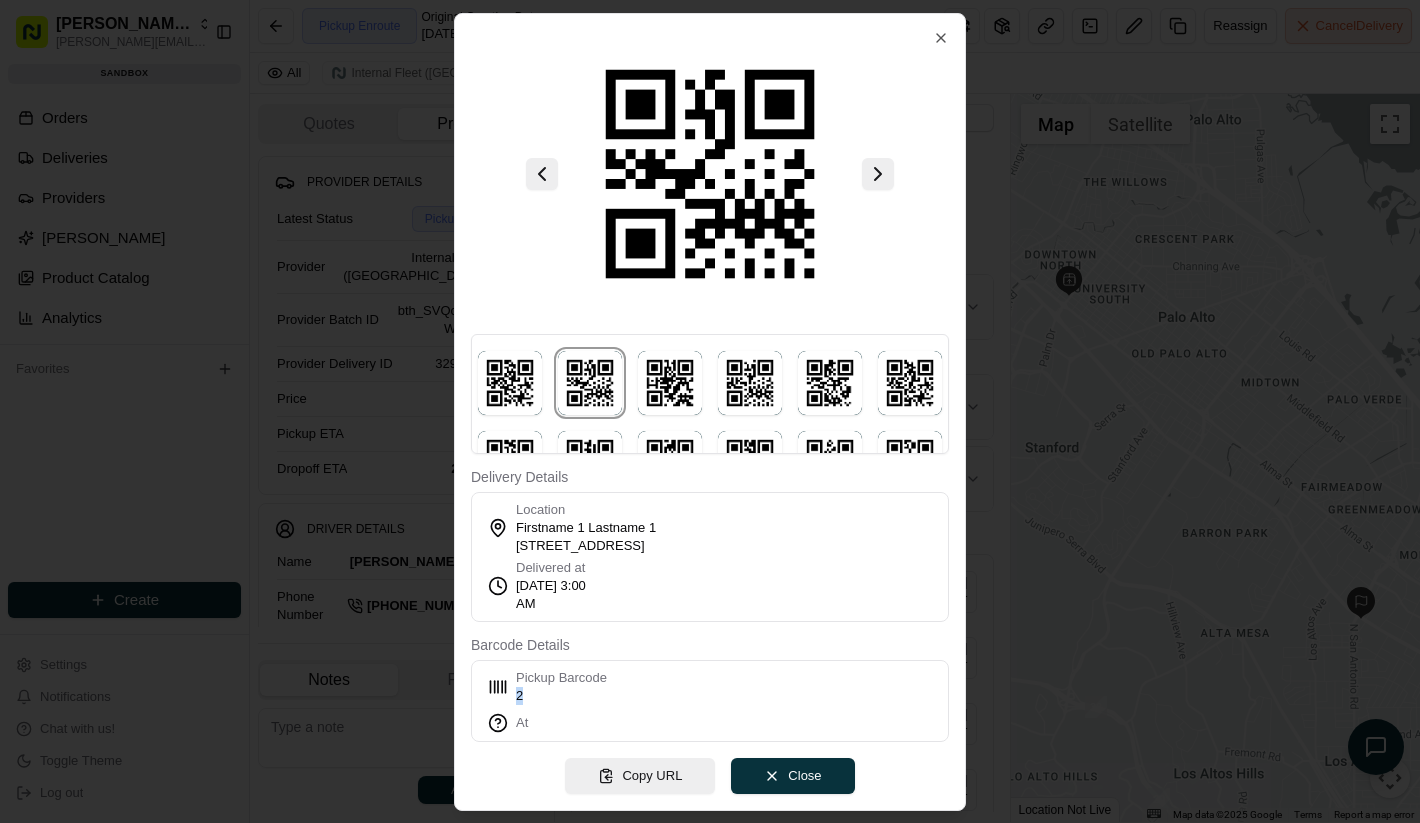 click on "2" at bounding box center [561, 696] 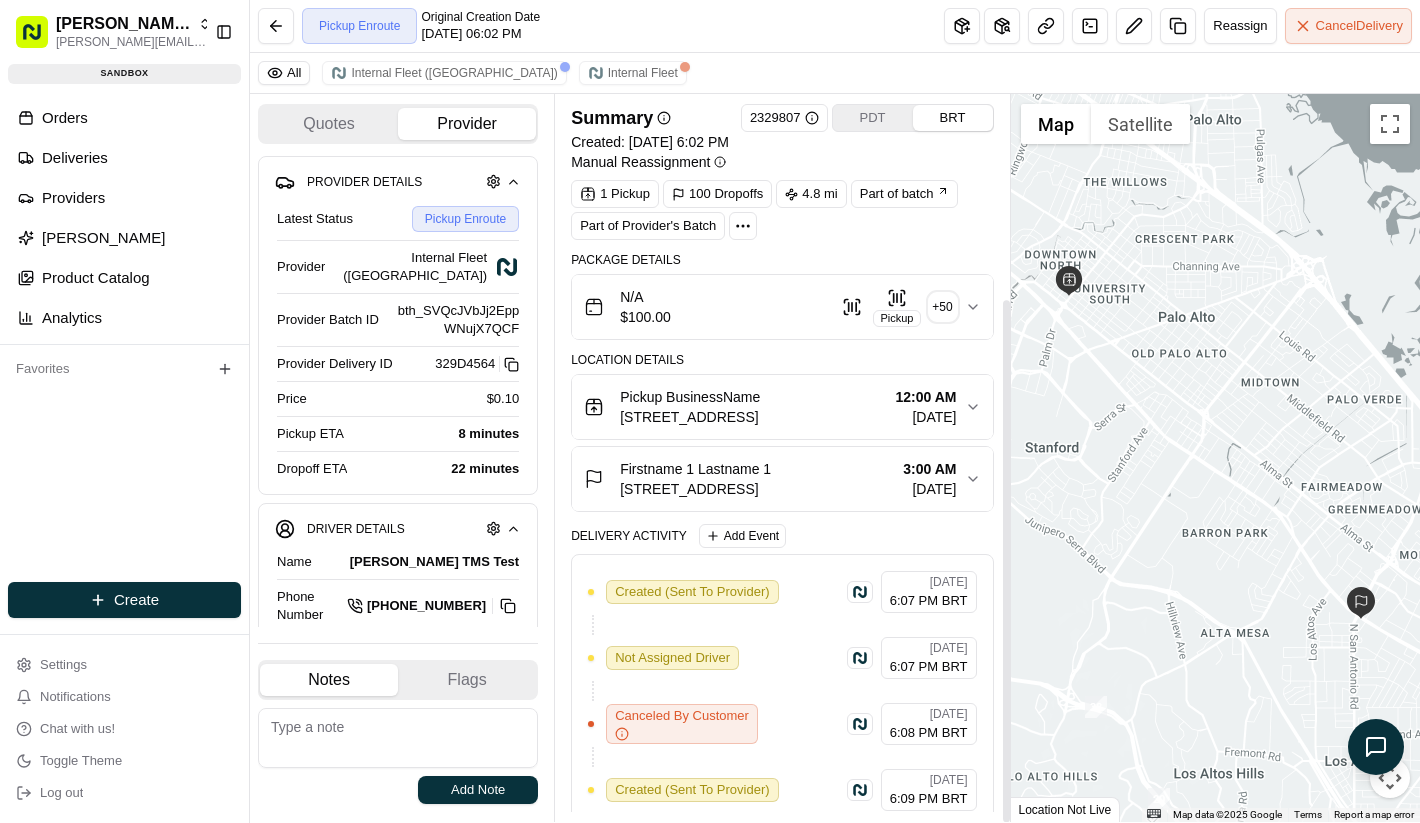 scroll, scrollTop: 280, scrollLeft: 0, axis: vertical 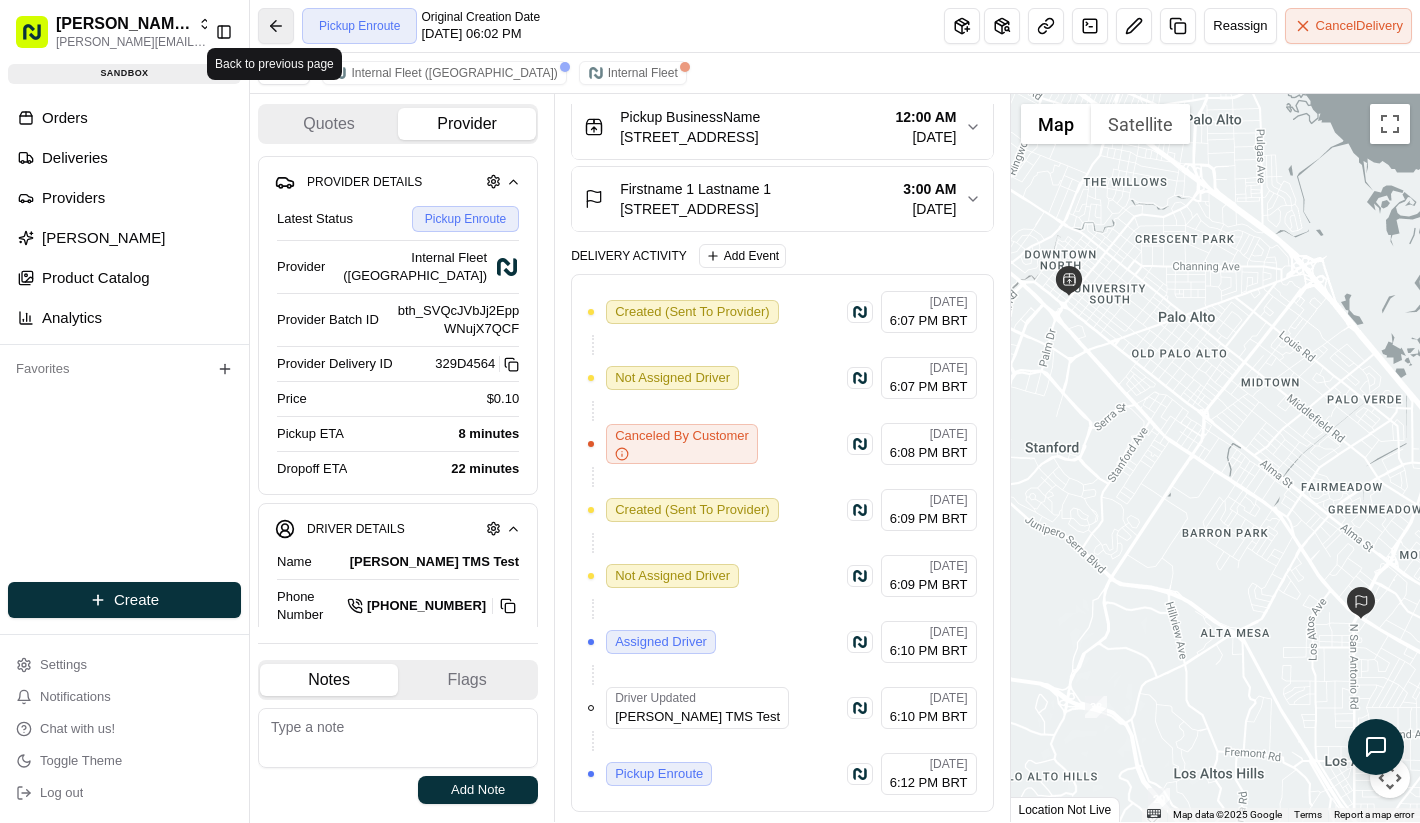 click at bounding box center (276, 26) 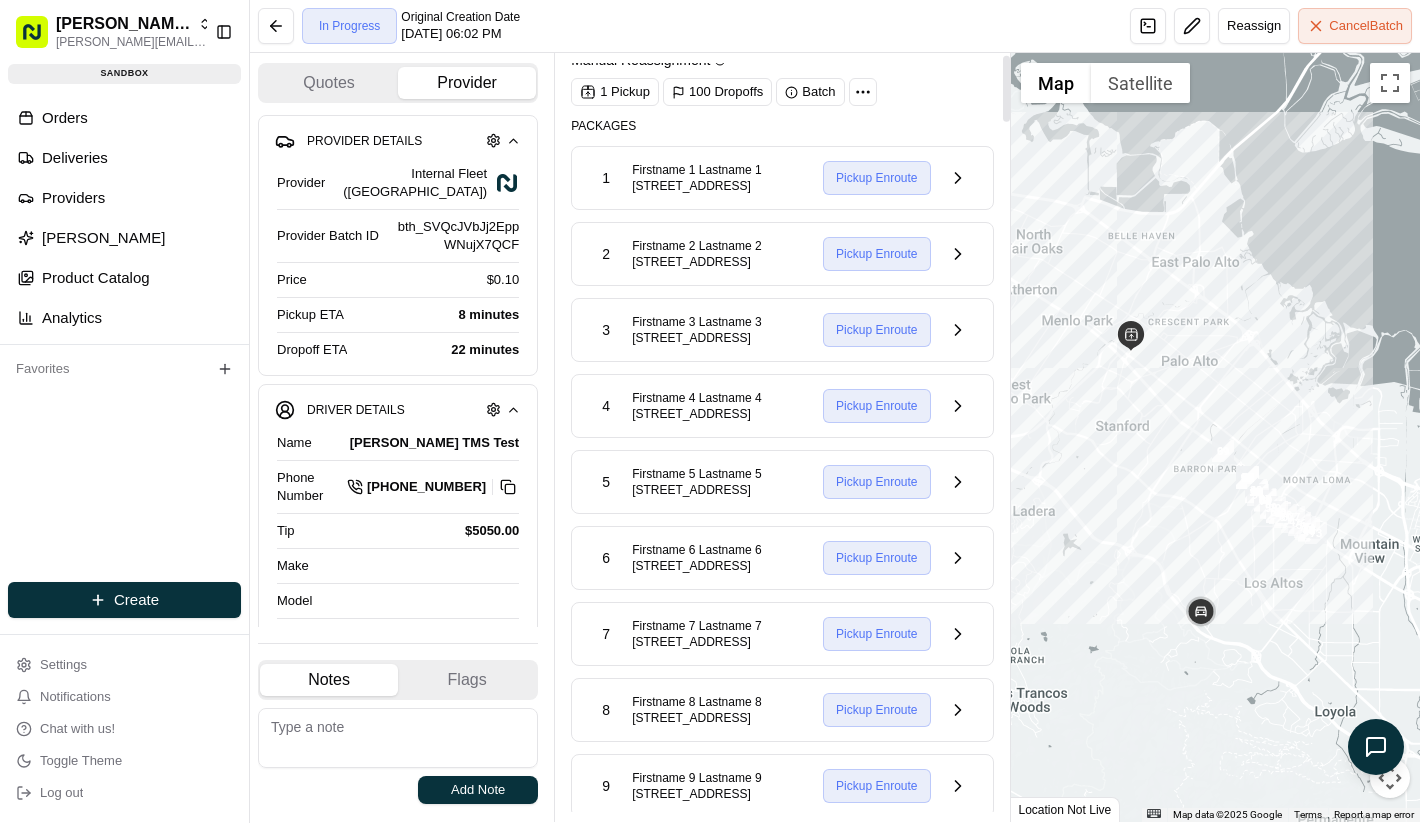 scroll, scrollTop: 32, scrollLeft: 0, axis: vertical 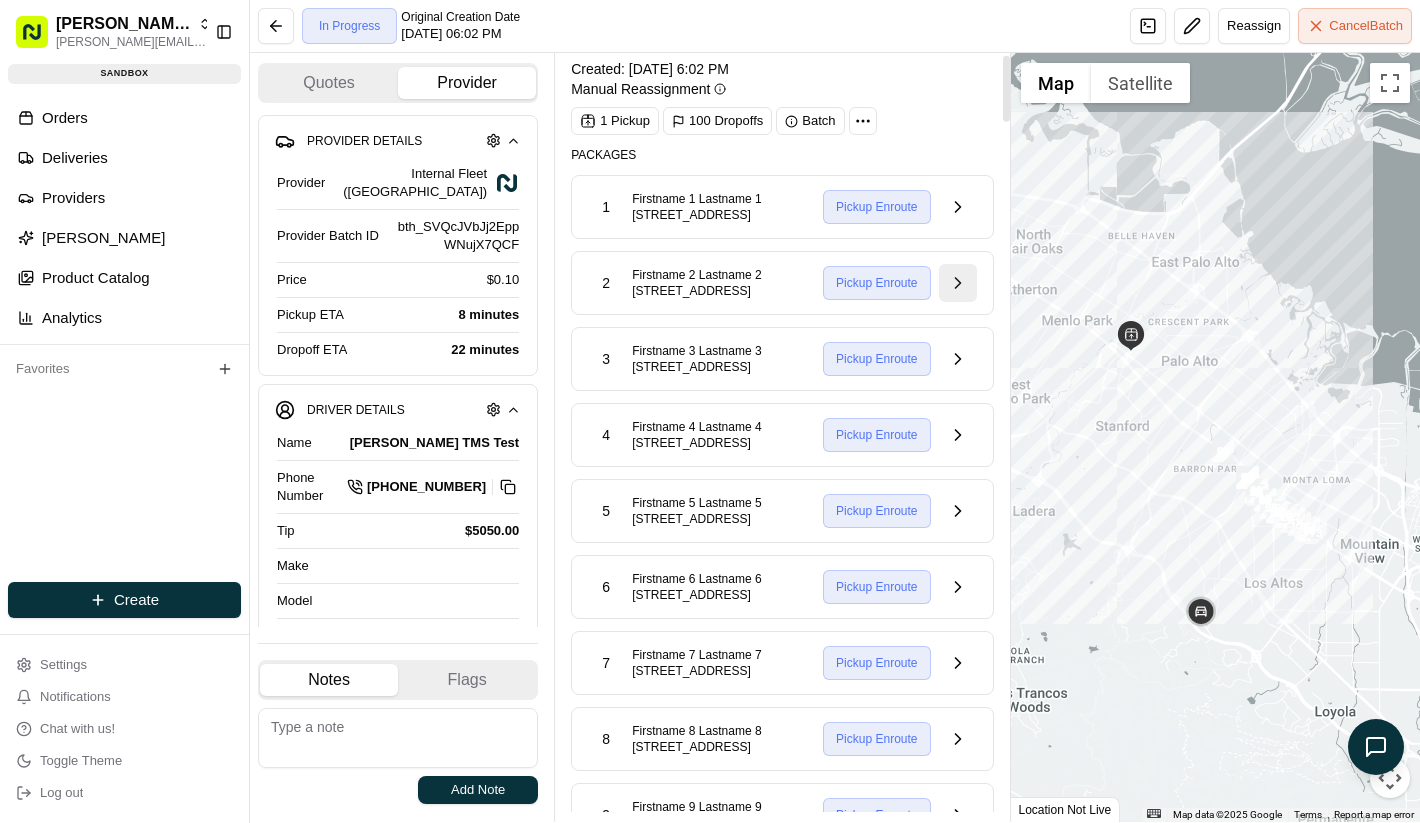 click at bounding box center [958, 283] 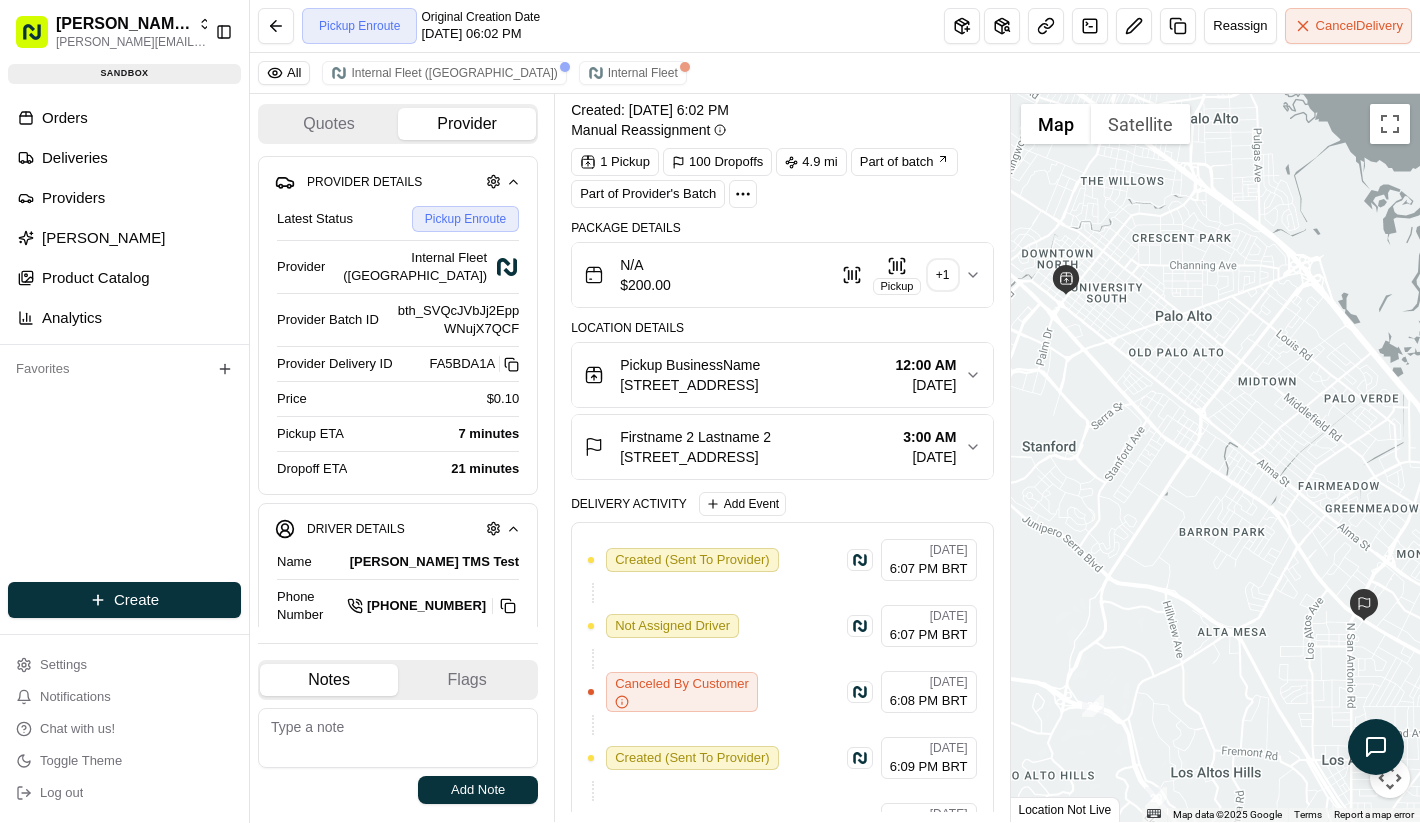 click on "+ 1" at bounding box center (943, 275) 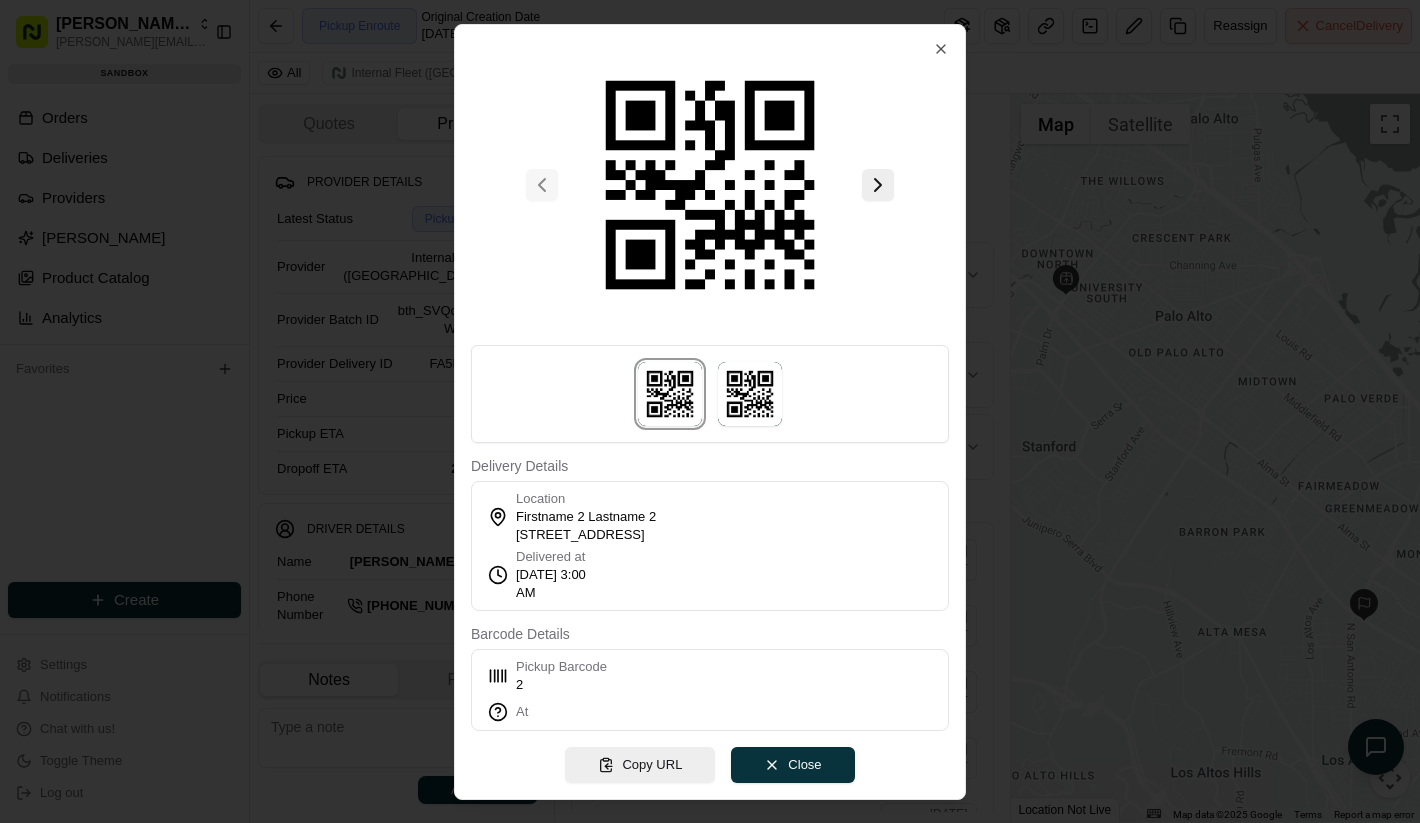 click on "2" at bounding box center (561, 685) 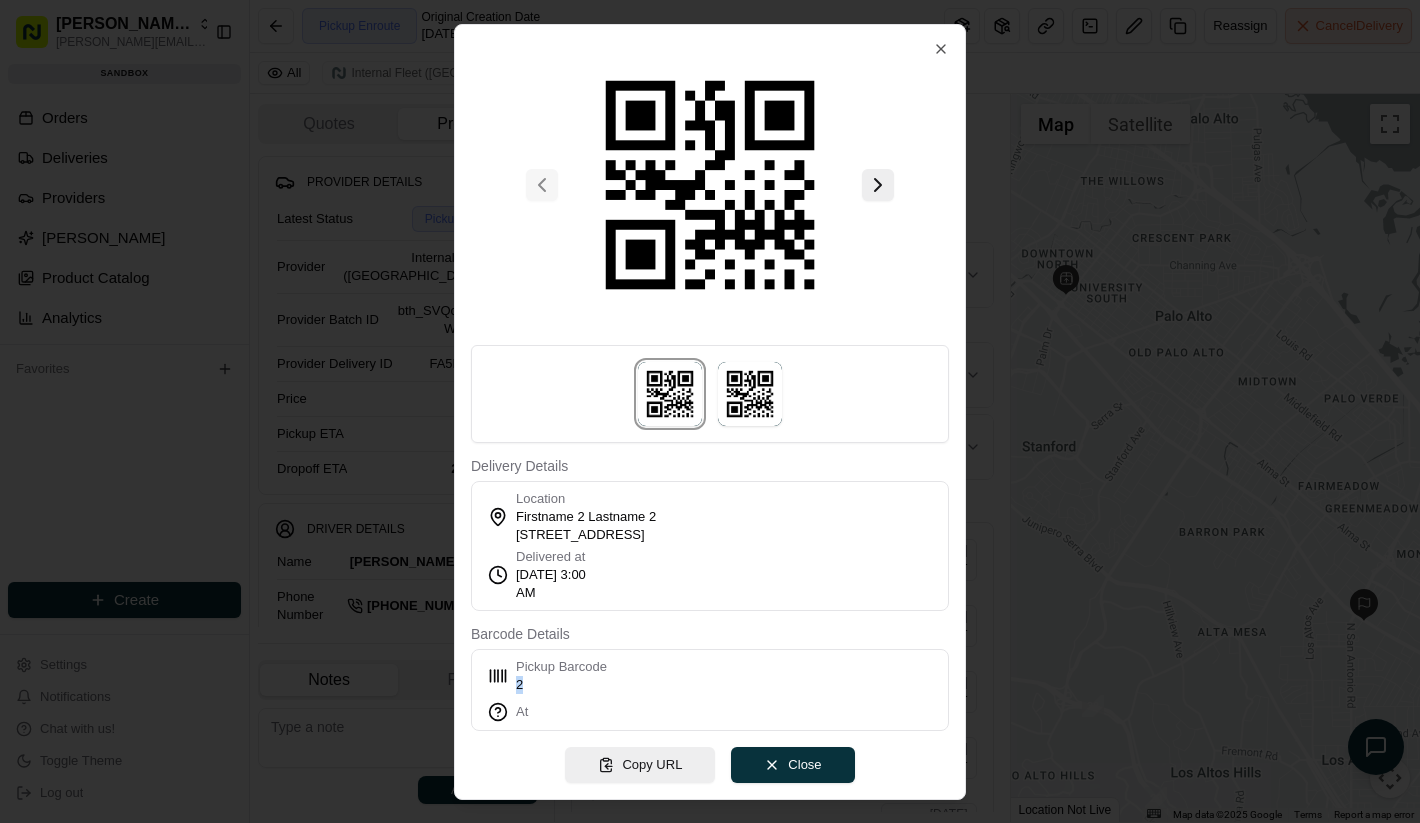 click on "2" at bounding box center (561, 685) 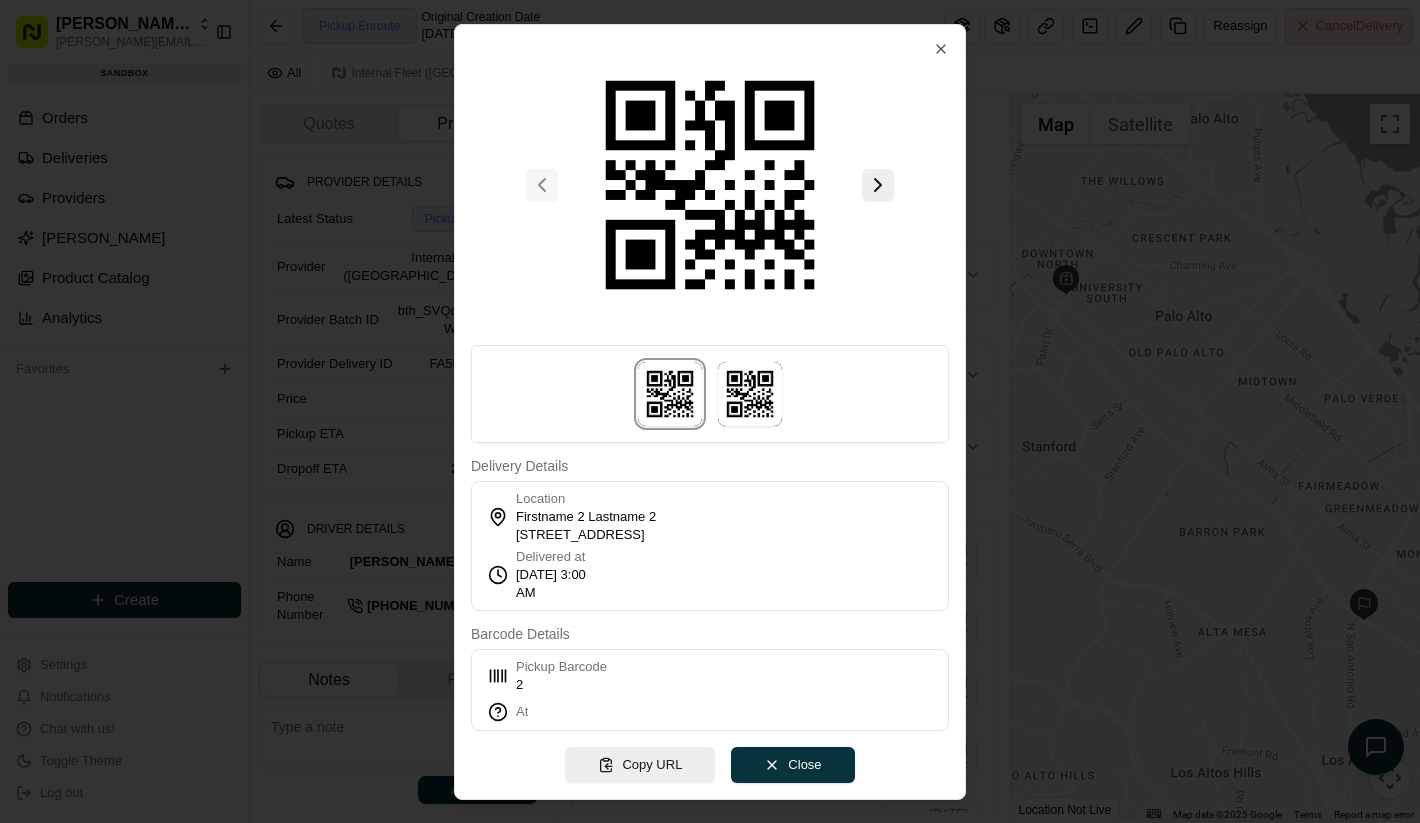 click at bounding box center (710, 411) 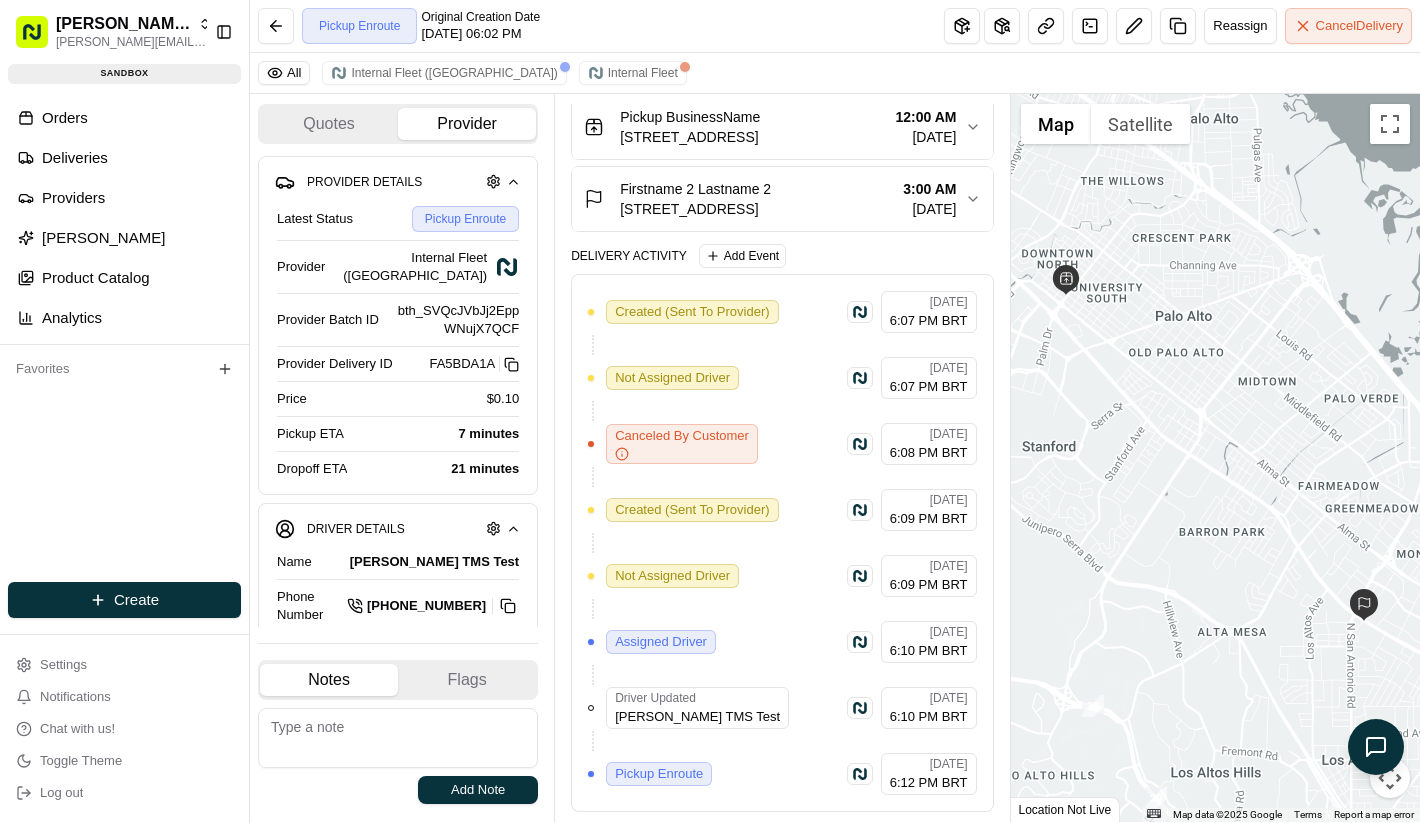 scroll, scrollTop: 0, scrollLeft: 0, axis: both 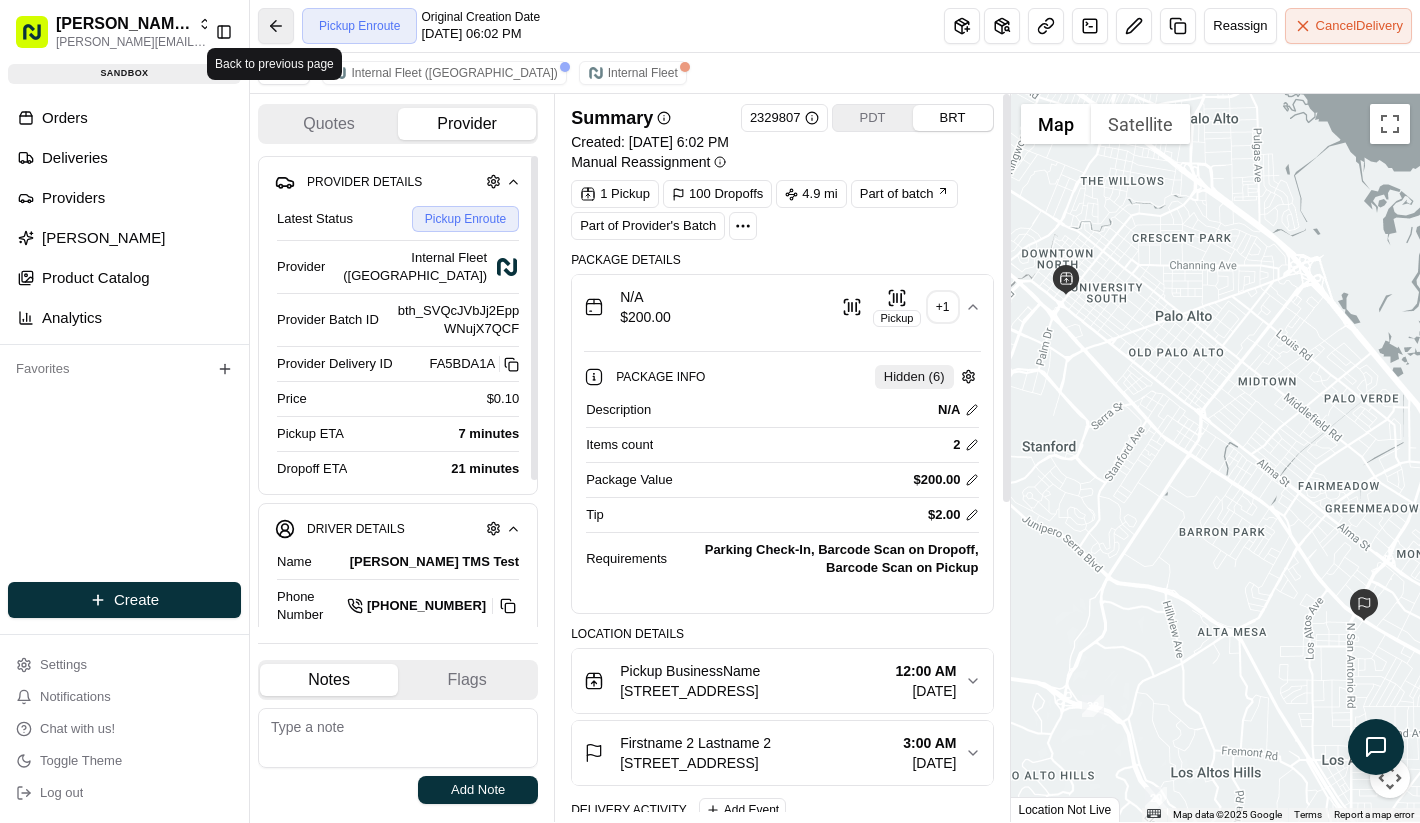 click at bounding box center (276, 26) 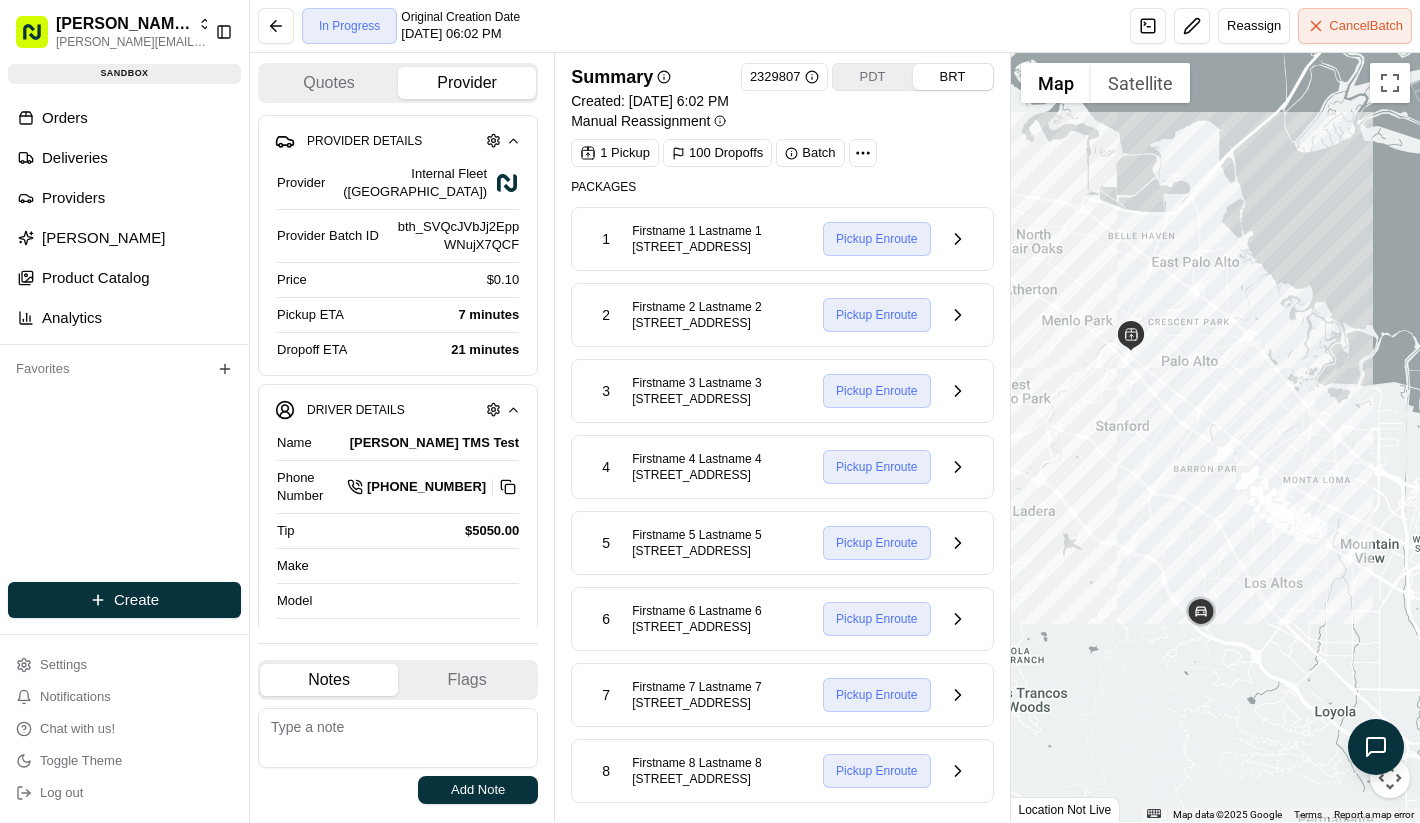 click on "[STREET_ADDRESS]" at bounding box center (696, 247) 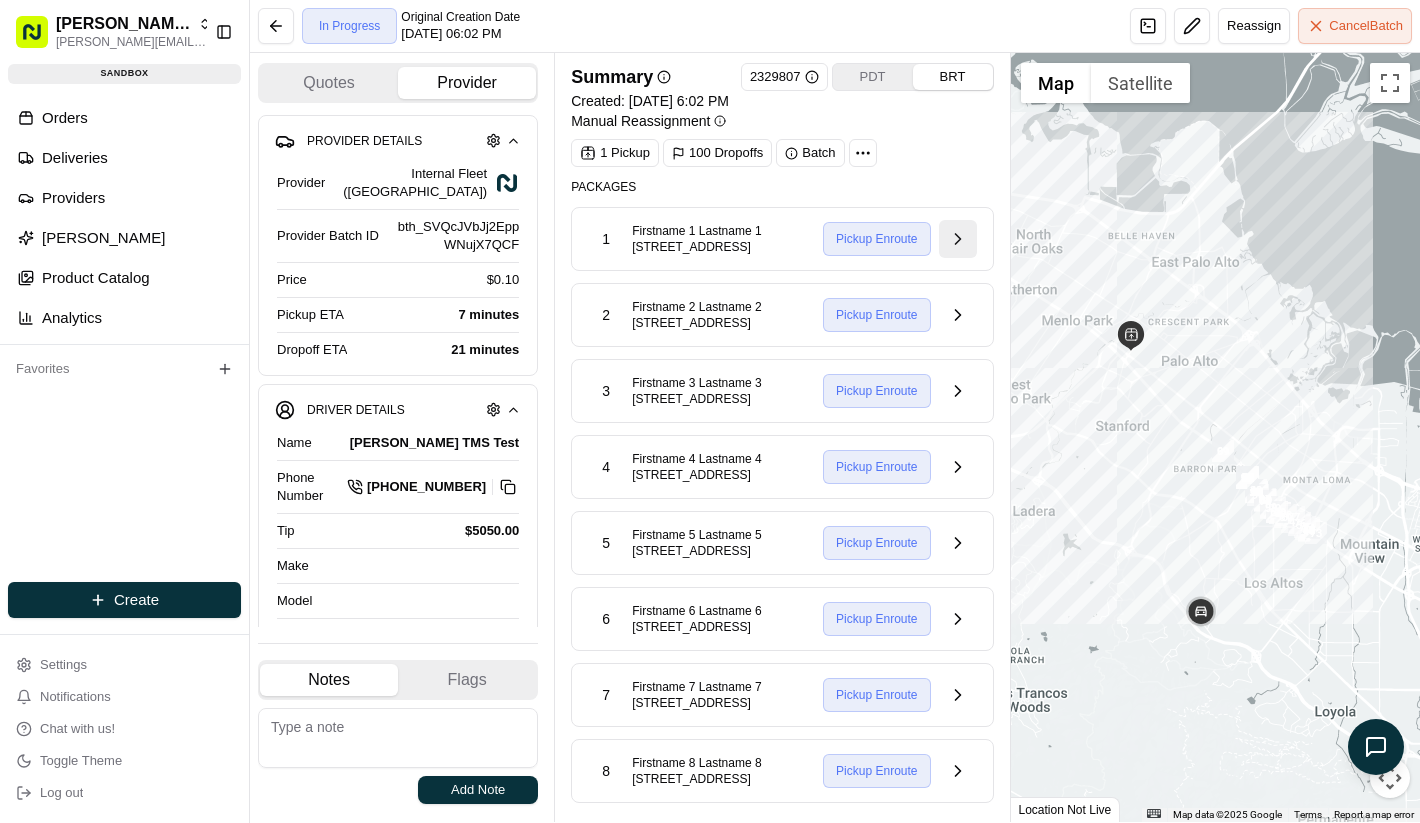 click at bounding box center [958, 239] 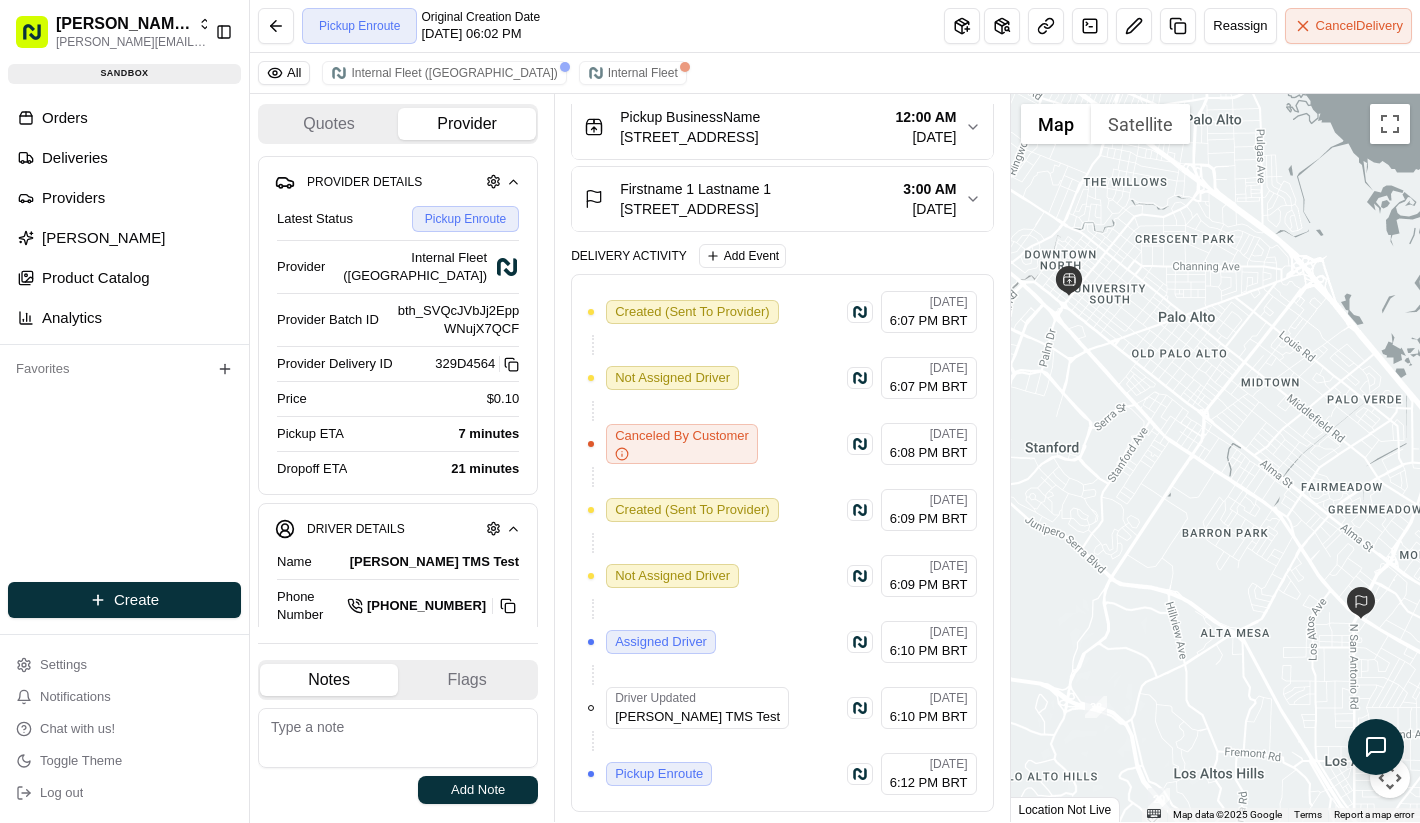 scroll, scrollTop: 0, scrollLeft: 0, axis: both 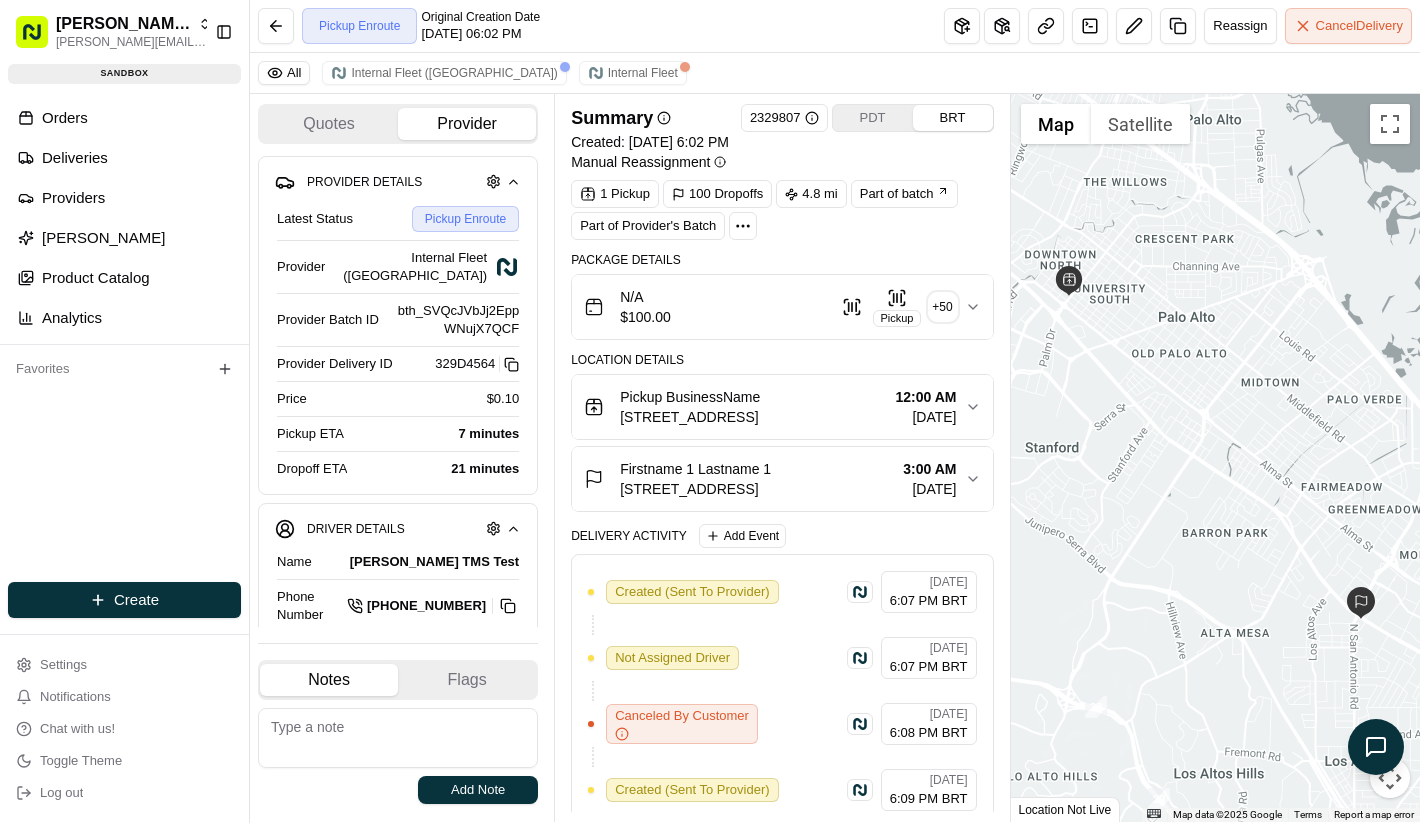 click on "N/A $ 100.00 Pickup + 50" at bounding box center (782, 307) 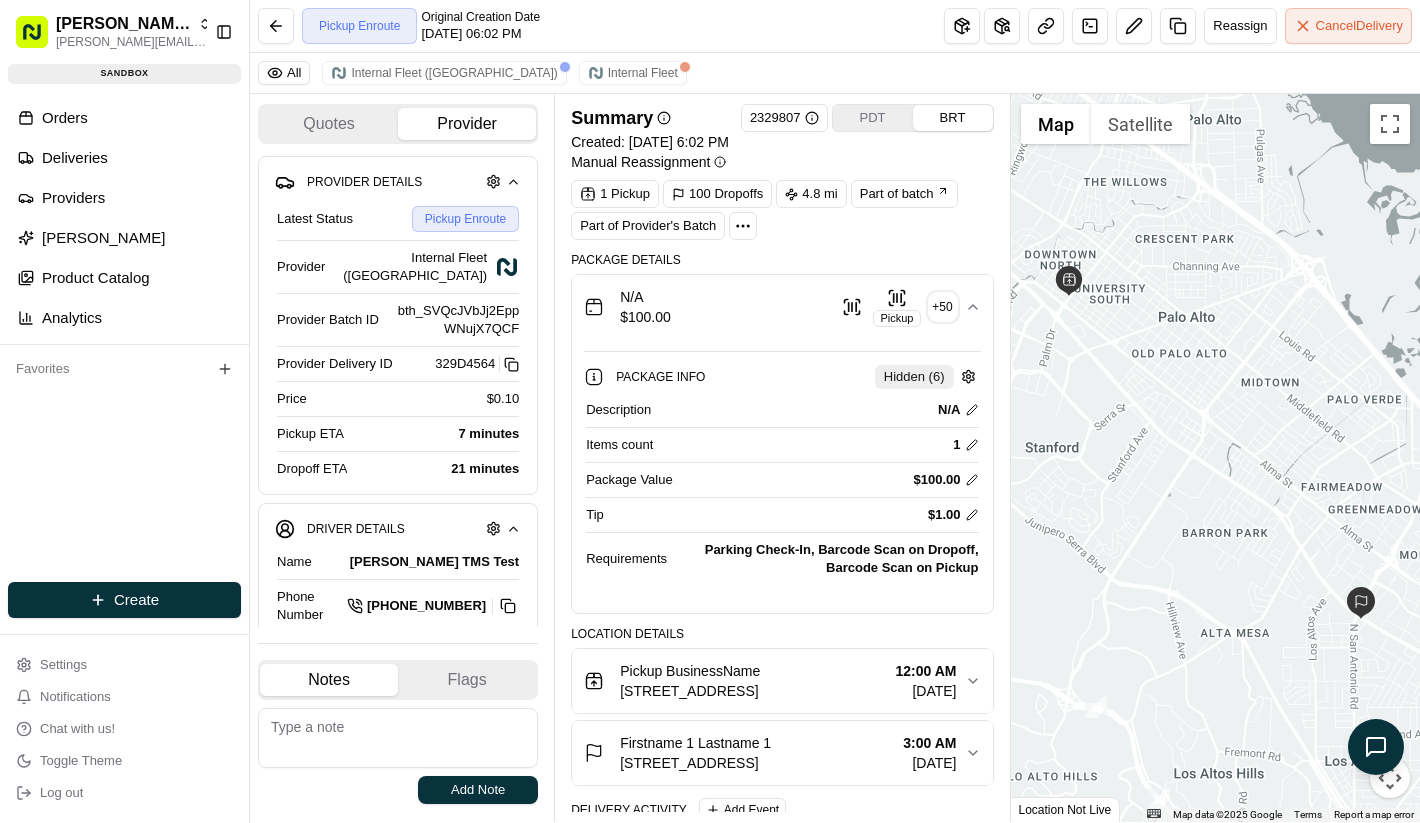 click on "N/A $ 100.00 Pickup + 50" at bounding box center (782, 307) 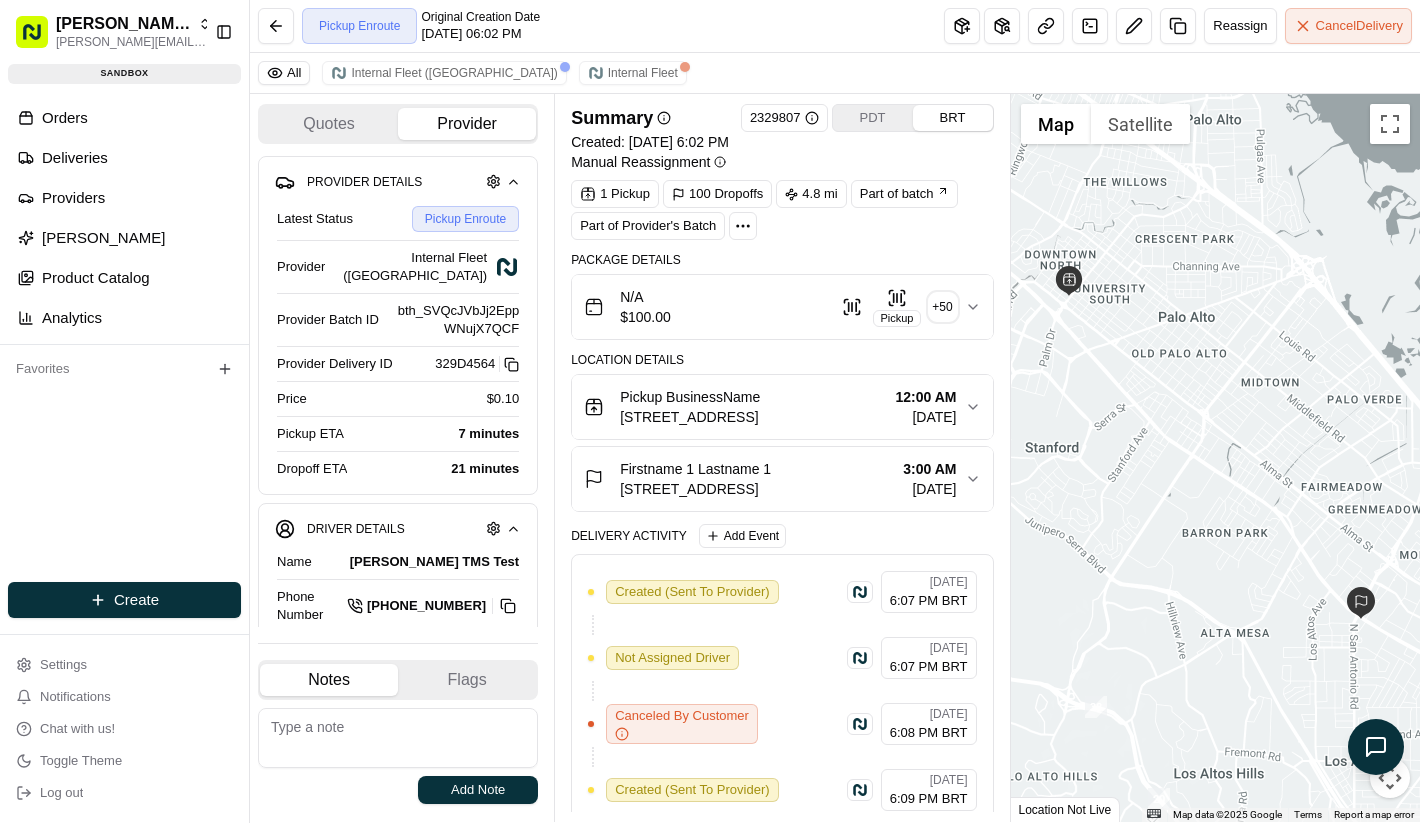 click on "+ 50" at bounding box center (943, 307) 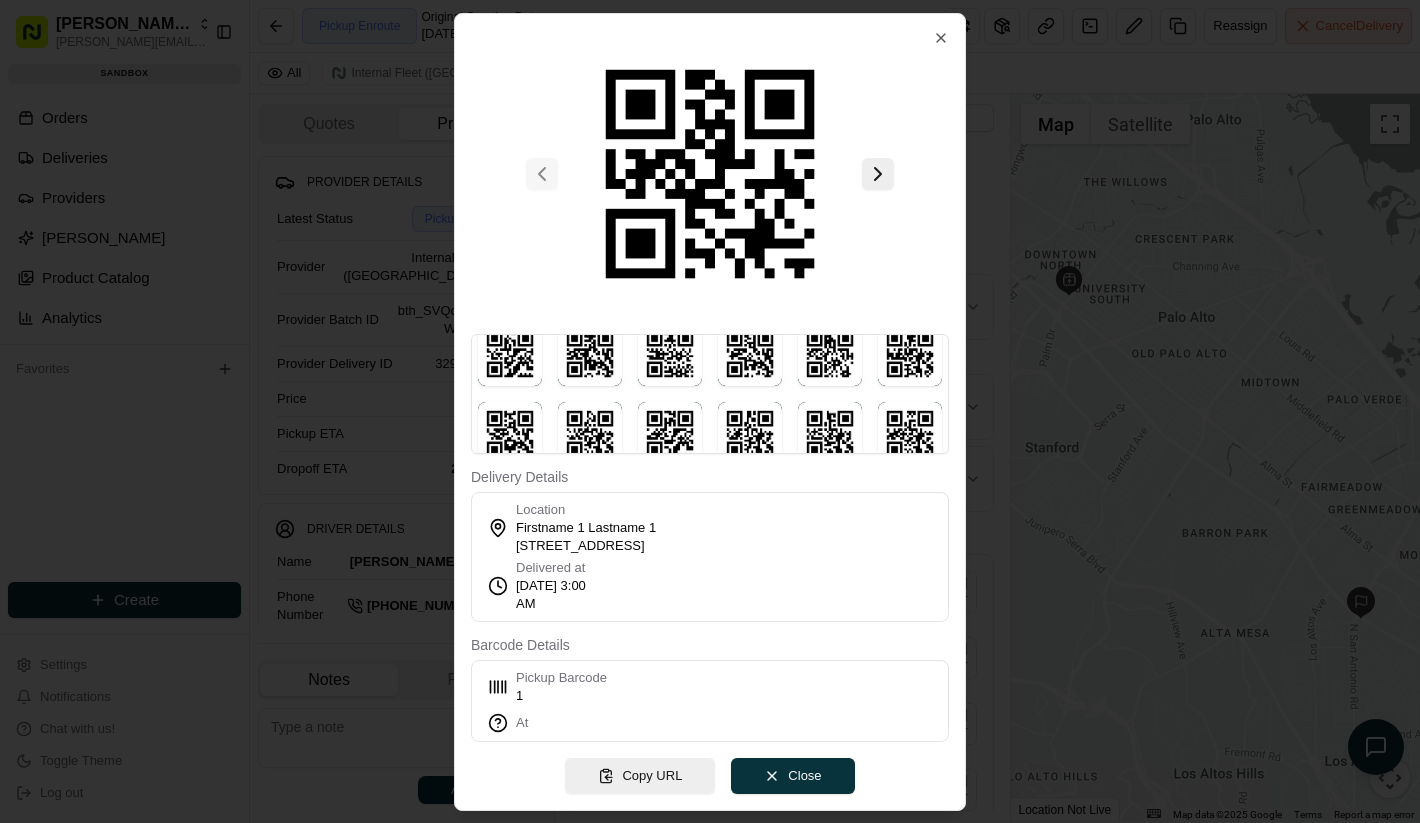 scroll, scrollTop: 0, scrollLeft: 0, axis: both 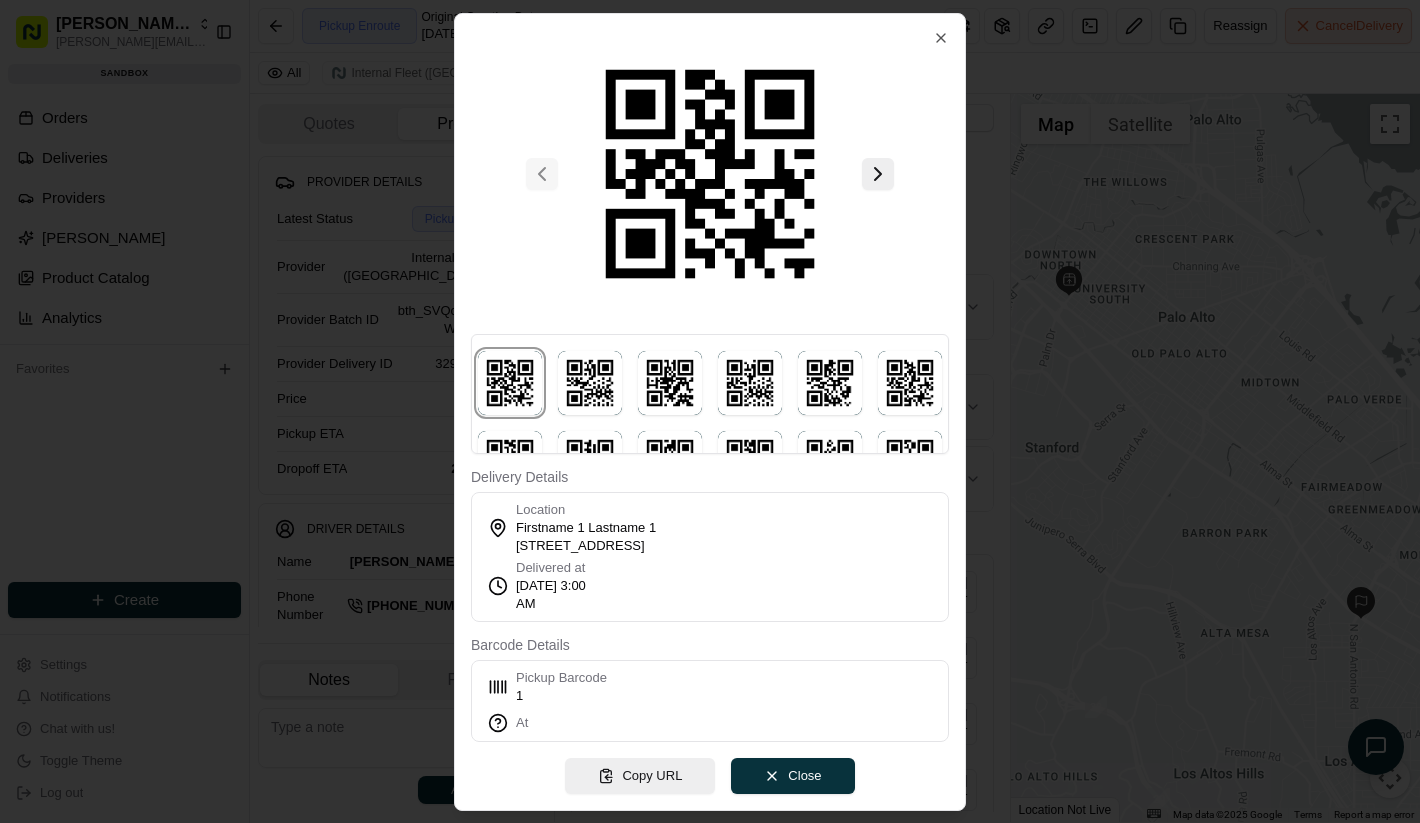 click at bounding box center (710, 411) 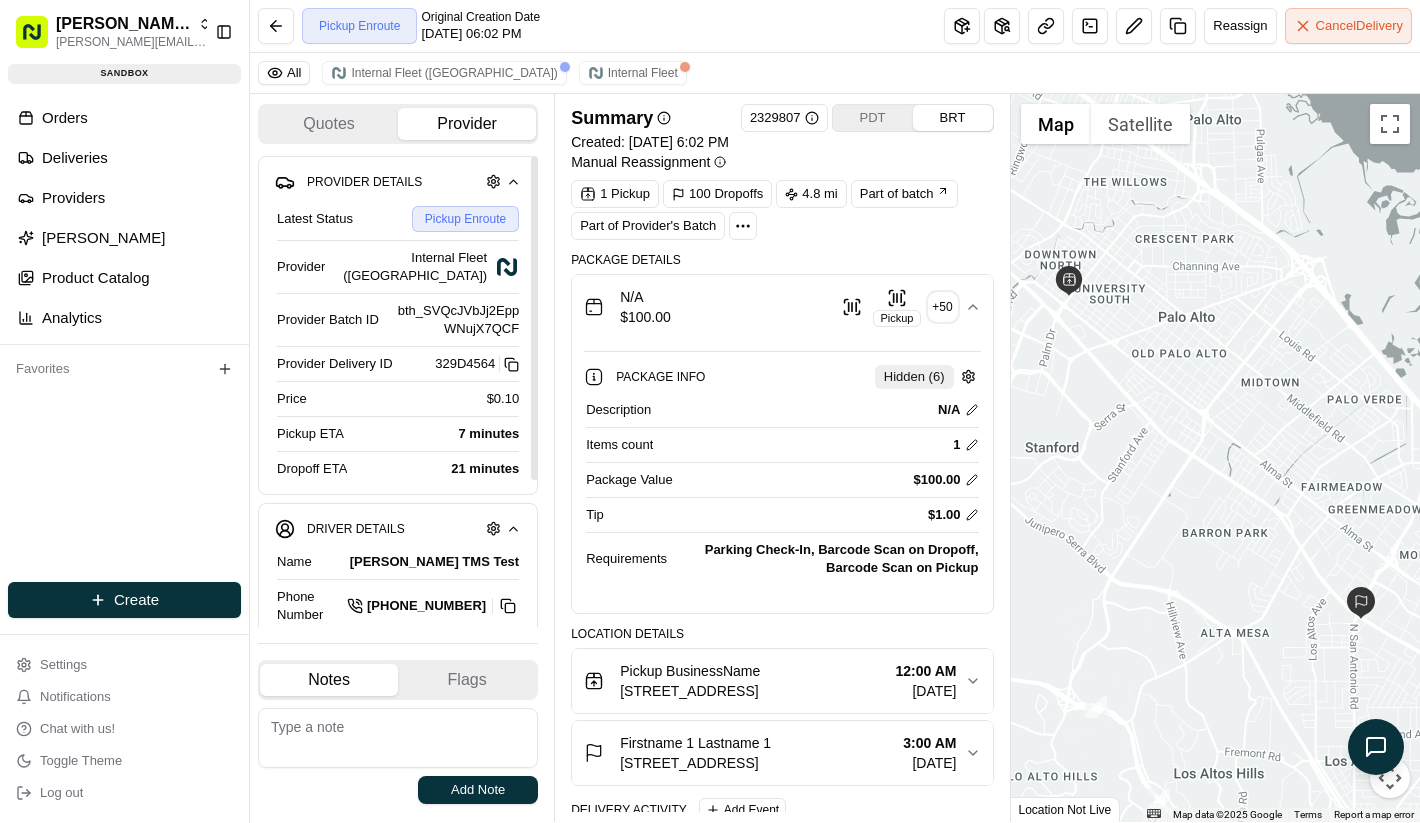 click on "Description N/A" at bounding box center [782, 414] 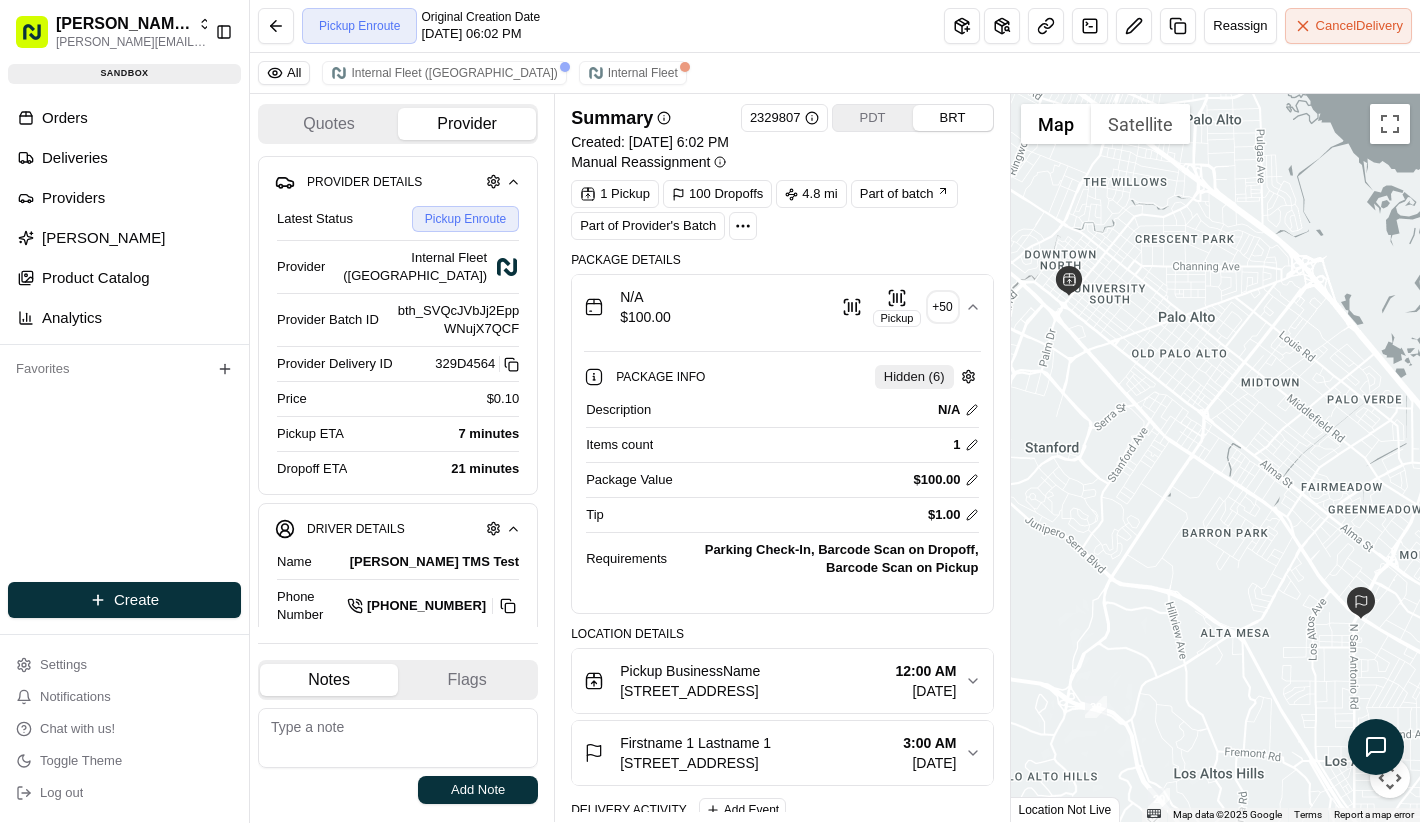 click on "Description N/A Items count 1 Package Value $ 100.00 Tip $ 1.00 Requirements Parking Check-In, Barcode Scan on Dropoff, Barcode Scan on Pickup" at bounding box center [782, 489] 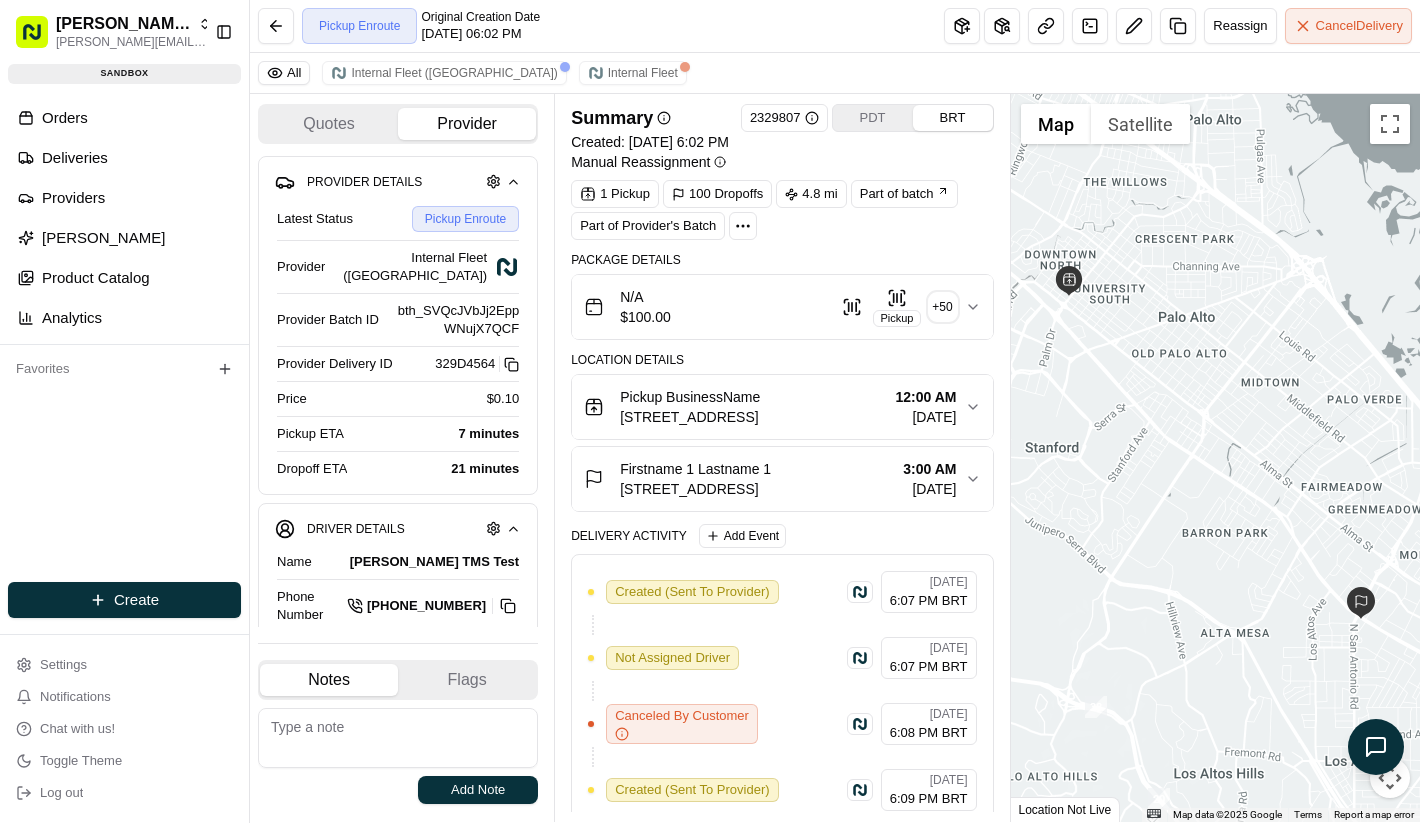 click on "+ 50" at bounding box center [943, 307] 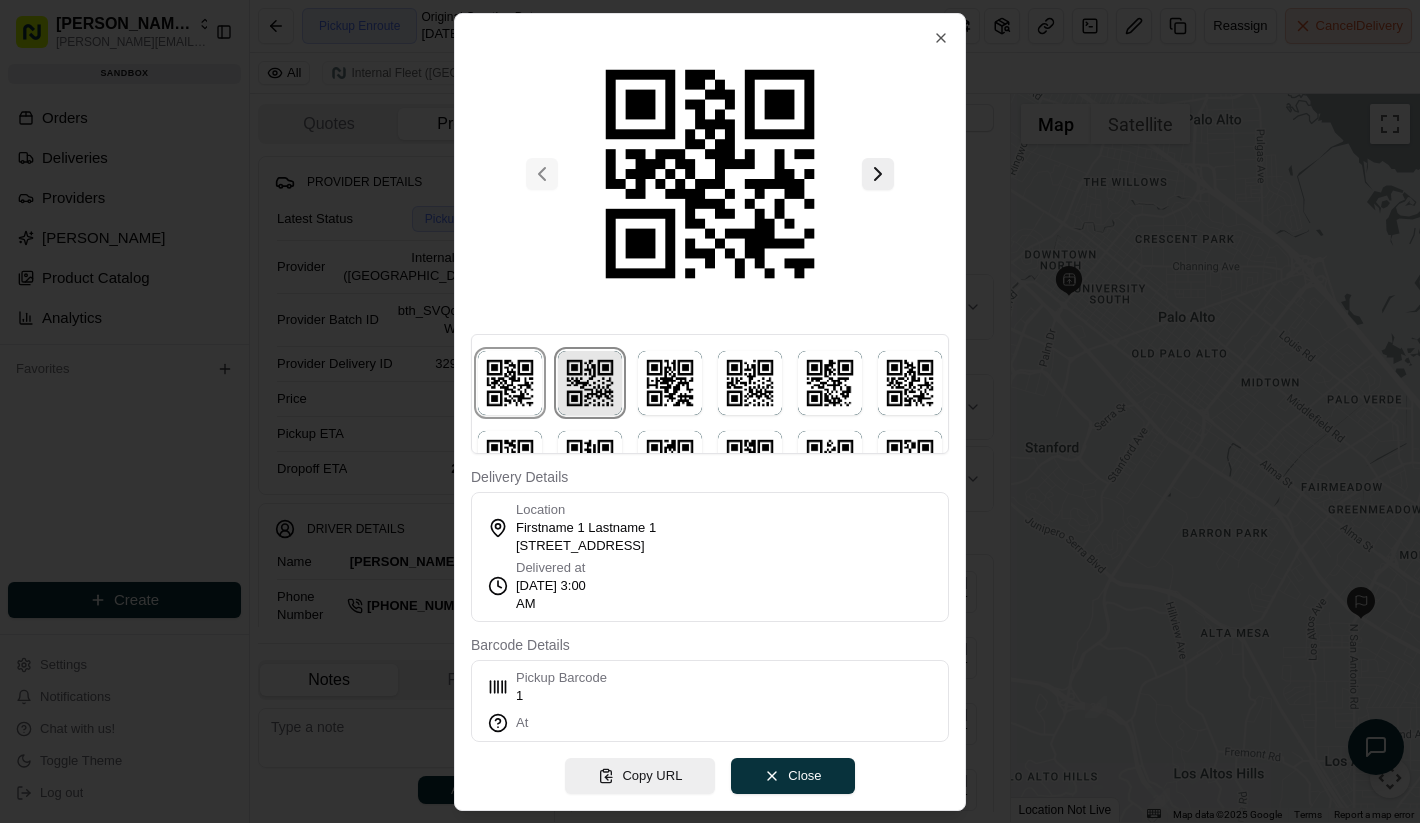 click at bounding box center [590, 383] 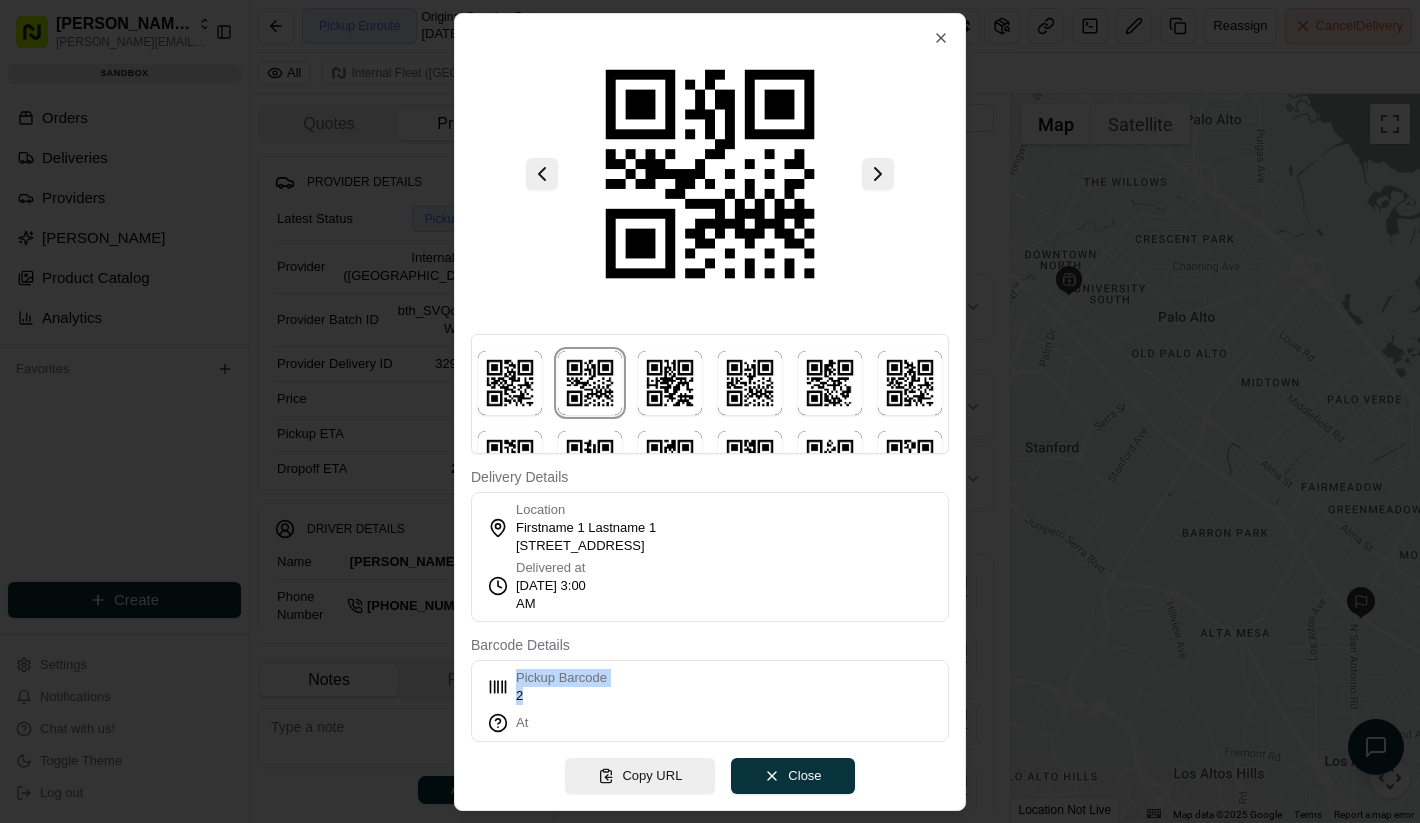 drag, startPoint x: 522, startPoint y: 697, endPoint x: 510, endPoint y: 697, distance: 12 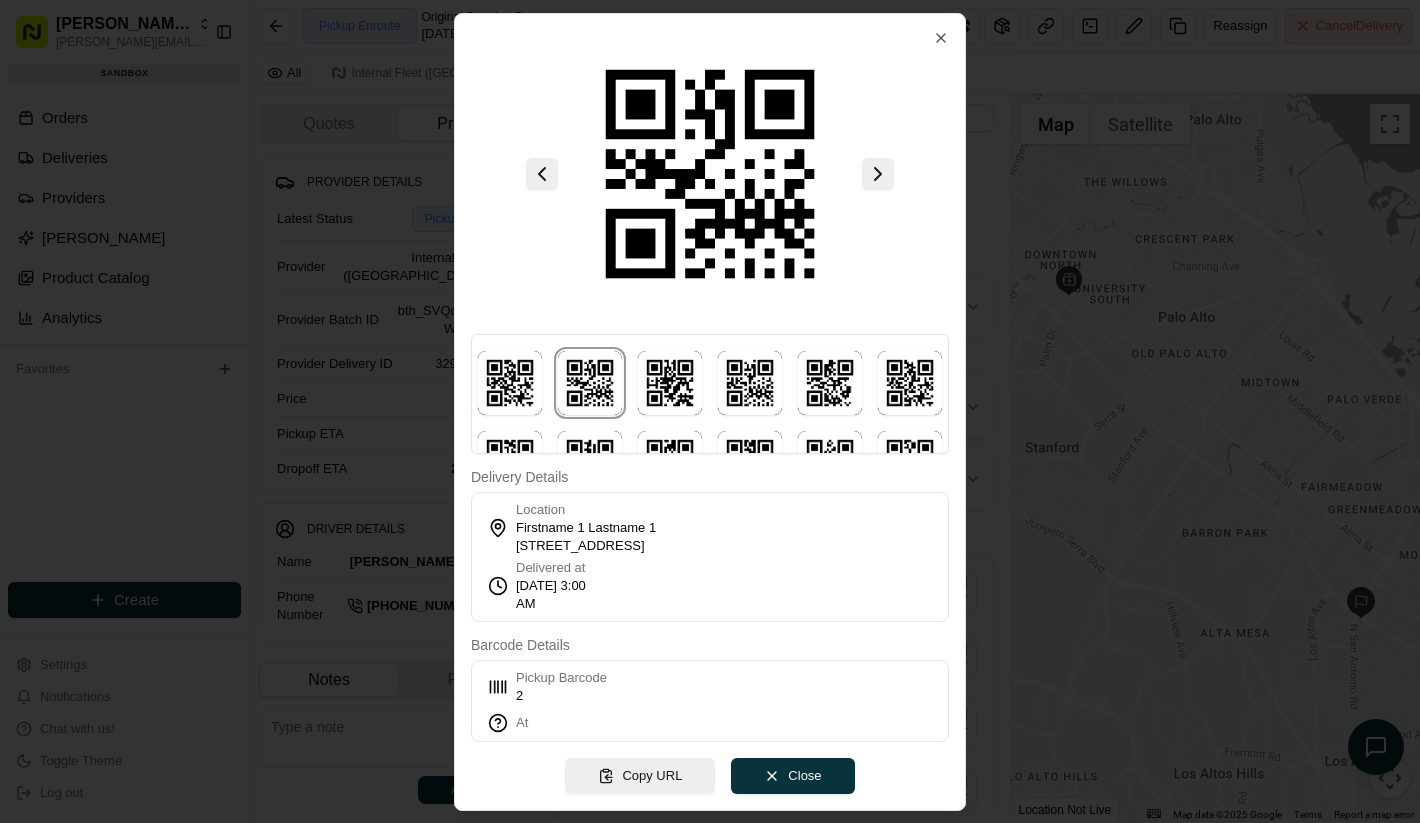 click on "Pickup Barcode 2" at bounding box center (710, 687) 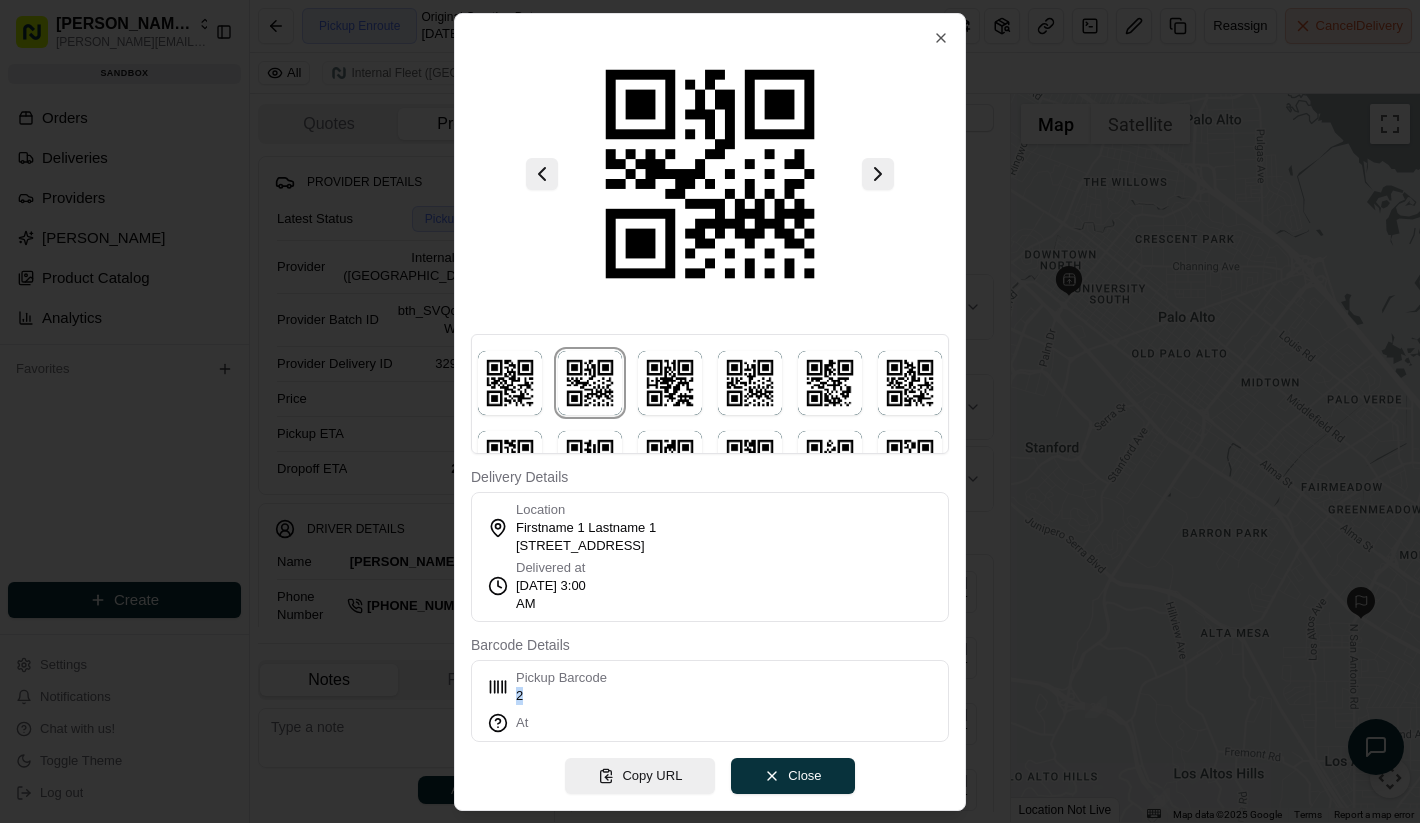 click on "2" at bounding box center [561, 696] 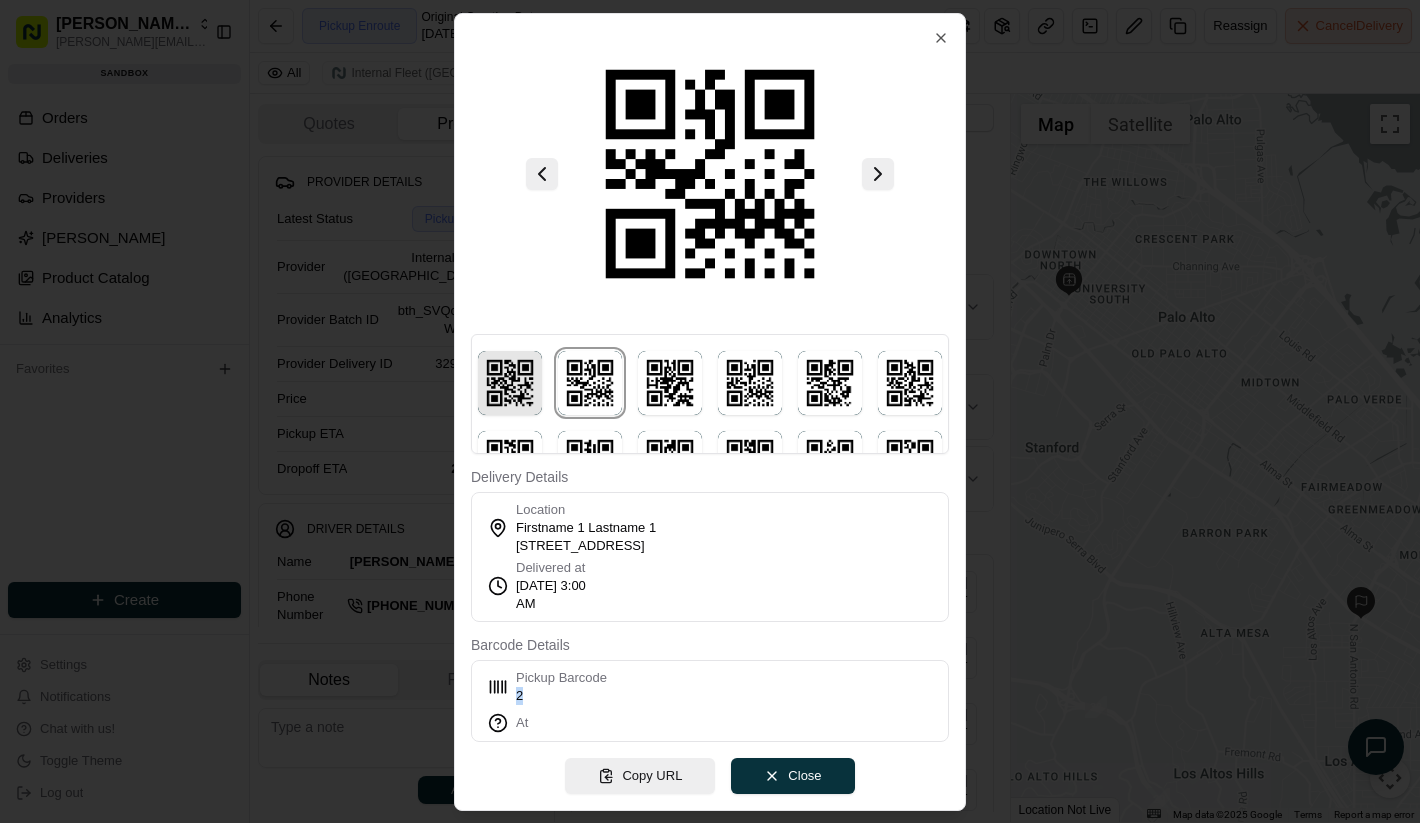 scroll, scrollTop: 555, scrollLeft: 0, axis: vertical 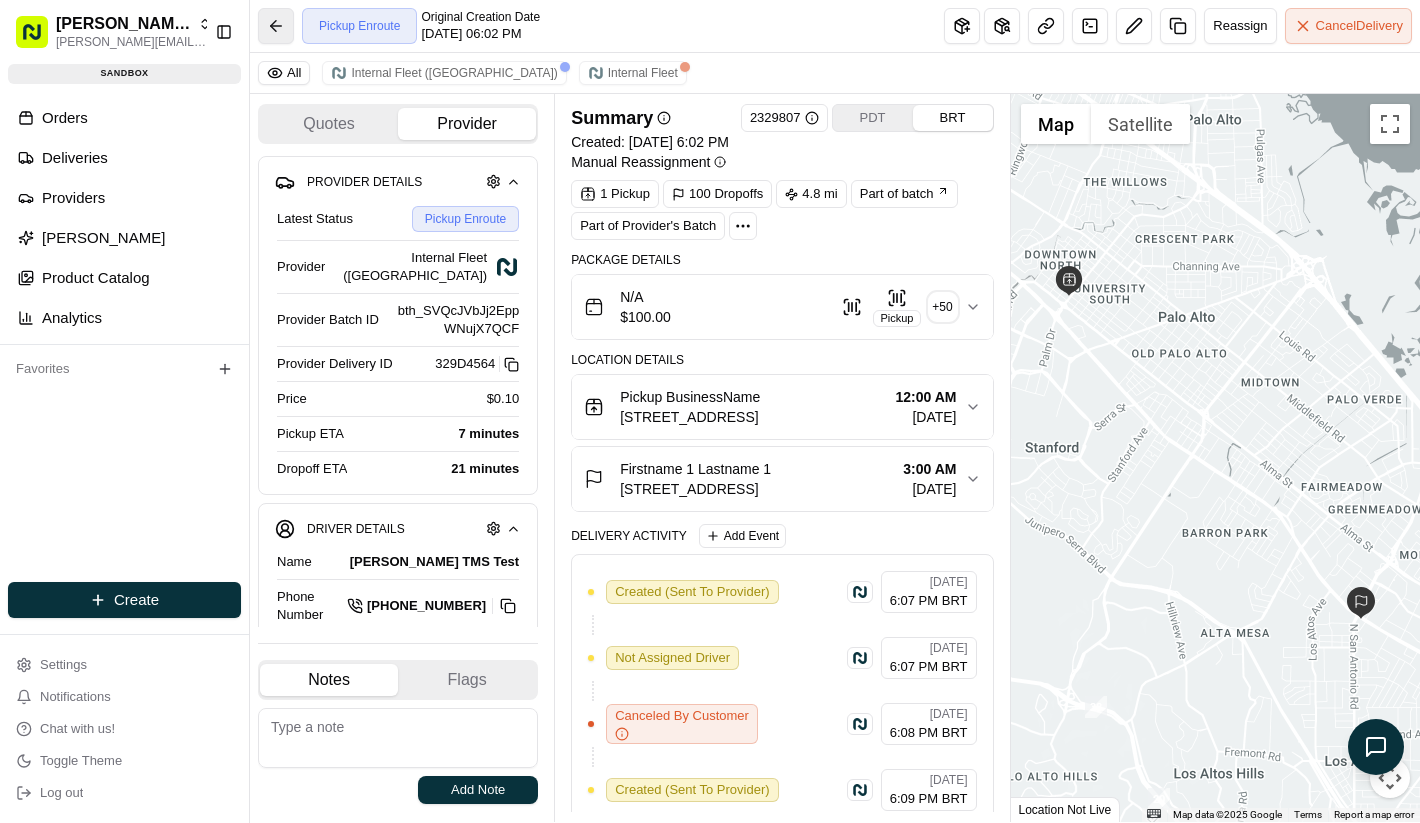 click at bounding box center [276, 26] 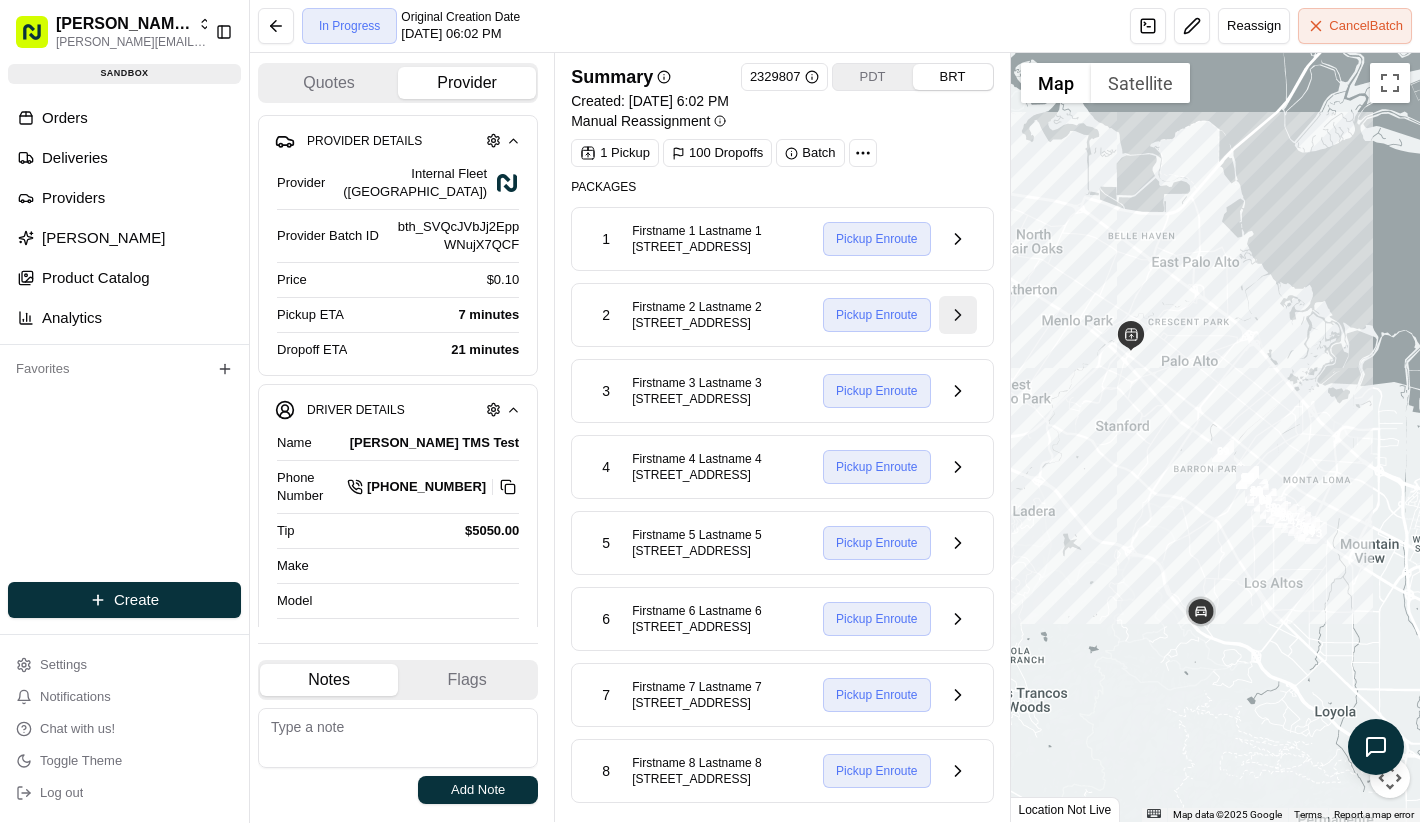 click at bounding box center (958, 315) 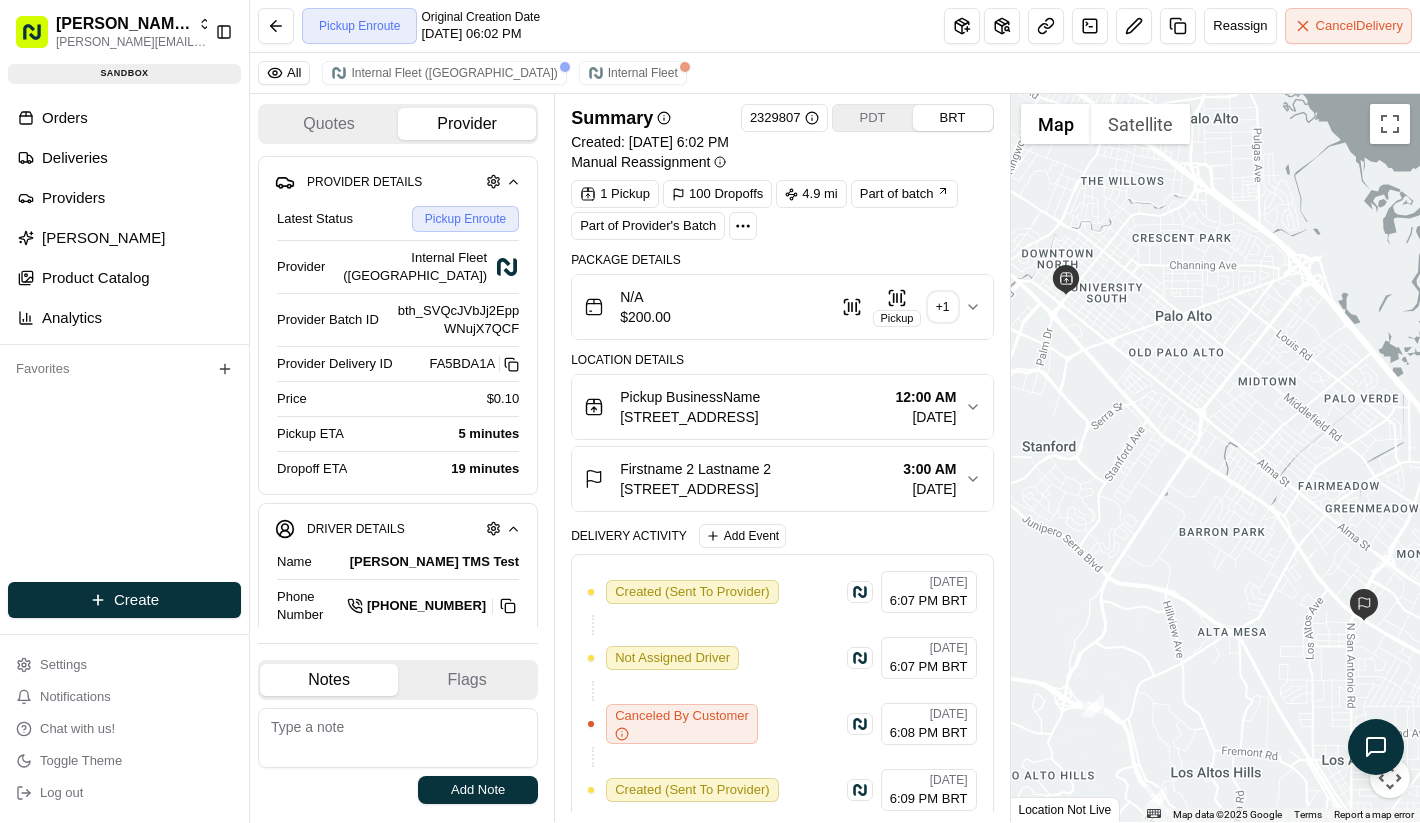 scroll, scrollTop: 280, scrollLeft: 0, axis: vertical 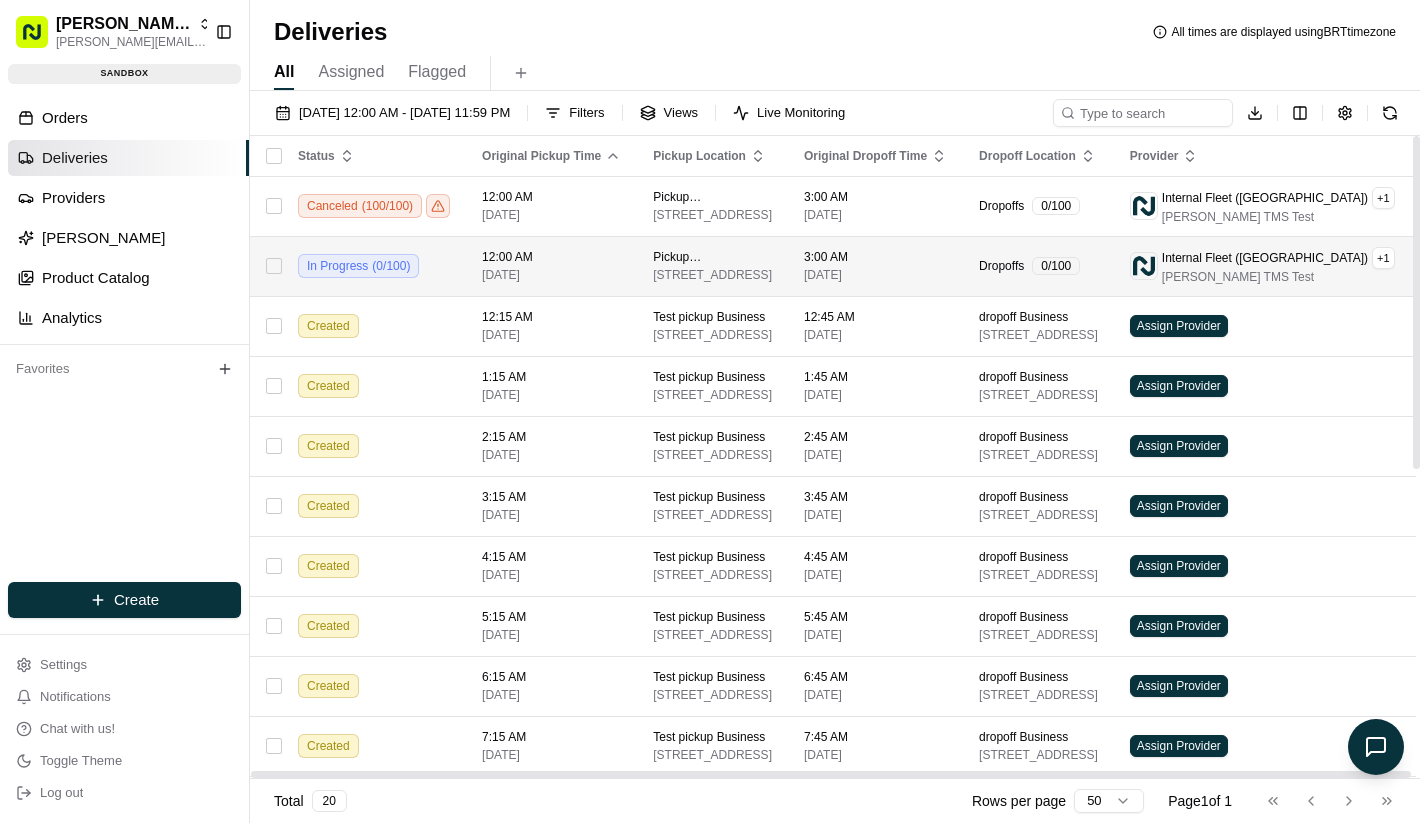 click on "12:00 AM" at bounding box center [551, 257] 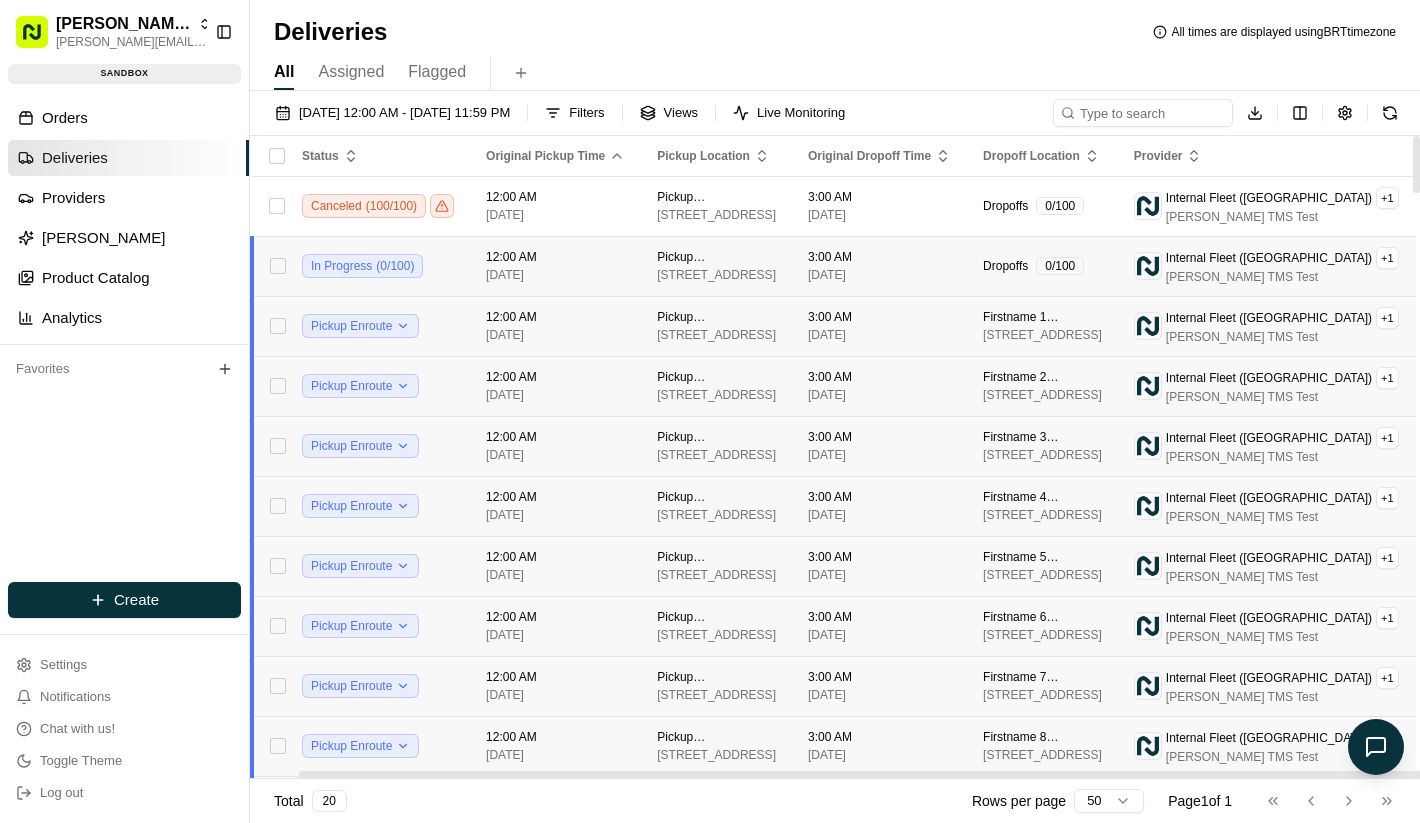 scroll, scrollTop: 0, scrollLeft: 165, axis: horizontal 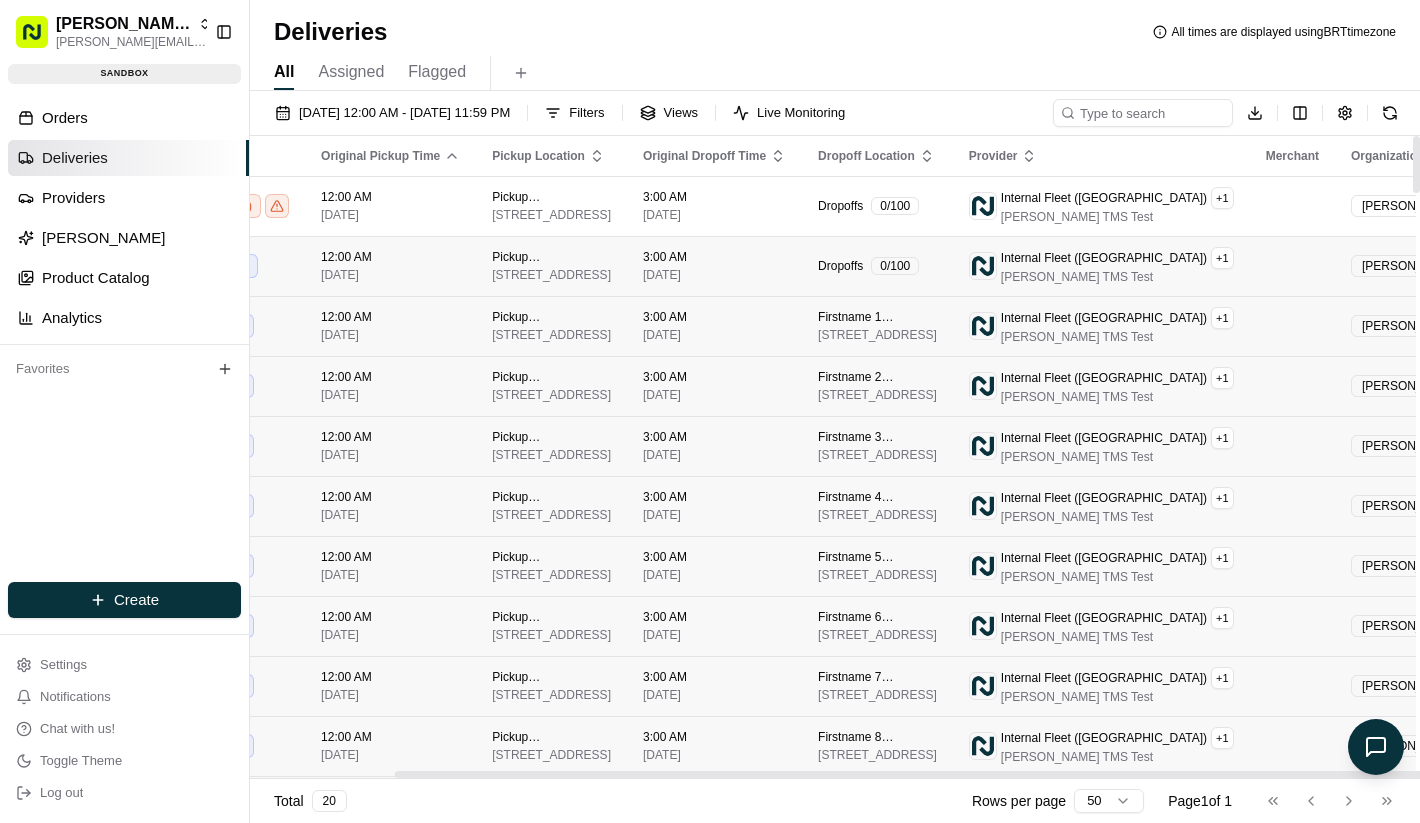 click on "[PERSON_NAME] Org [PERSON_NAME][EMAIL_ADDRESS][DOMAIN_NAME] Toggle Sidebar sandbox Orders Deliveries Providers [PERSON_NAME] Product Catalog Analytics Favorites Main Menu Members & Organization Organization Users Roles Preferences Customization Portal Tracking Orchestration Automations Dispatch Strategy Optimization Strategy Shipping Labels Manifest Locations Pickup Locations Dropoff Locations Zones Shifts Delivery Windows AI Support Call Agent Billing Billing Refund Requests Integrations Notification Triggers Webhooks API Keys Request Logs Other Feature Flags Create Settings Notifications Chat with us! Toggle Theme Log out Deliveries All times are displayed using  BRT  timezone All Assigned Flagged [DATE] 12:00 AM - [DATE] 11:59 PM Filters Views Live Monitoring Download Status Original Pickup Time Pickup Location Original Dropoff Time Dropoff Location Provider Merchant Organization Action Canceled ( 100 / 100 ) 12:00 AM [DATE] Pickup BusinessName [STREET_ADDRESS] 3:00 AM [DATE] Dropoffs" at bounding box center (710, 411) 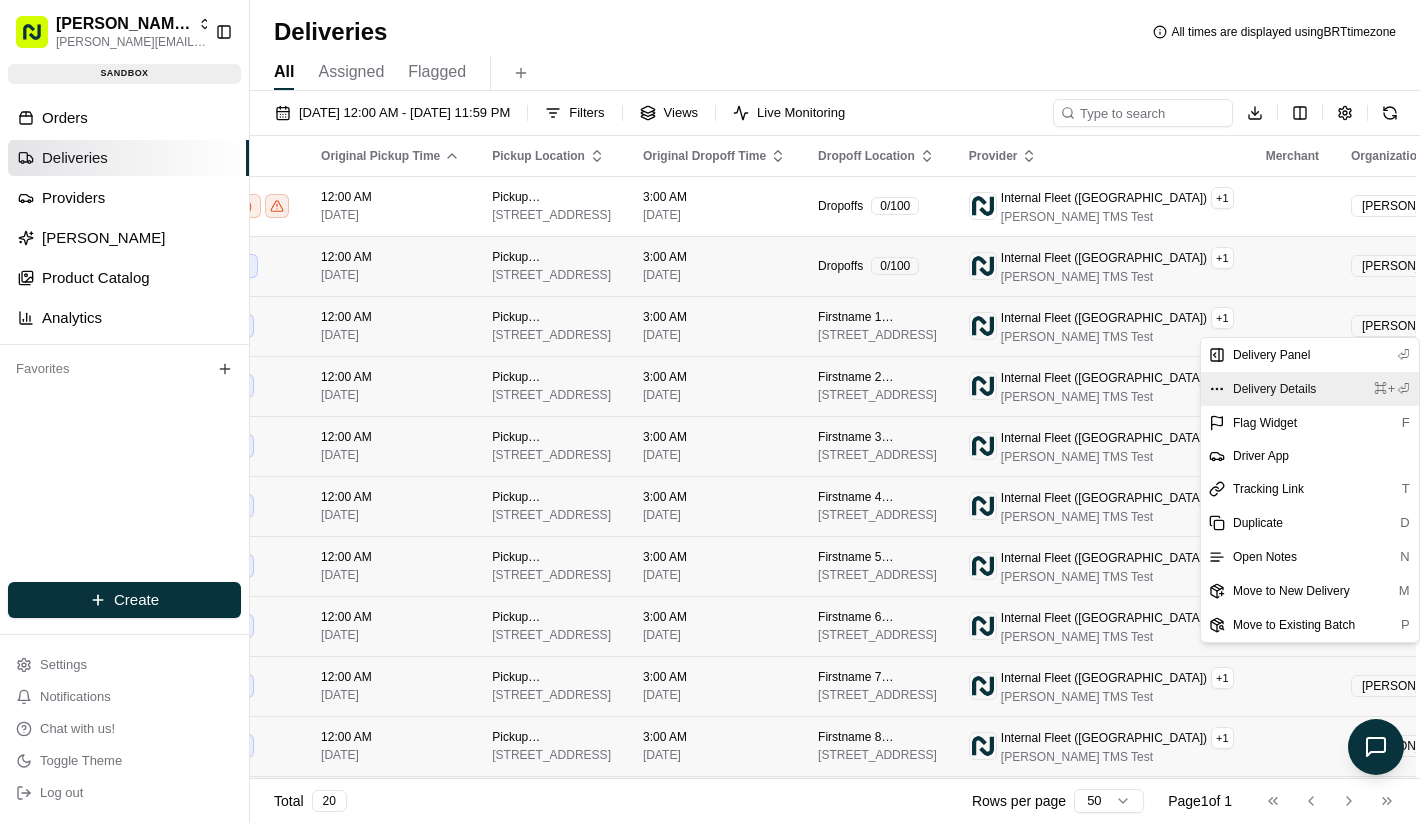 click on "Delivery Details ⌘+⏎" at bounding box center (1310, 389) 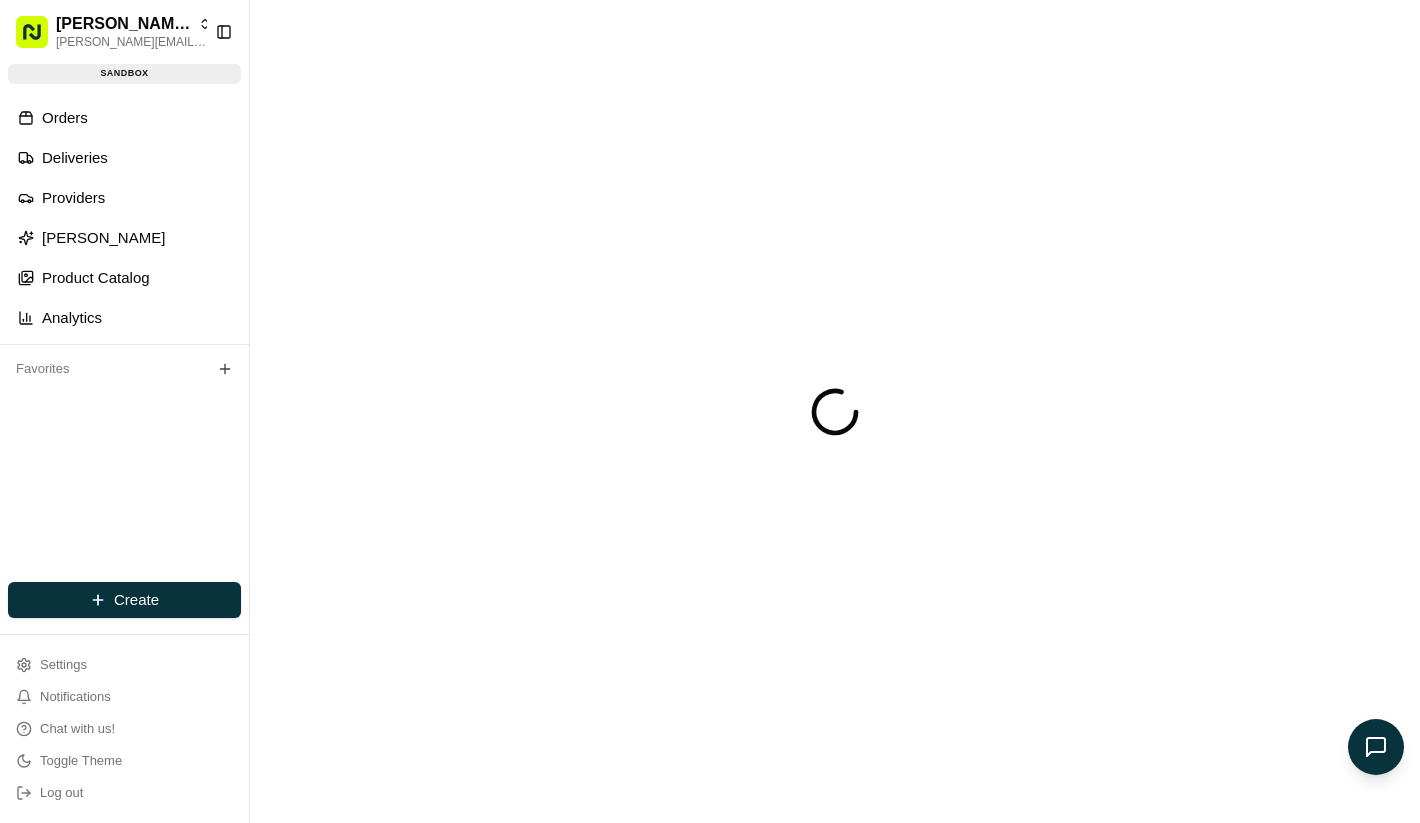 scroll, scrollTop: 0, scrollLeft: 0, axis: both 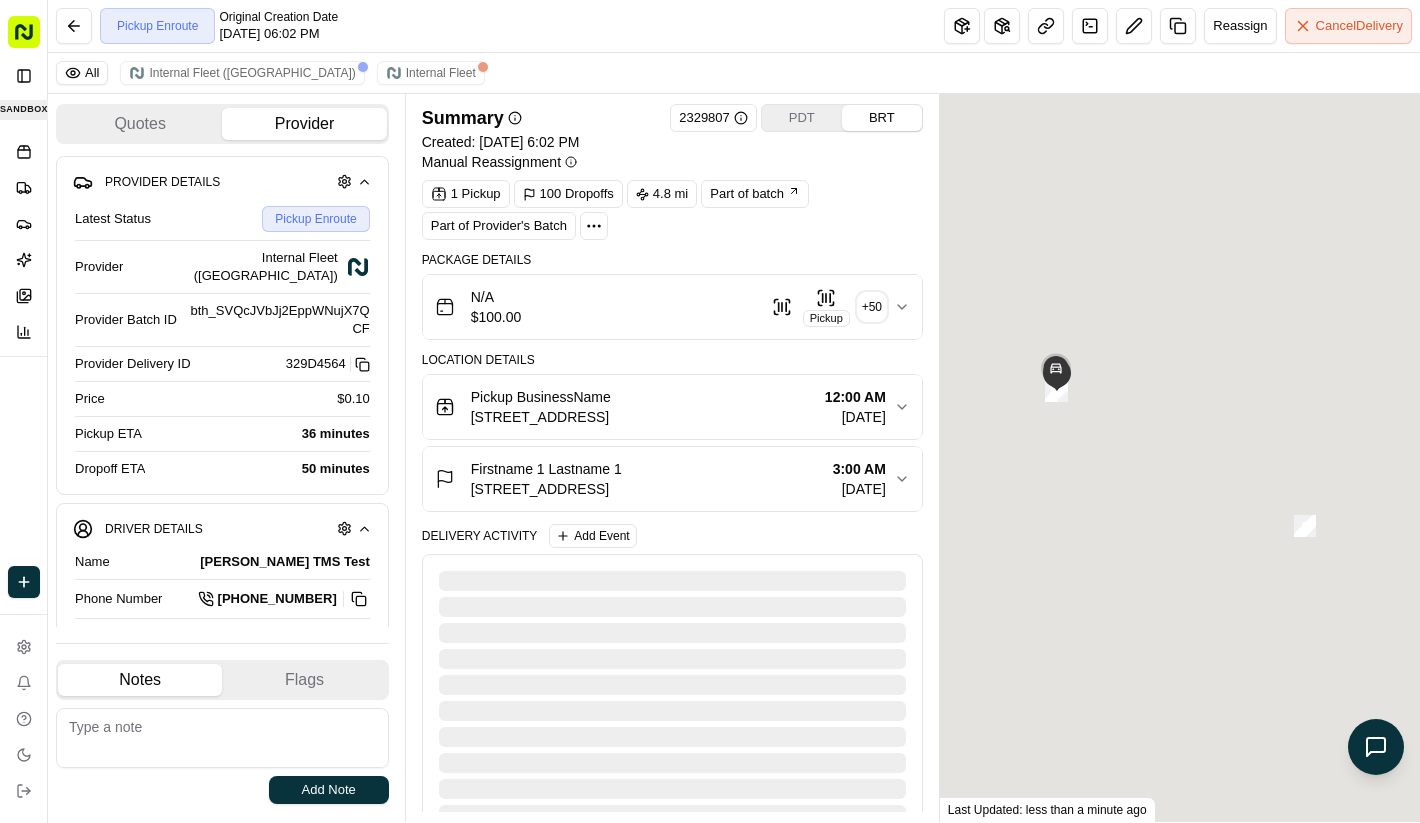click on "+ 50" at bounding box center [872, 307] 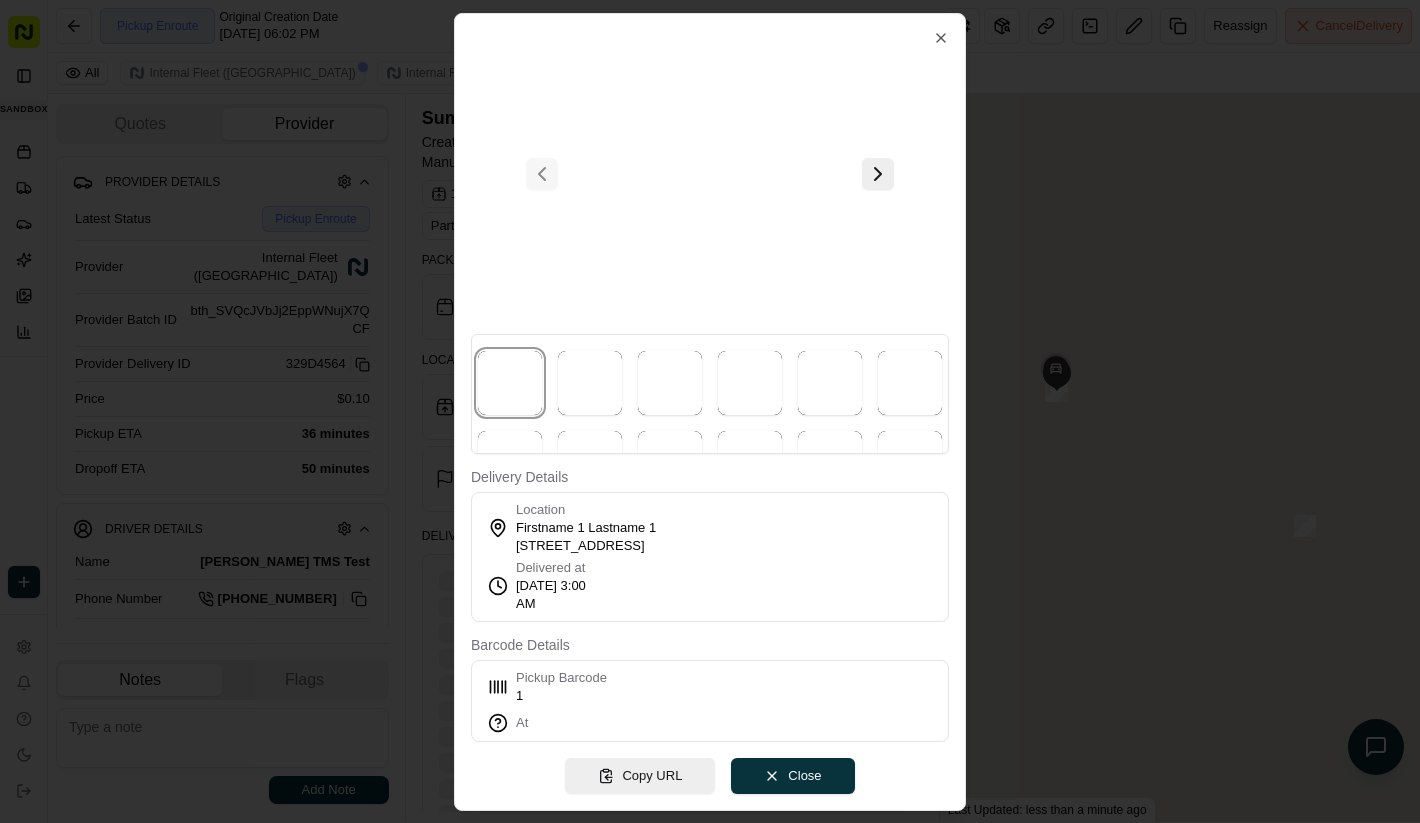 click at bounding box center [710, 411] 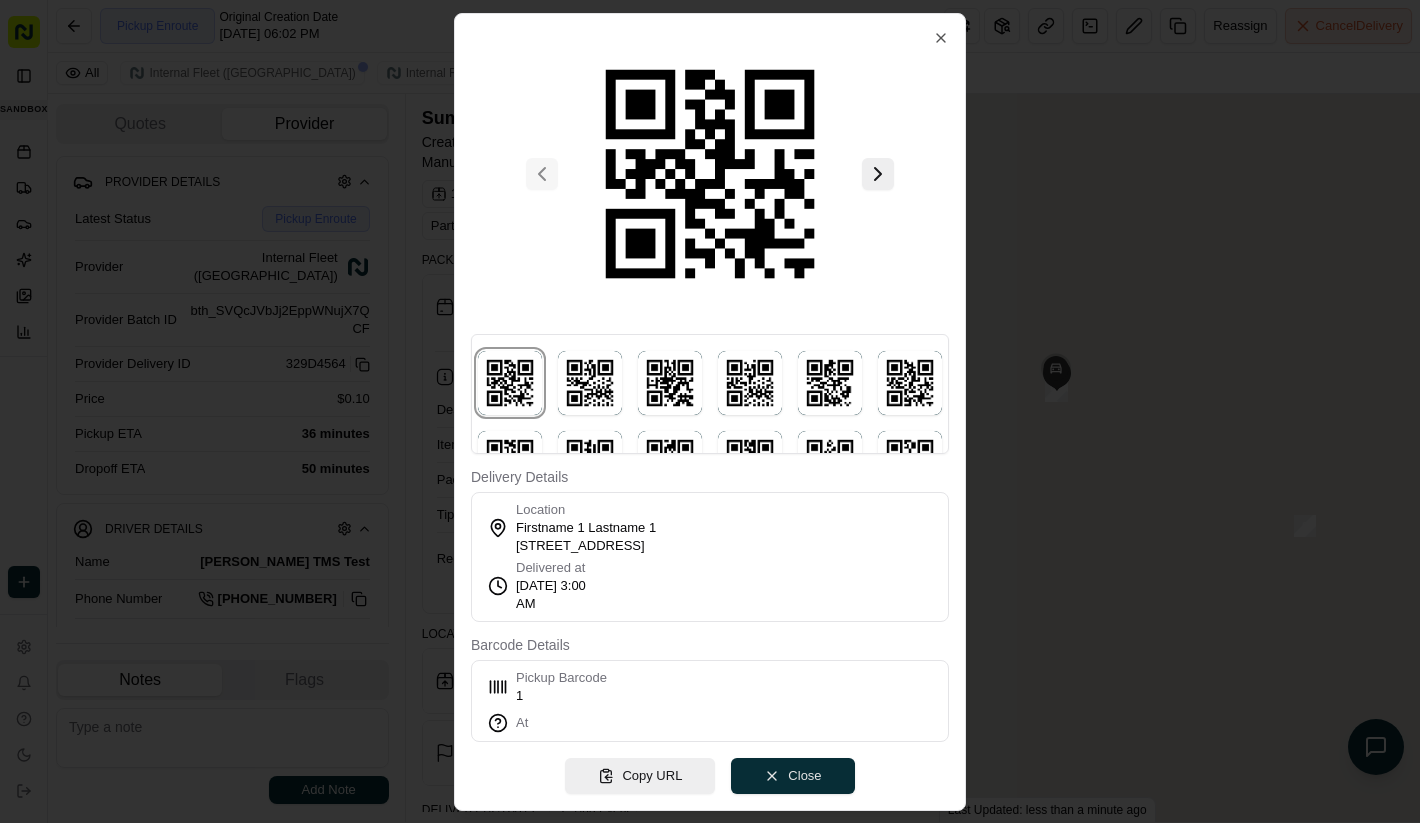 click on "Close" at bounding box center (792, 776) 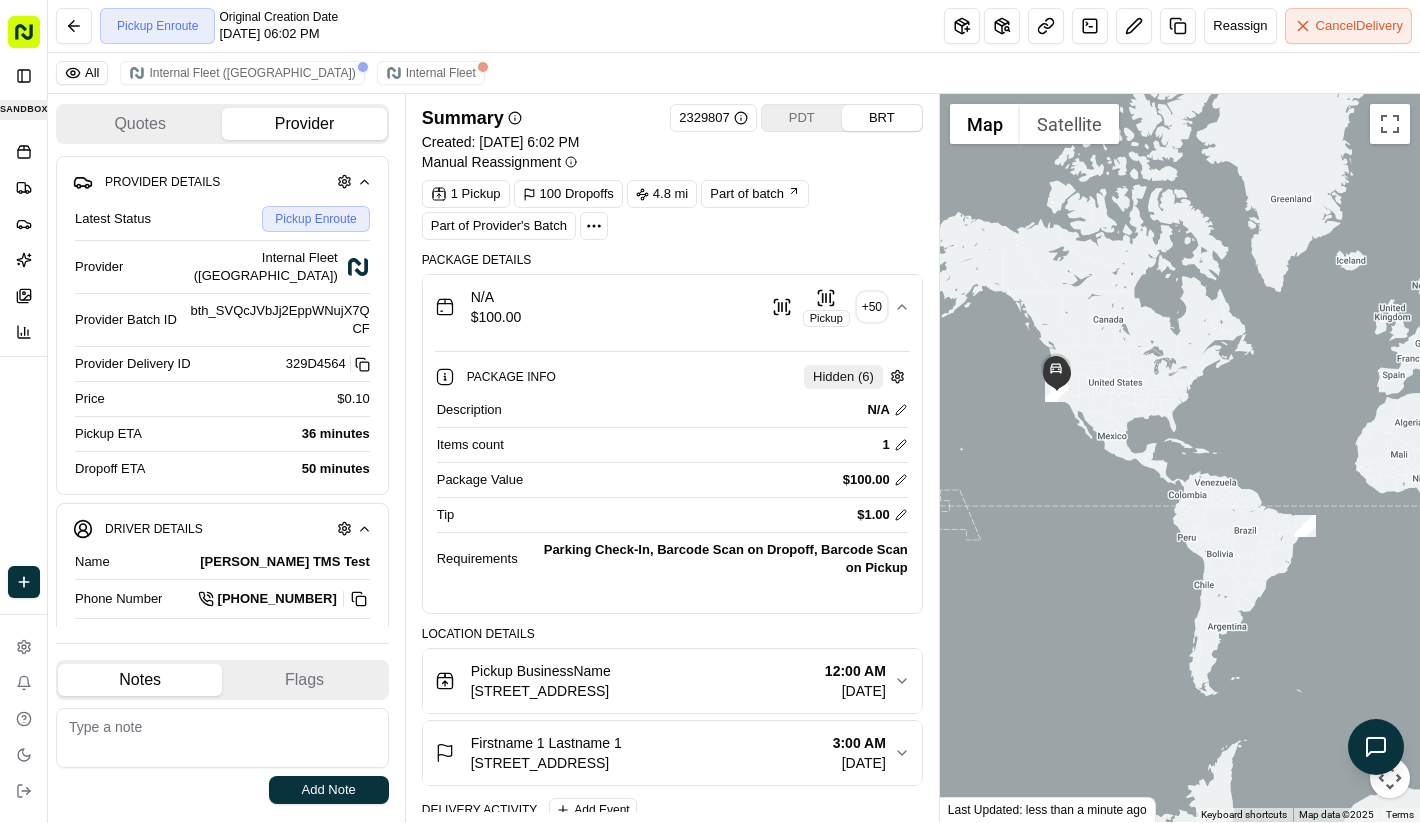 type 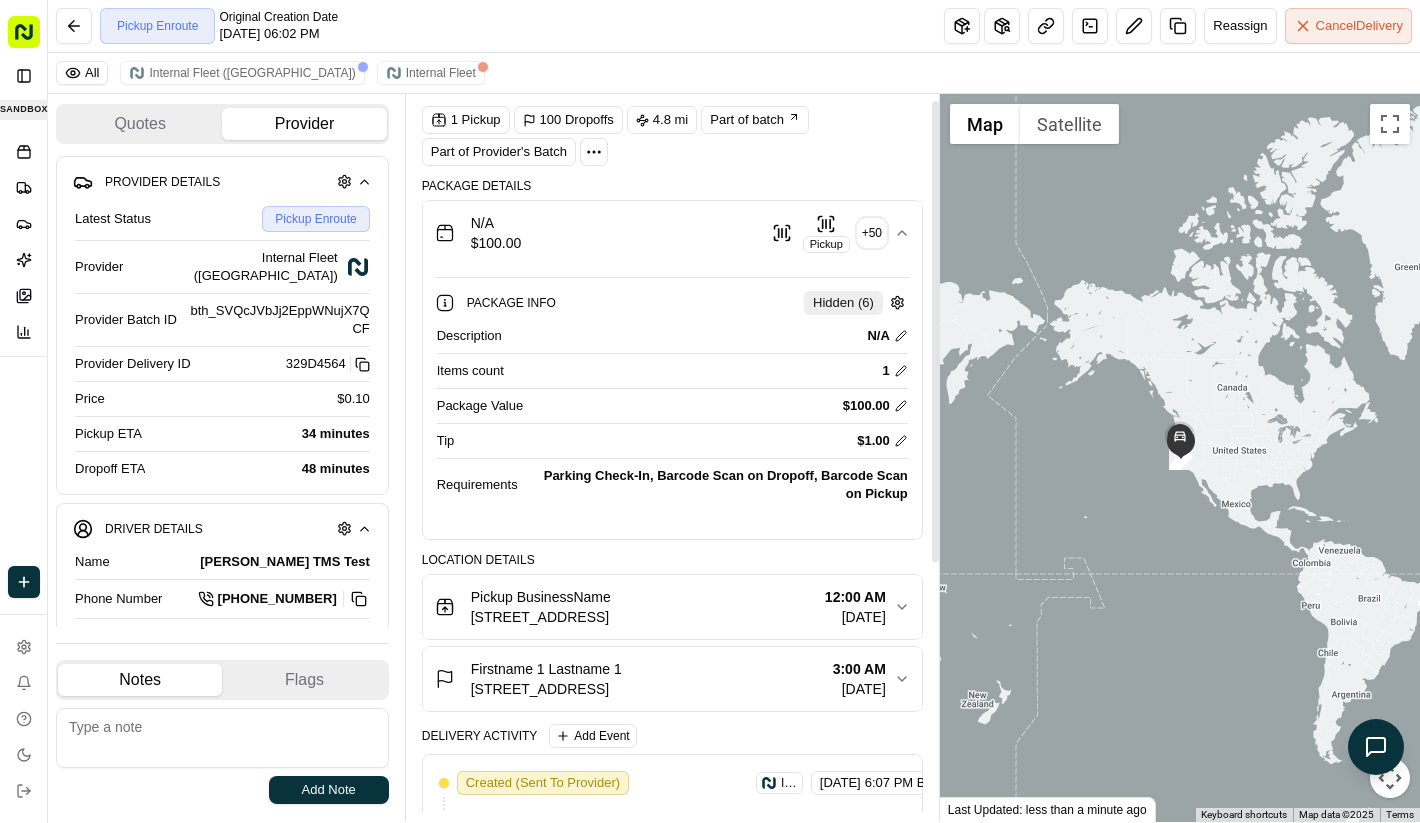 scroll, scrollTop: 0, scrollLeft: 0, axis: both 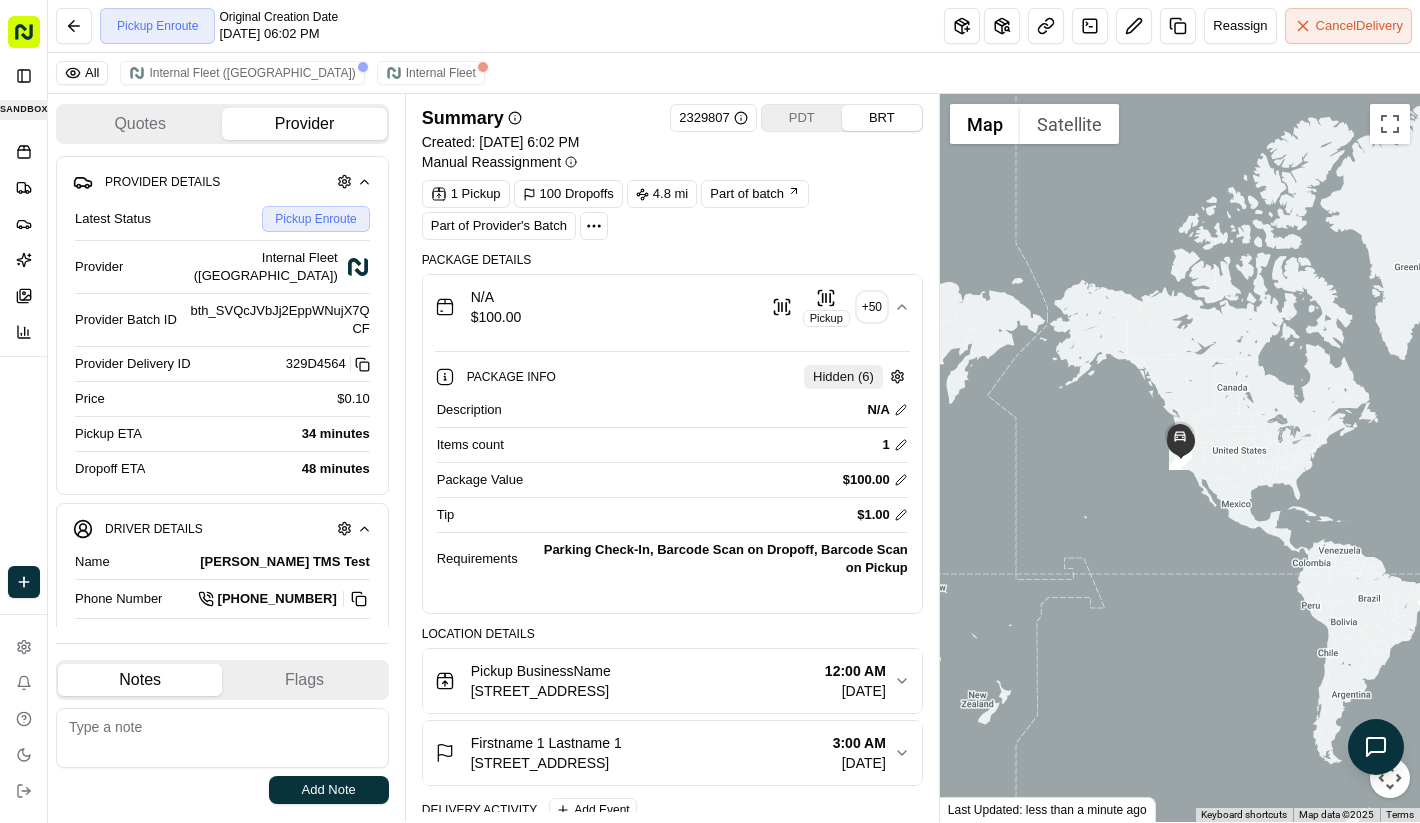 click 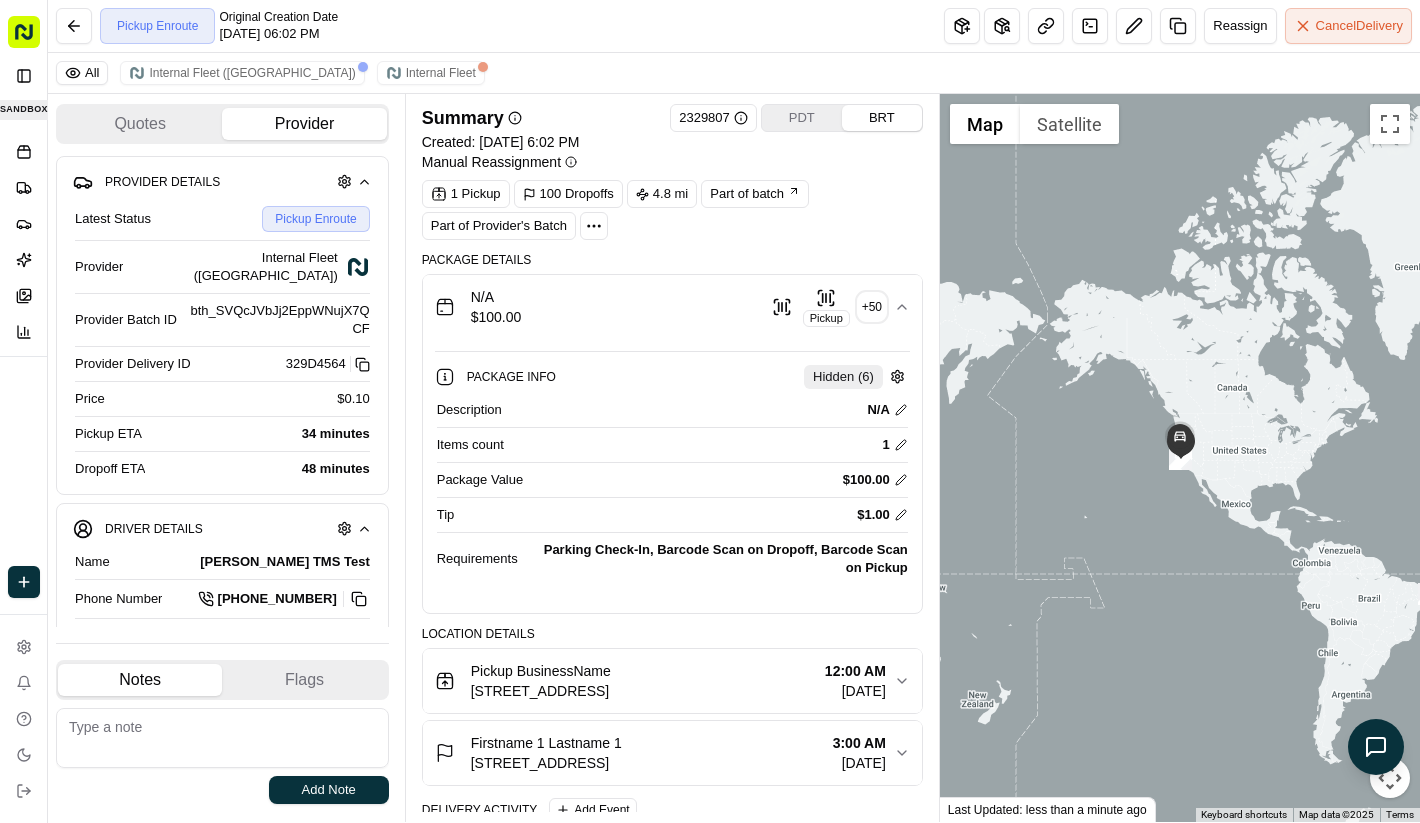 type 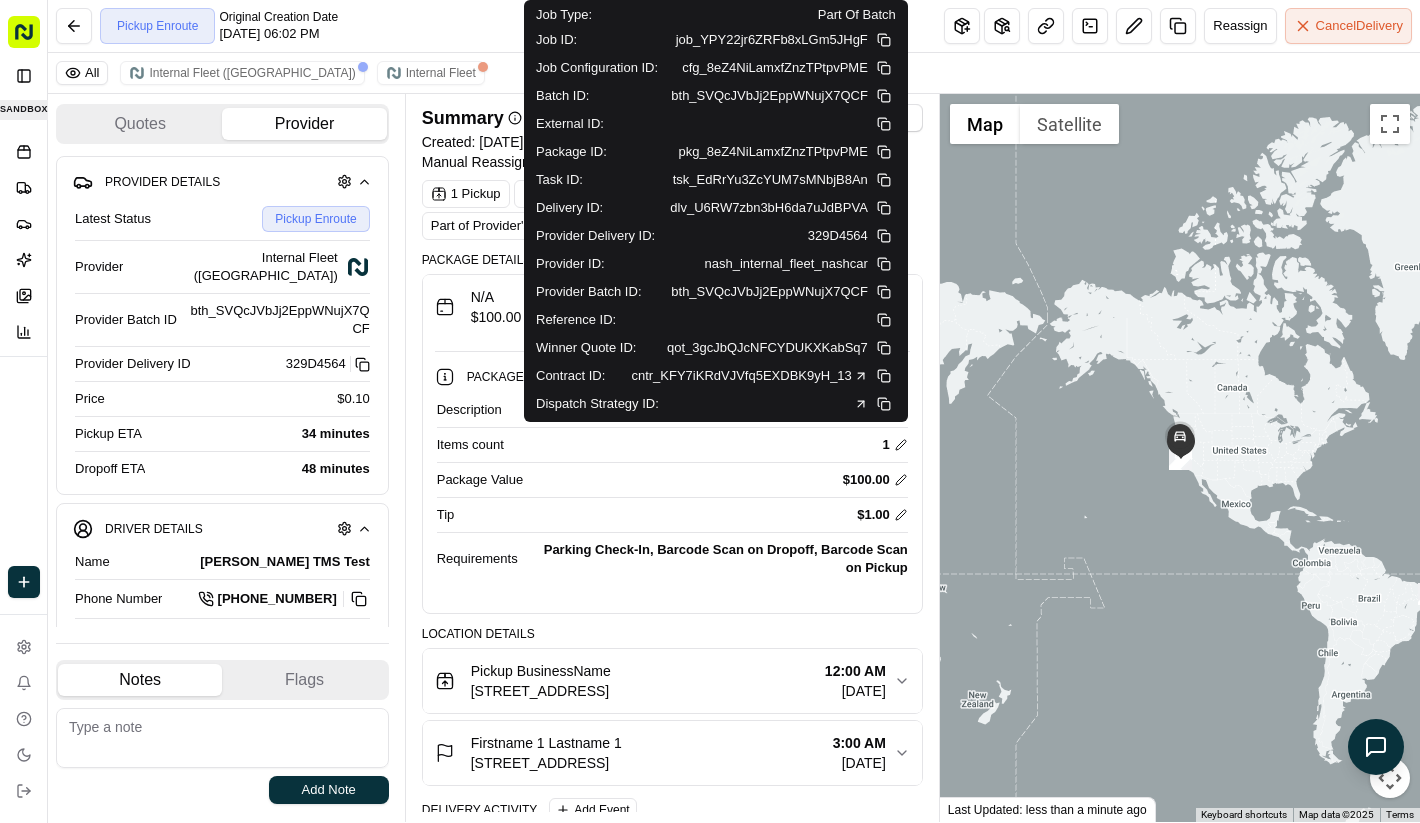 click on "$ 1.00" at bounding box center (685, 515) 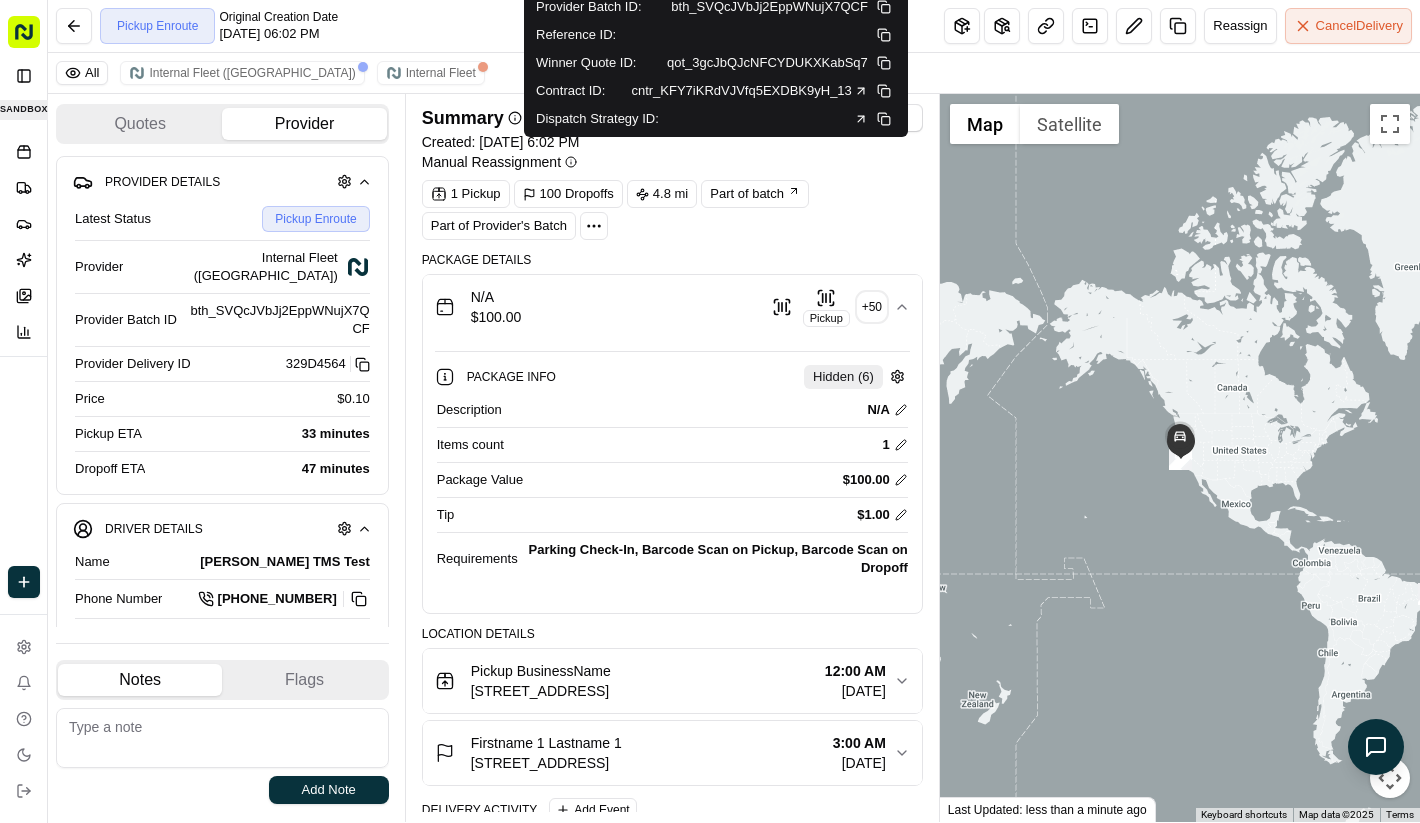 scroll, scrollTop: 410, scrollLeft: 0, axis: vertical 